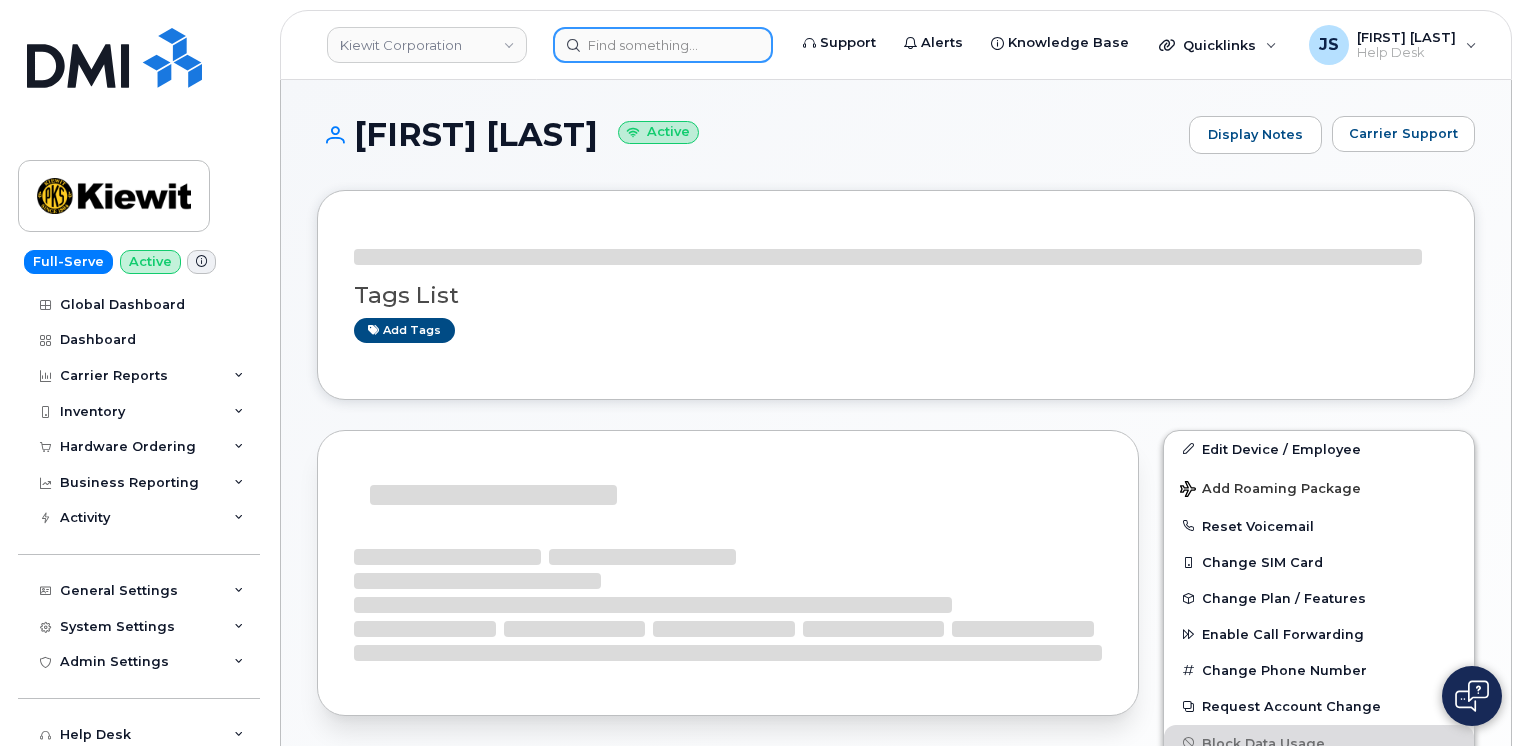 scroll, scrollTop: 0, scrollLeft: 0, axis: both 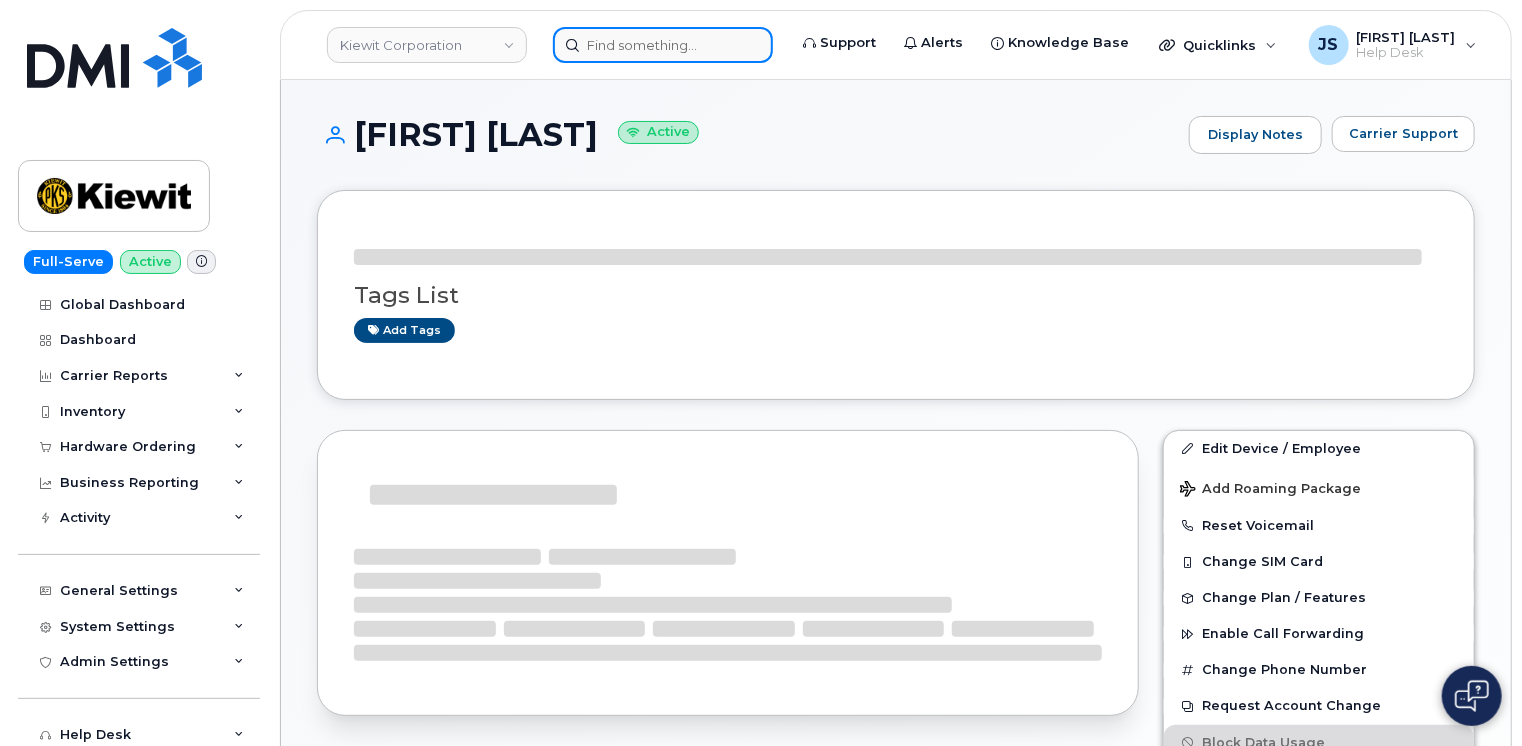 drag, startPoint x: 0, startPoint y: 0, endPoint x: 720, endPoint y: 43, distance: 721.2829 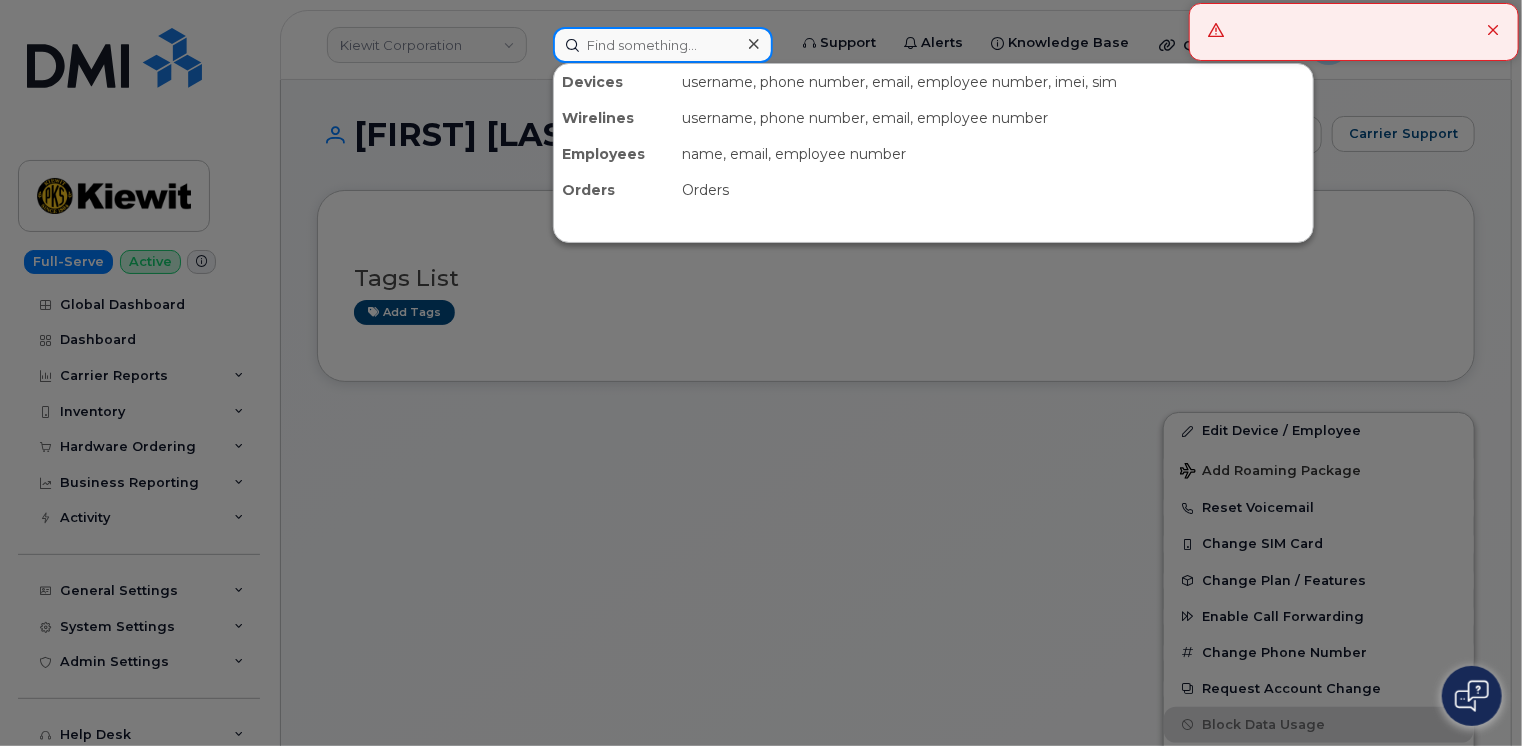 paste on "3613850899" 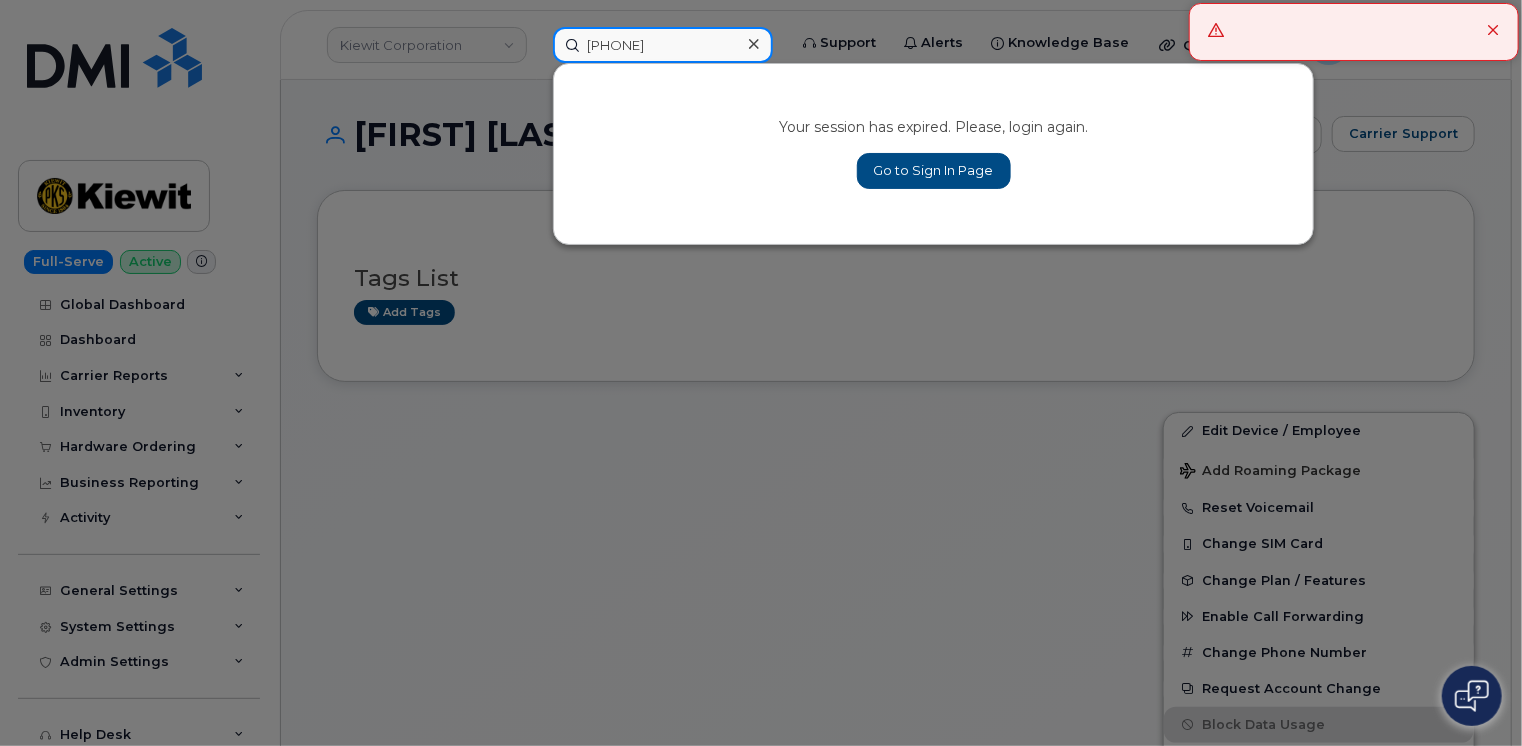 type on "3613850899" 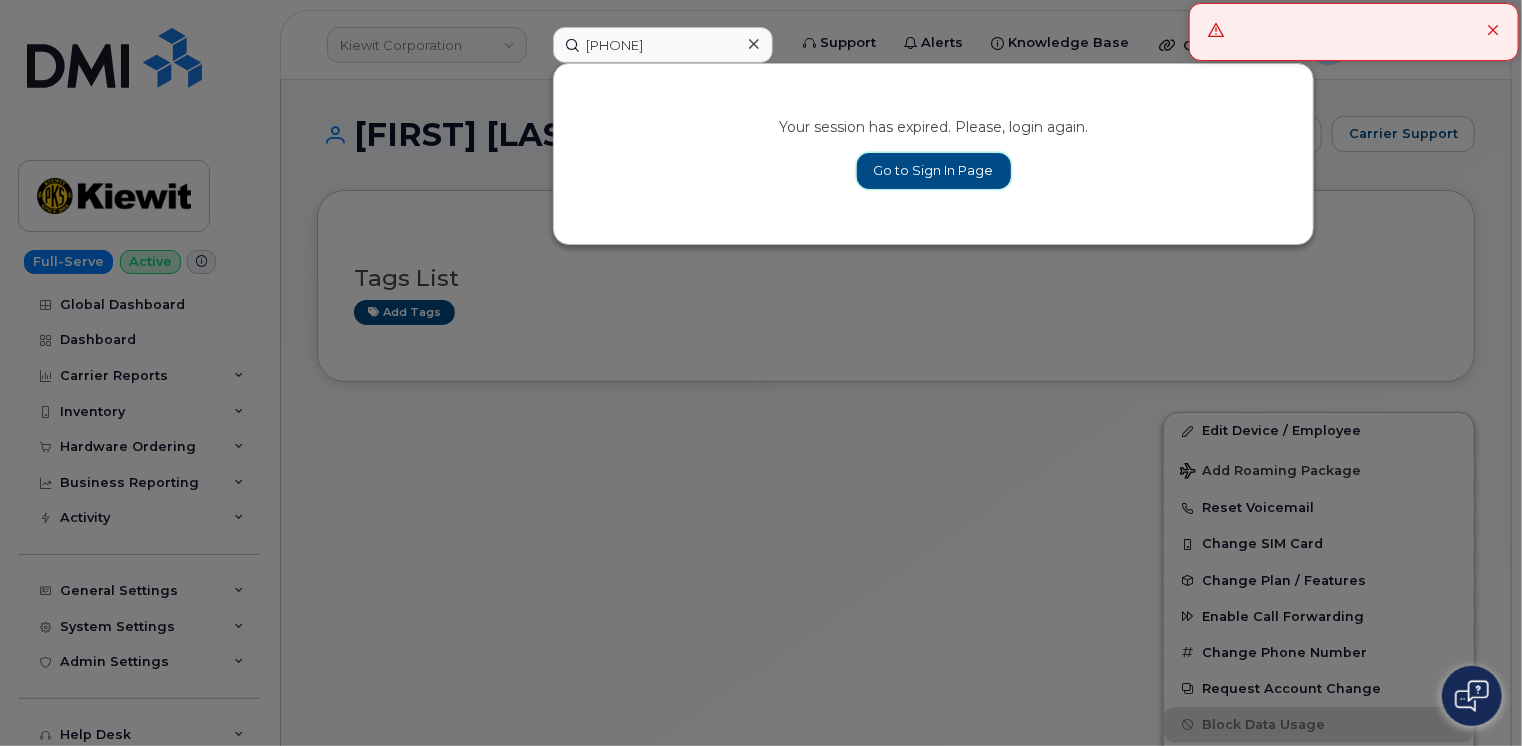 click on "Go to Sign In Page" at bounding box center (934, 171) 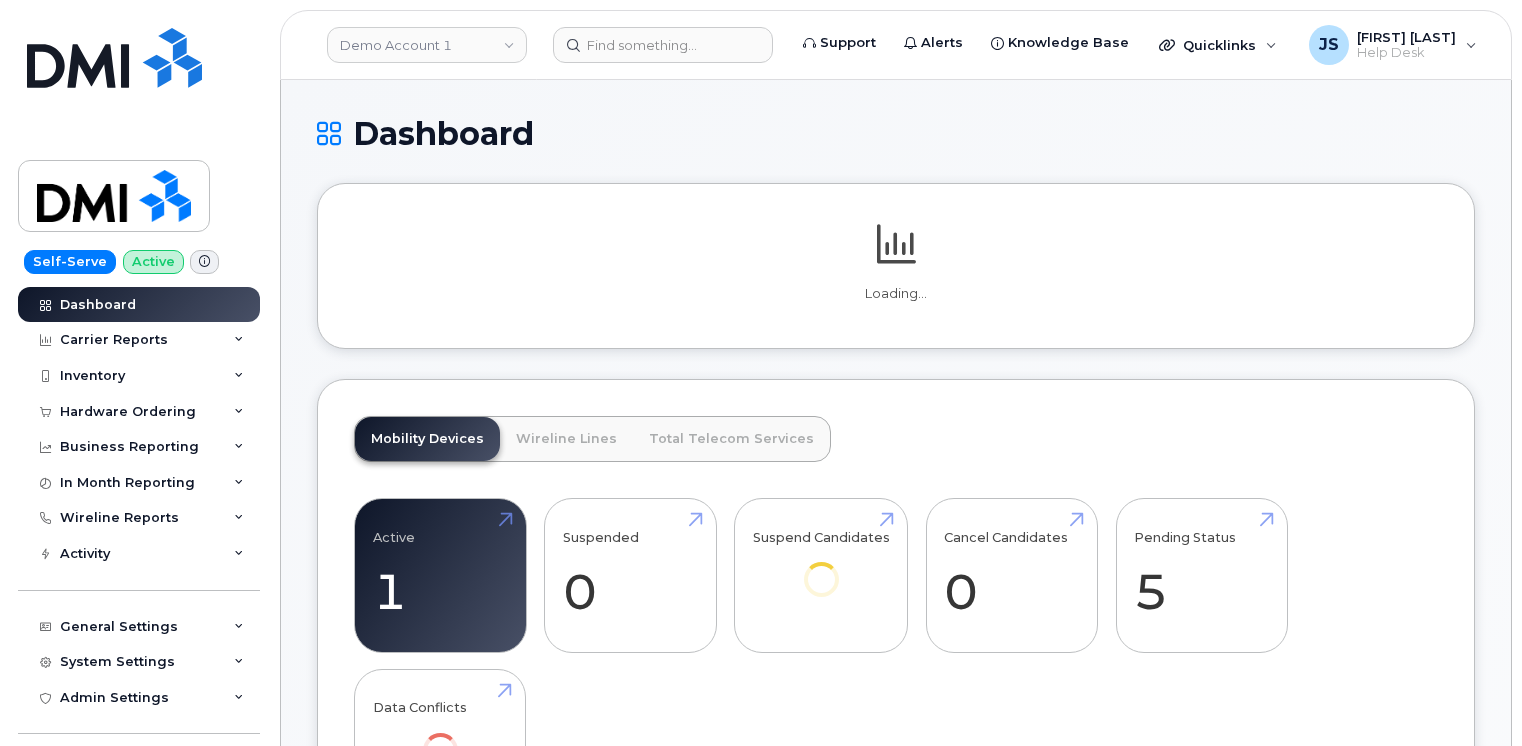 scroll, scrollTop: 0, scrollLeft: 0, axis: both 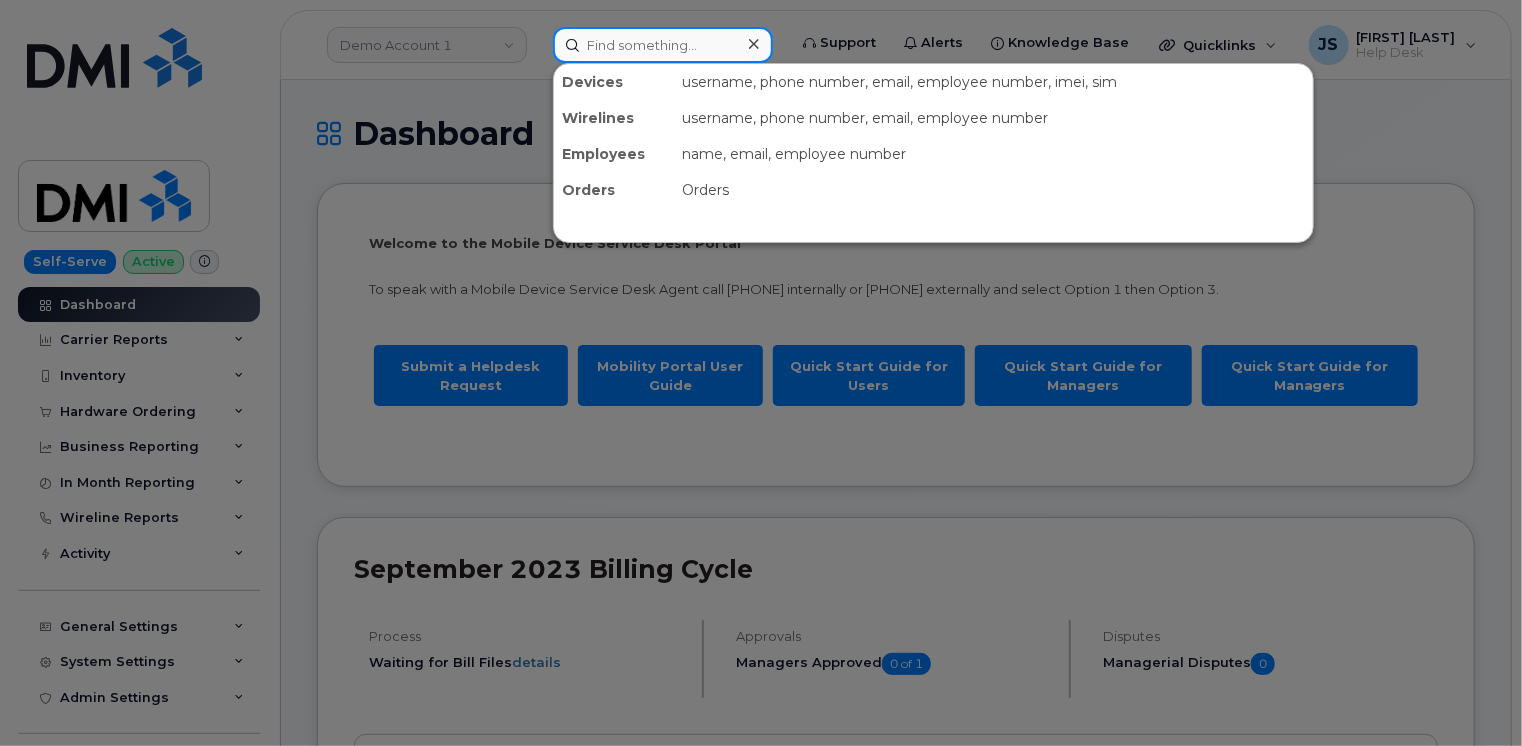 paste on "3613850899" 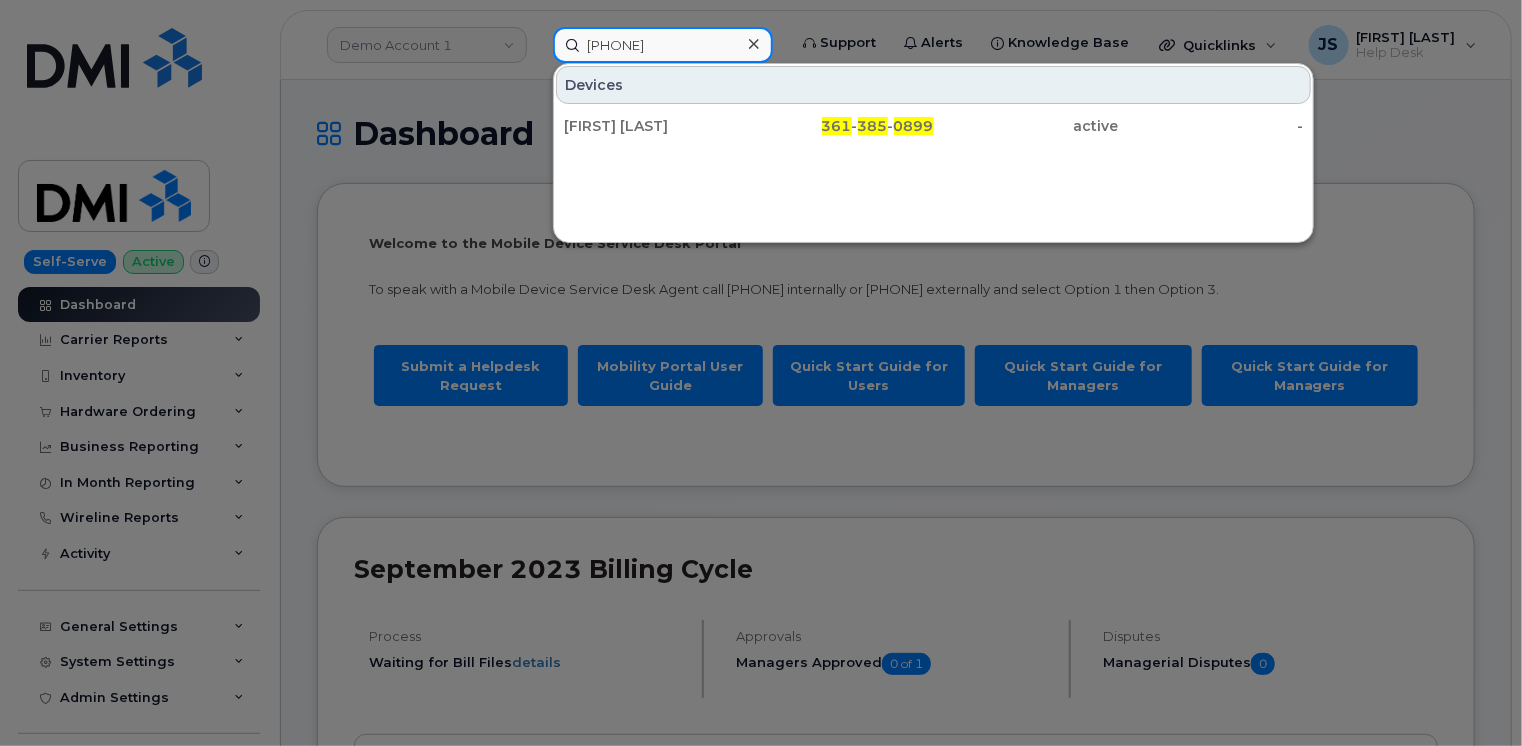 type on "3613850899" 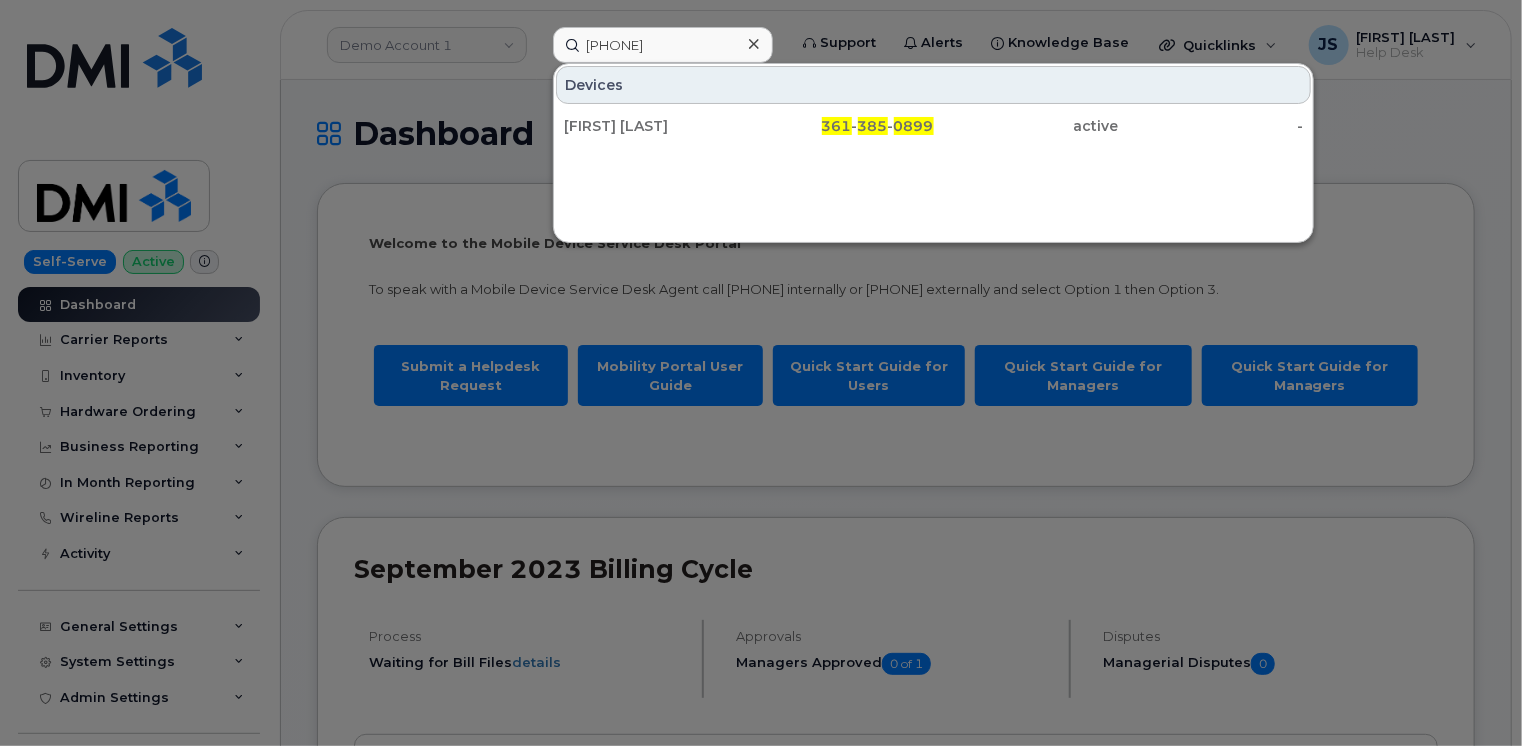 click at bounding box center (761, 373) 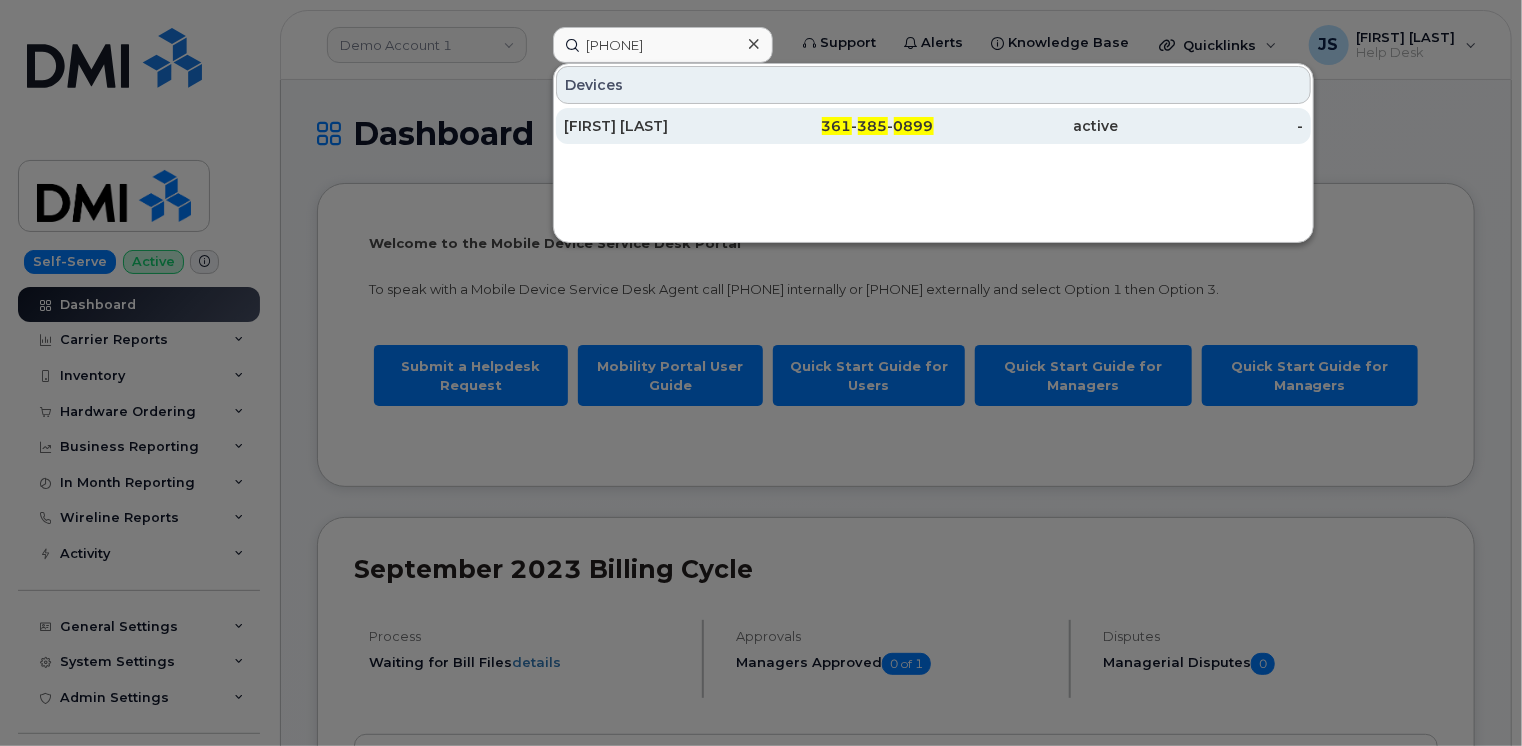 drag, startPoint x: 690, startPoint y: 55, endPoint x: 607, endPoint y: 116, distance: 103.00485 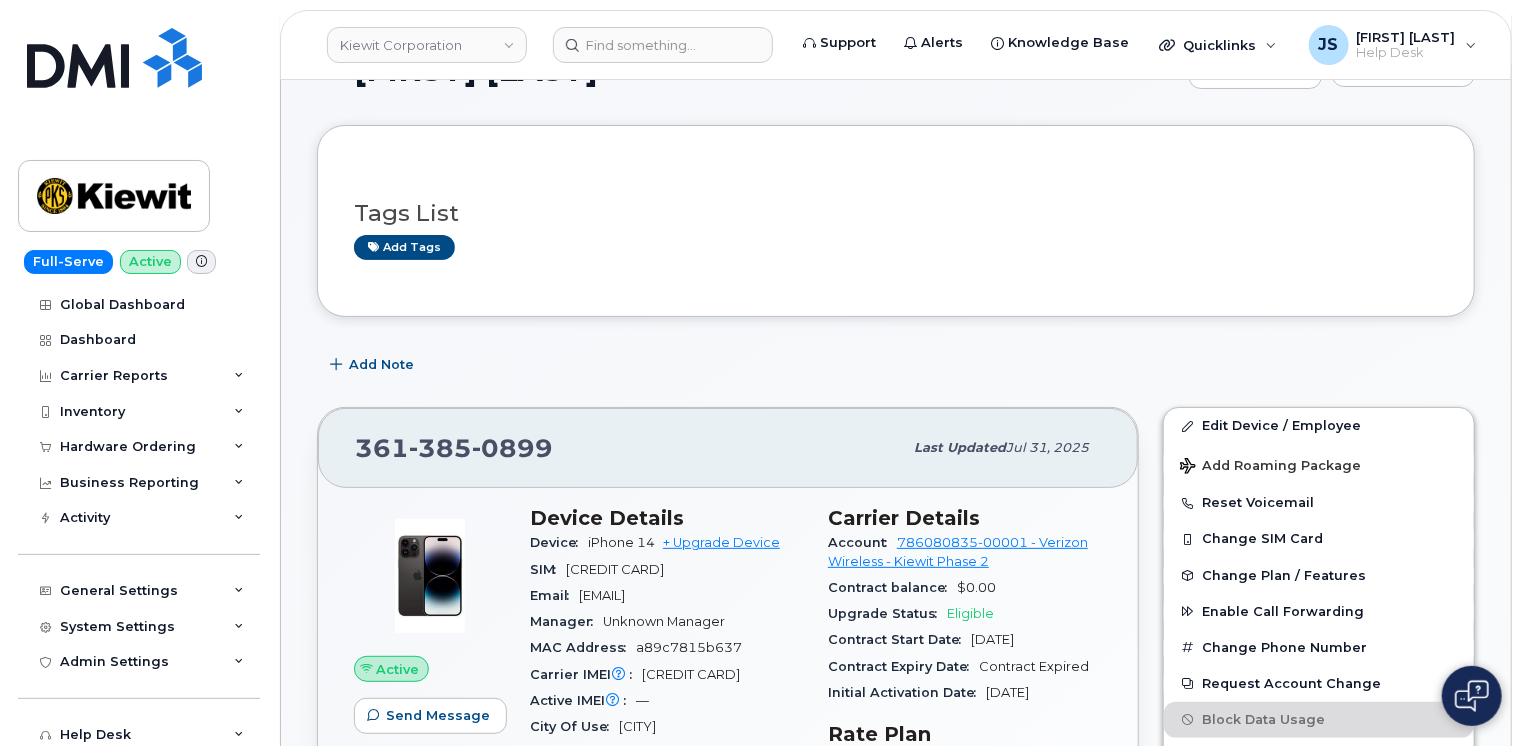 scroll, scrollTop: 100, scrollLeft: 0, axis: vertical 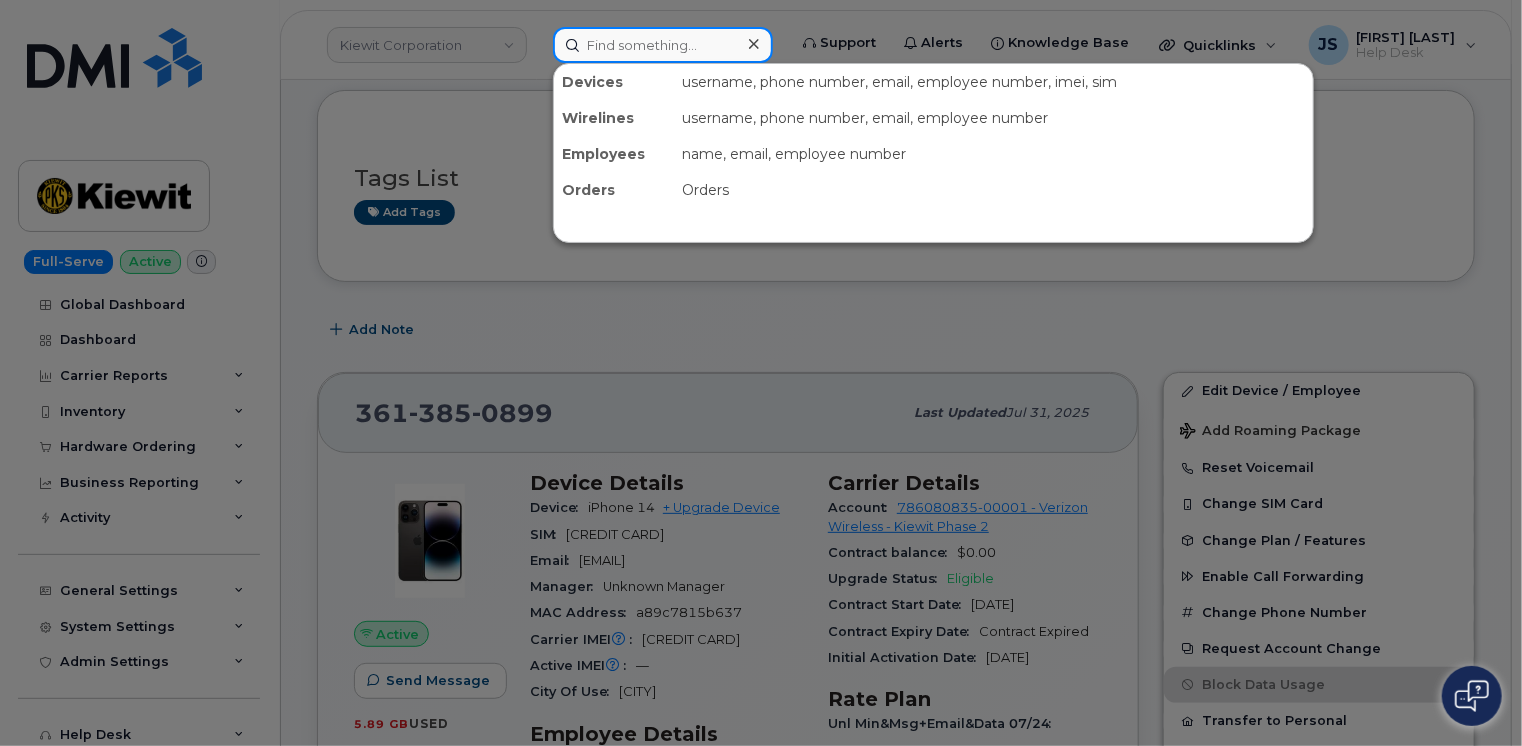 paste on "908-583-3708" 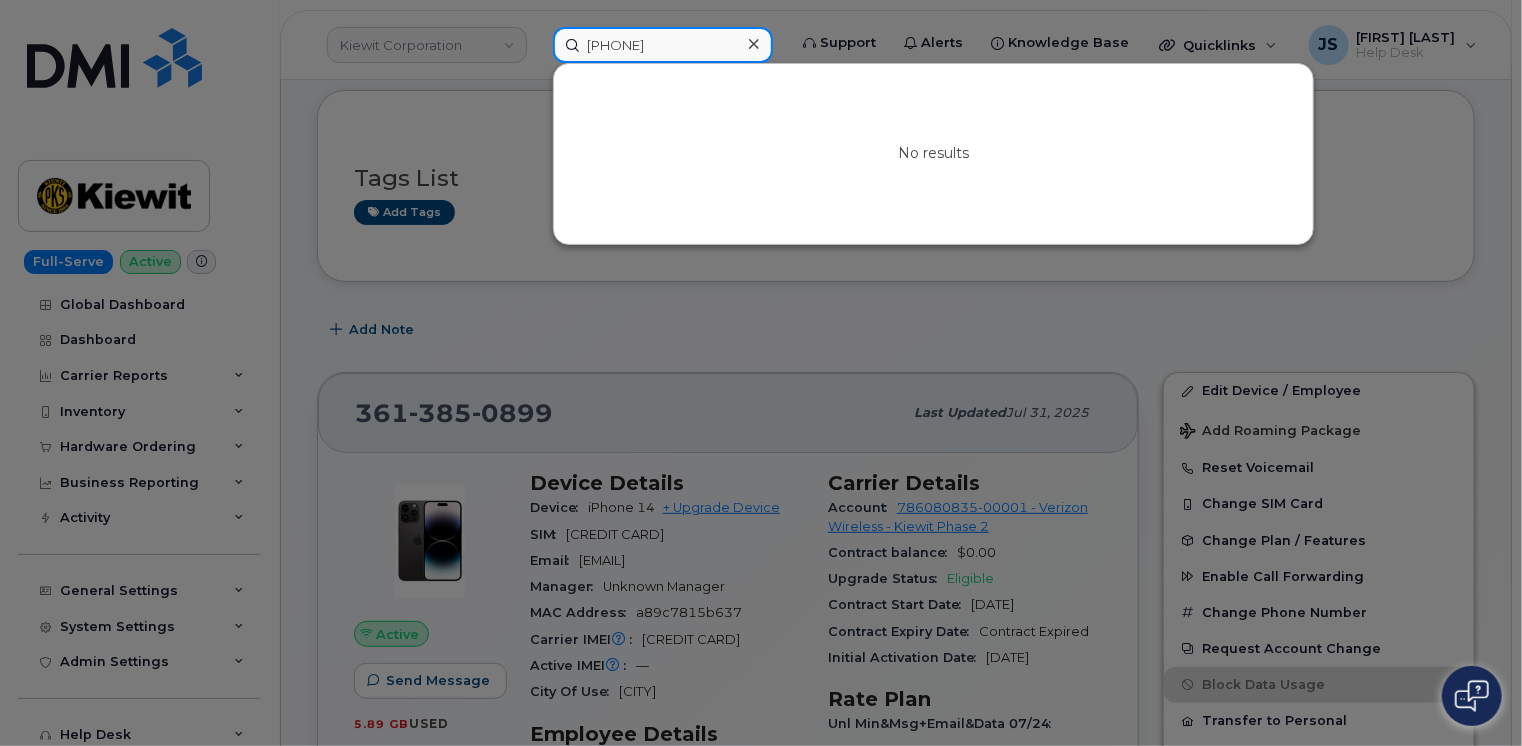 click on "908-583-3708" at bounding box center [663, 45] 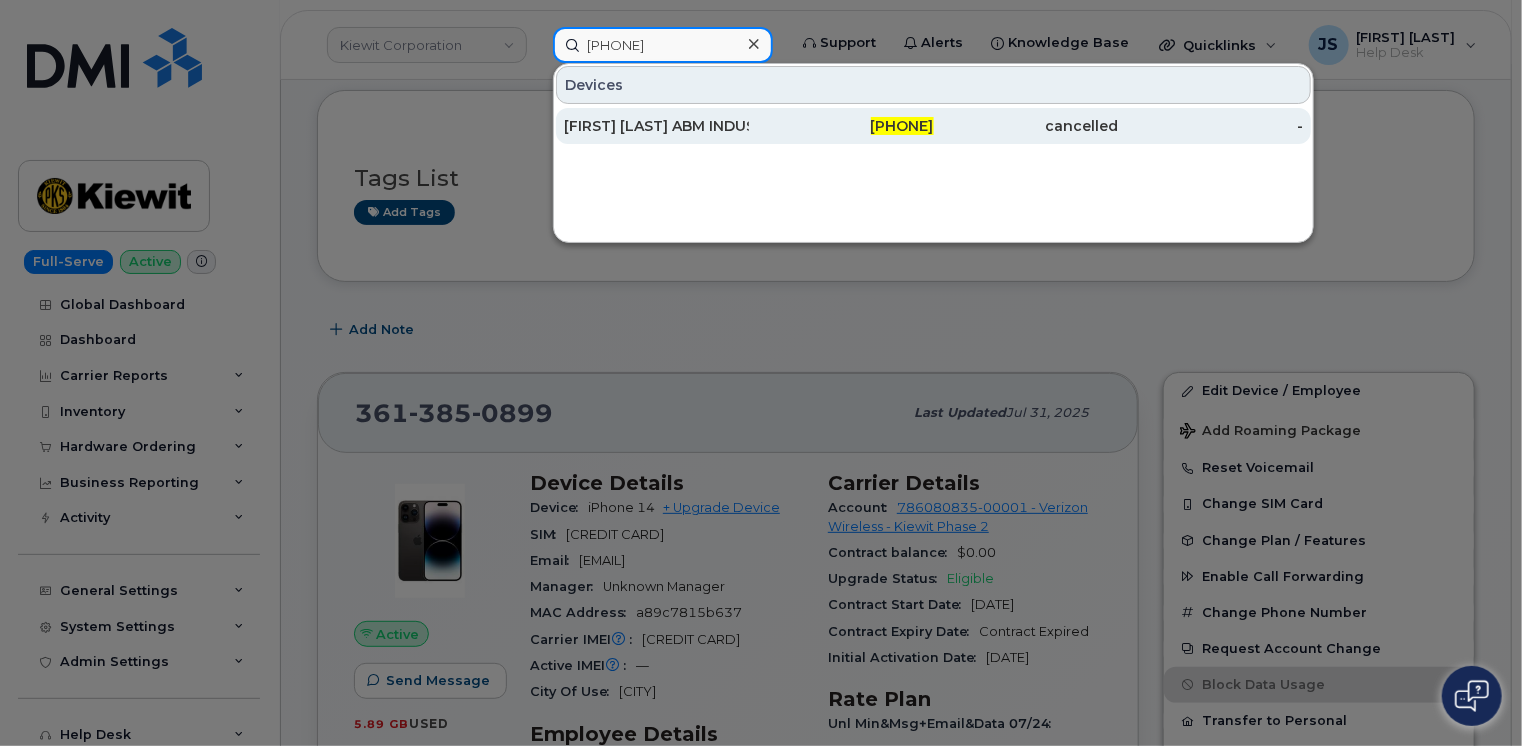 type on "980-234-0118" 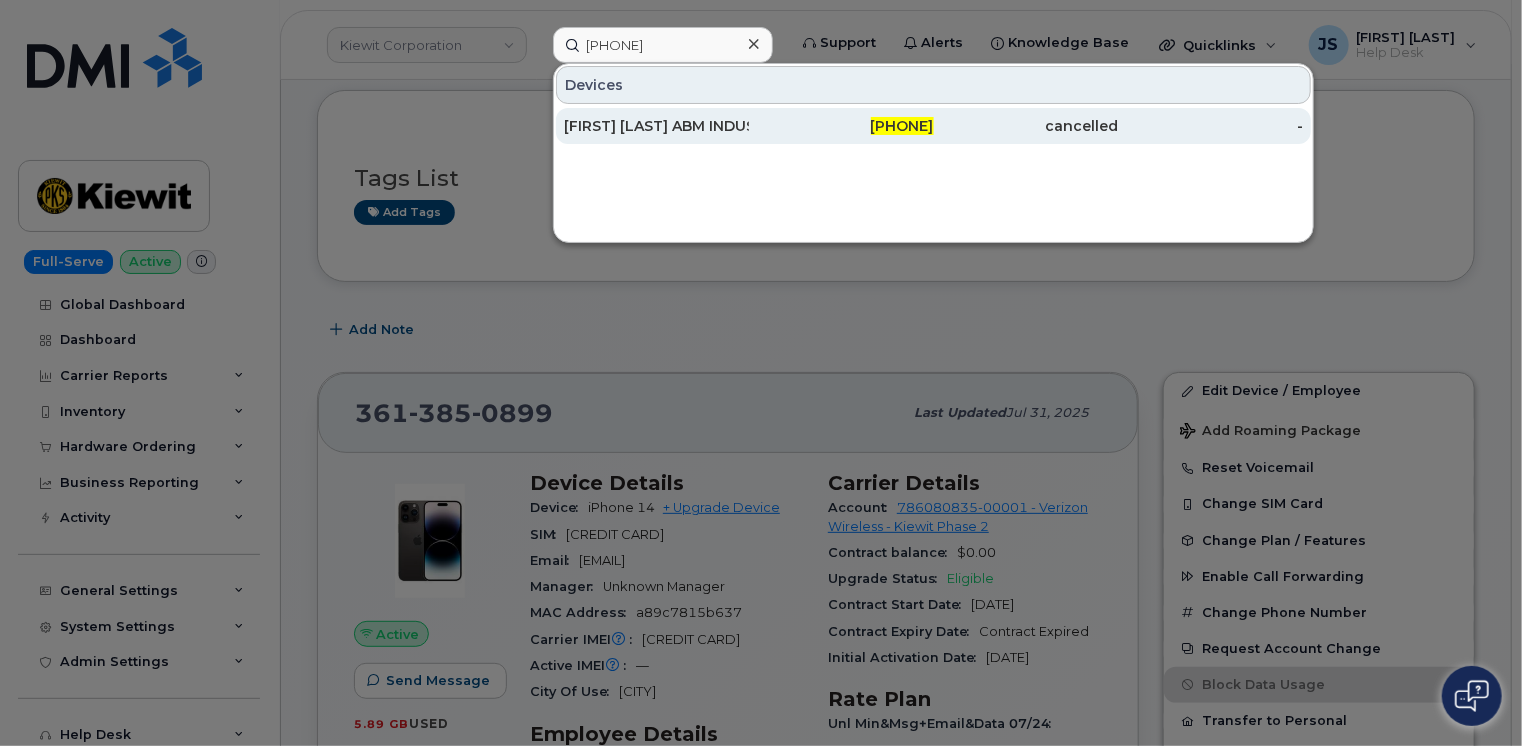 click on "RUSSELL TYSINGER ABM INDUSTRIES" at bounding box center [656, 126] 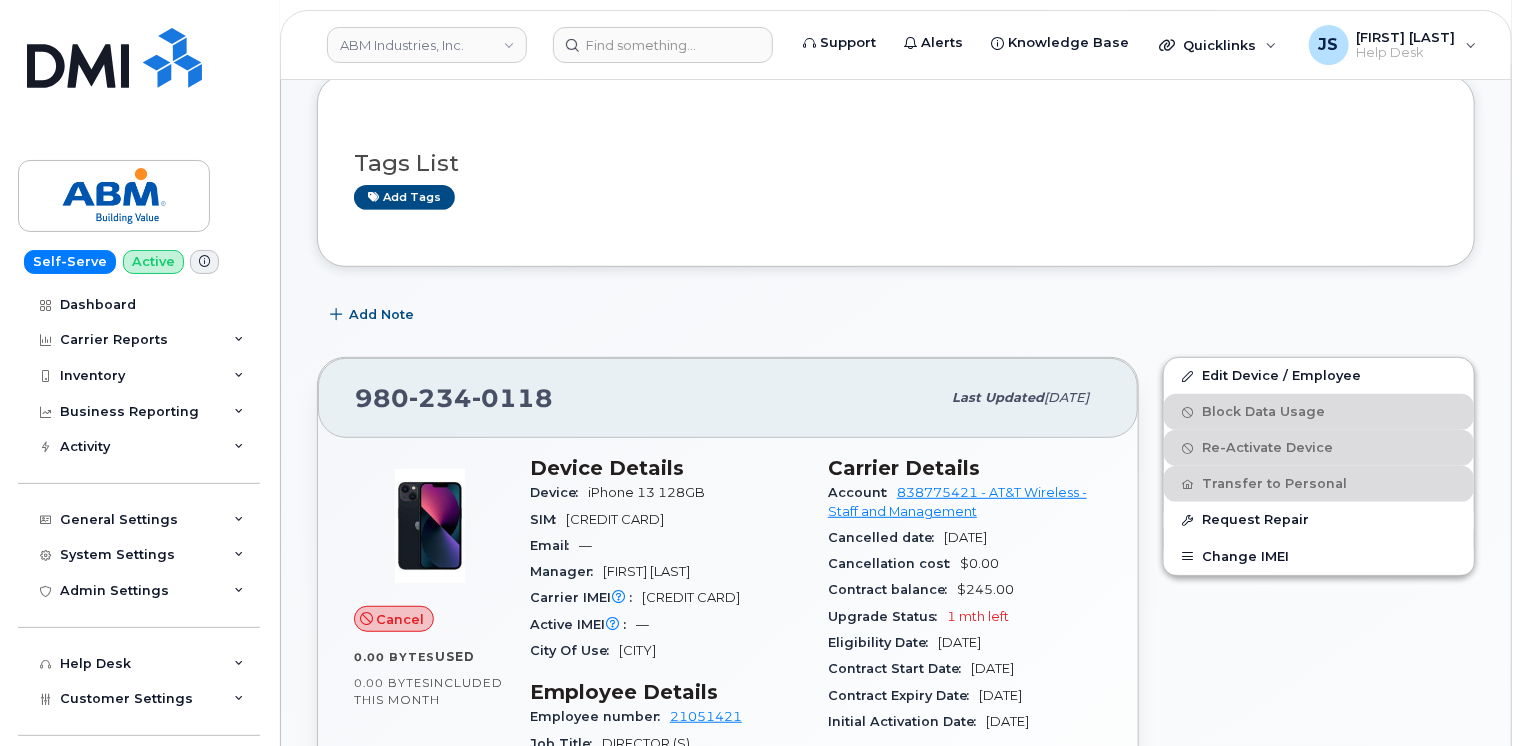 scroll, scrollTop: 300, scrollLeft: 0, axis: vertical 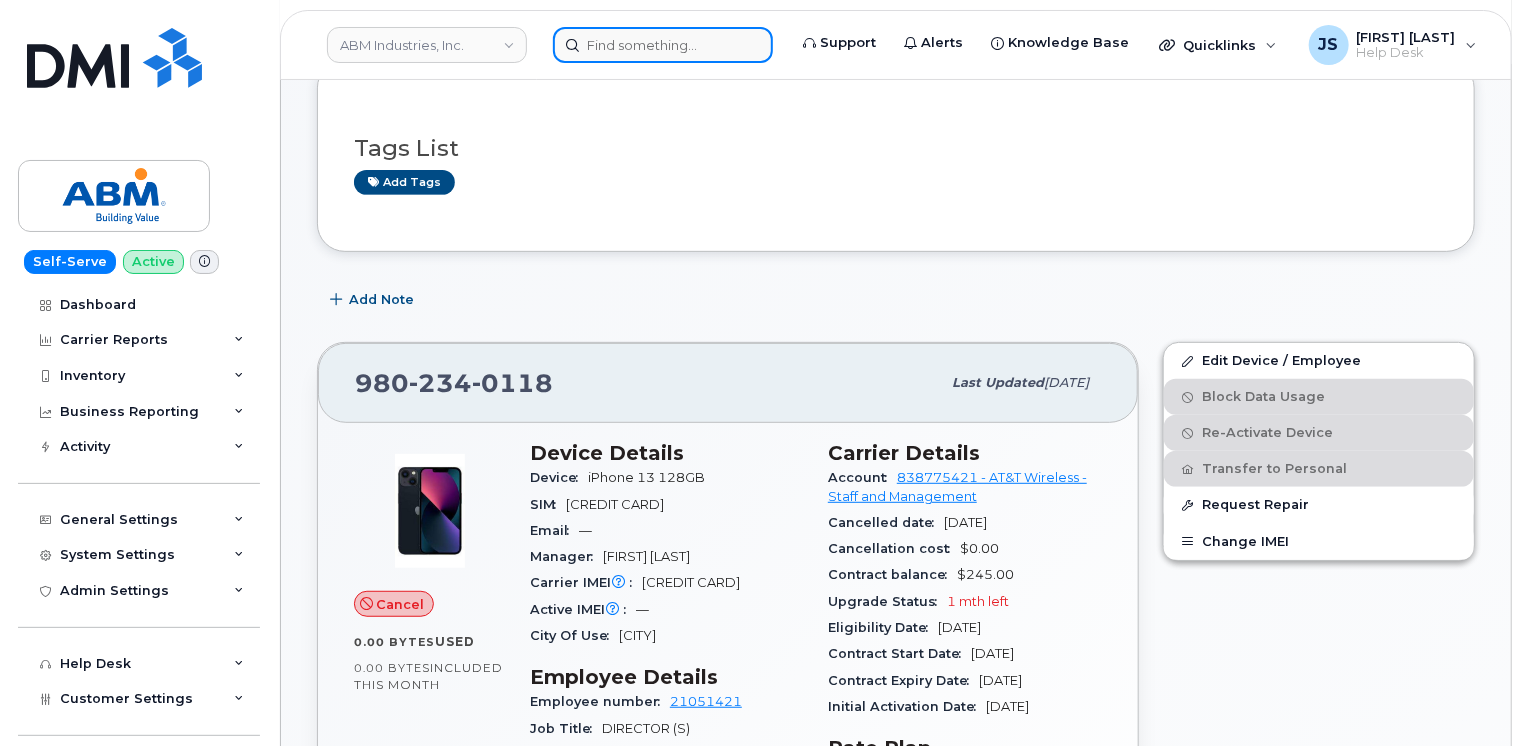 click at bounding box center [663, 45] 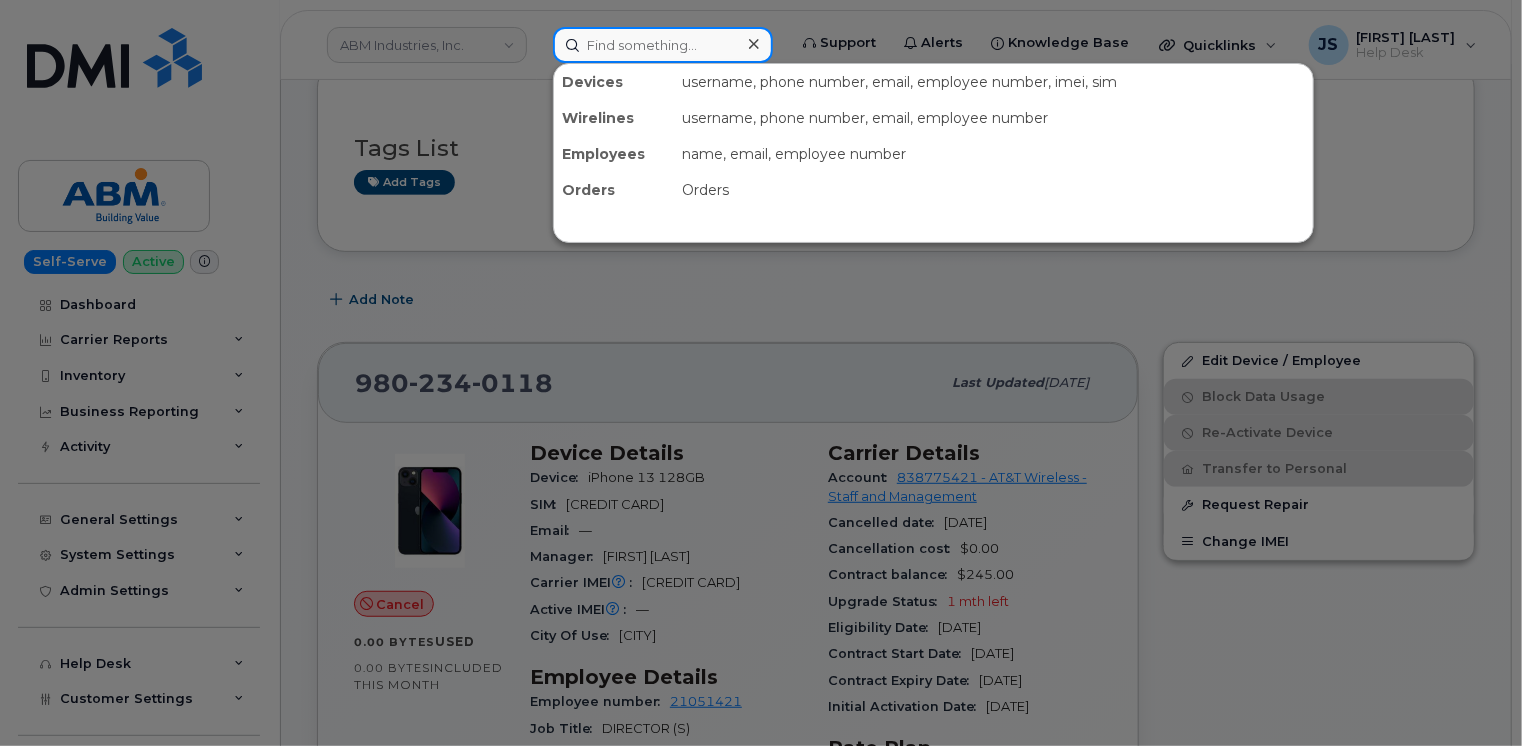 paste on "5418161967" 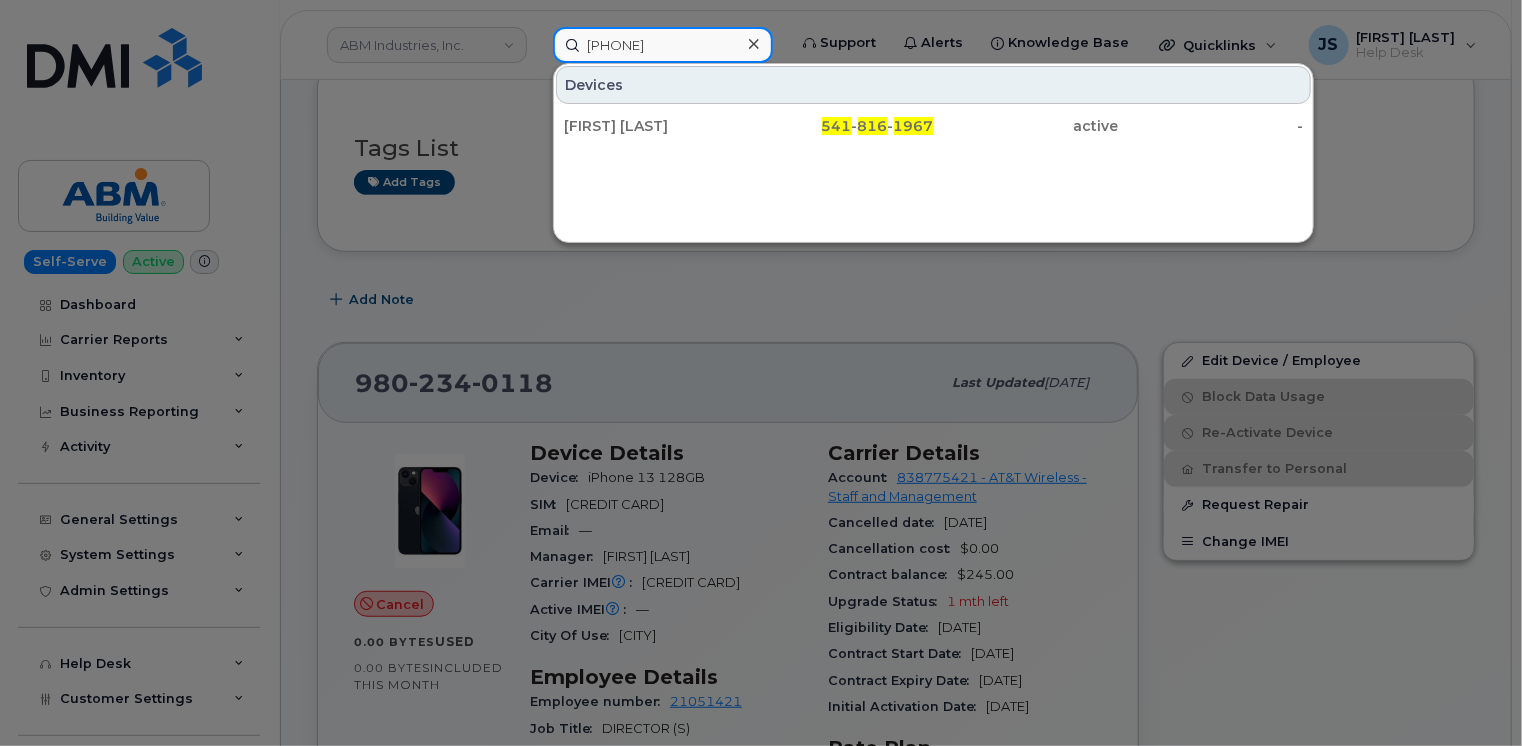 type on "5418161967" 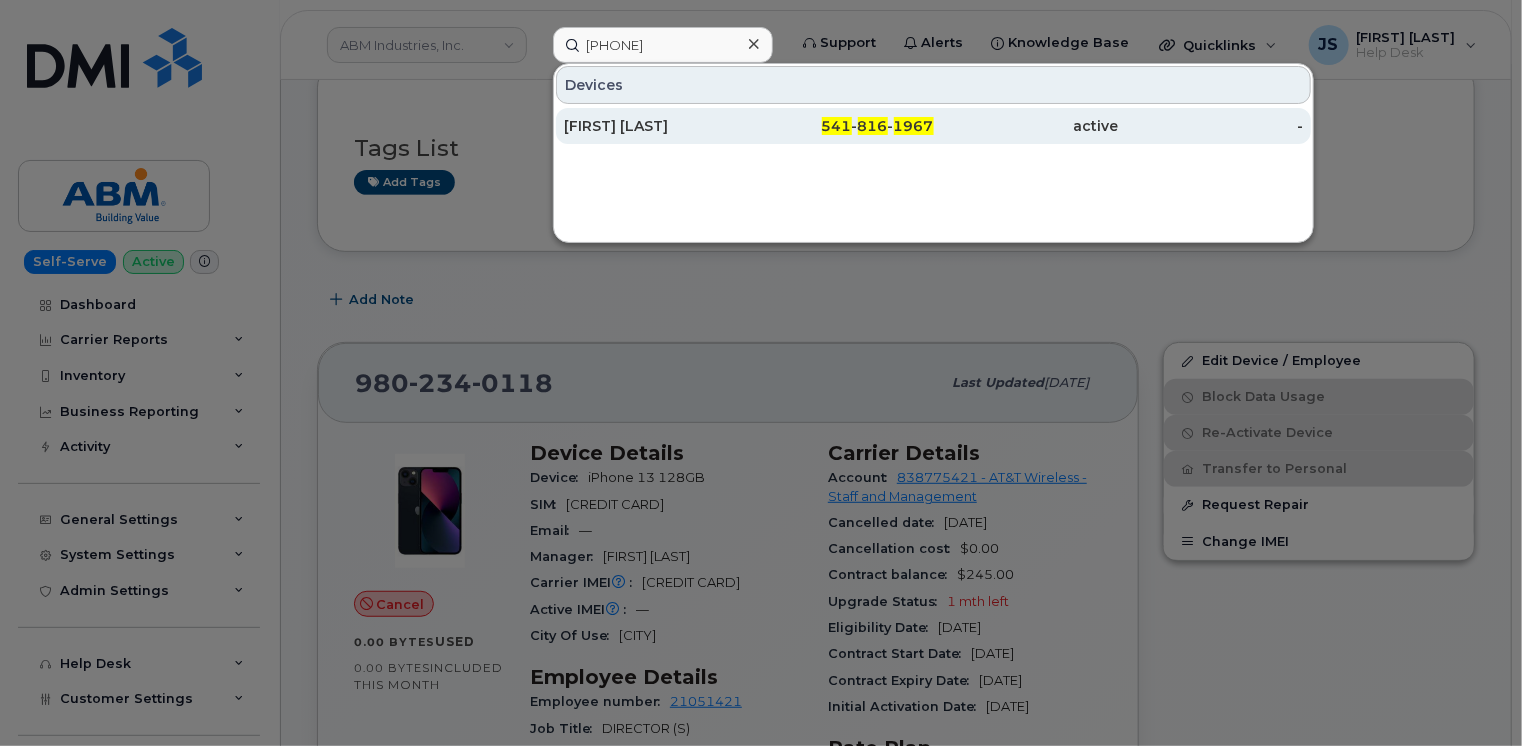 click on "[NAME] [LAST]" at bounding box center (656, 126) 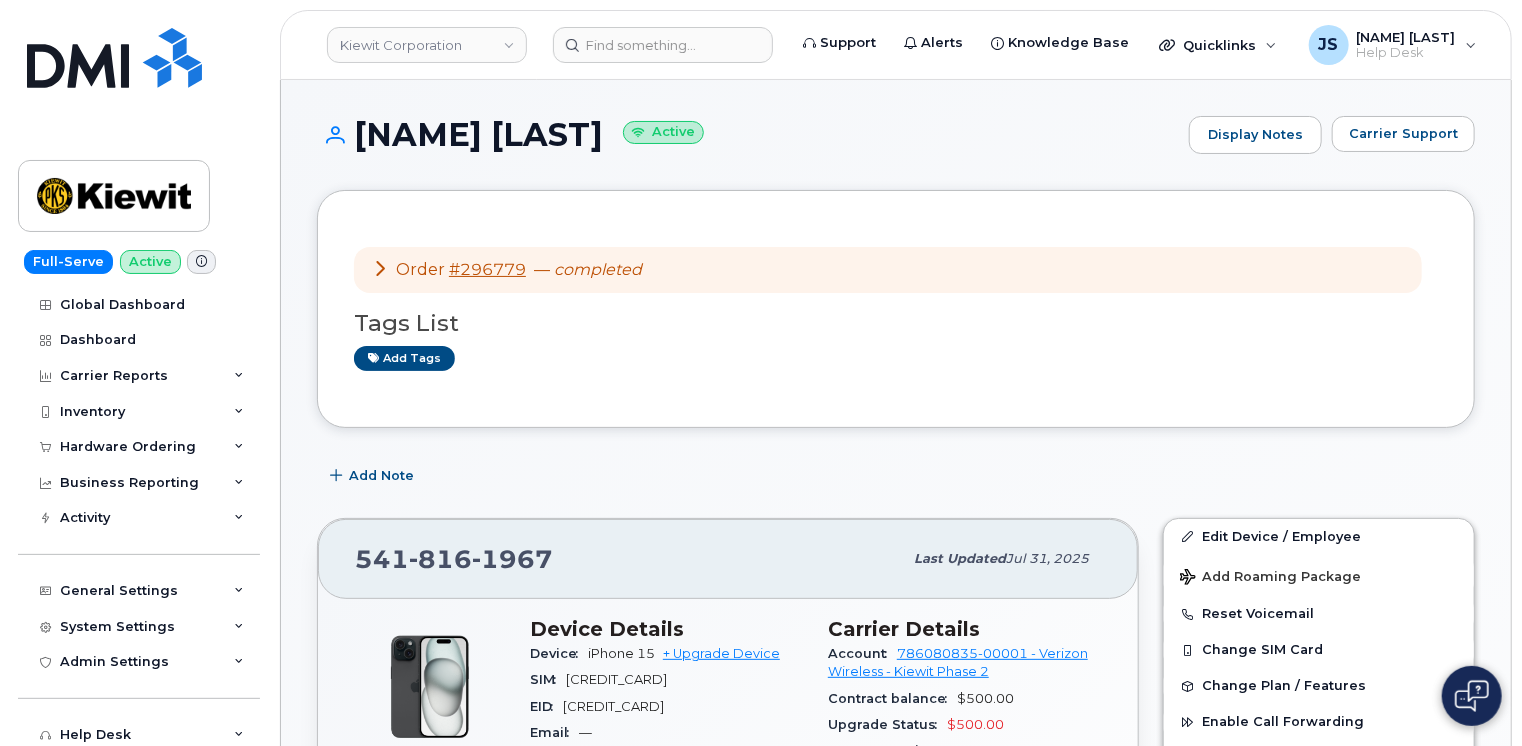 scroll, scrollTop: 100, scrollLeft: 0, axis: vertical 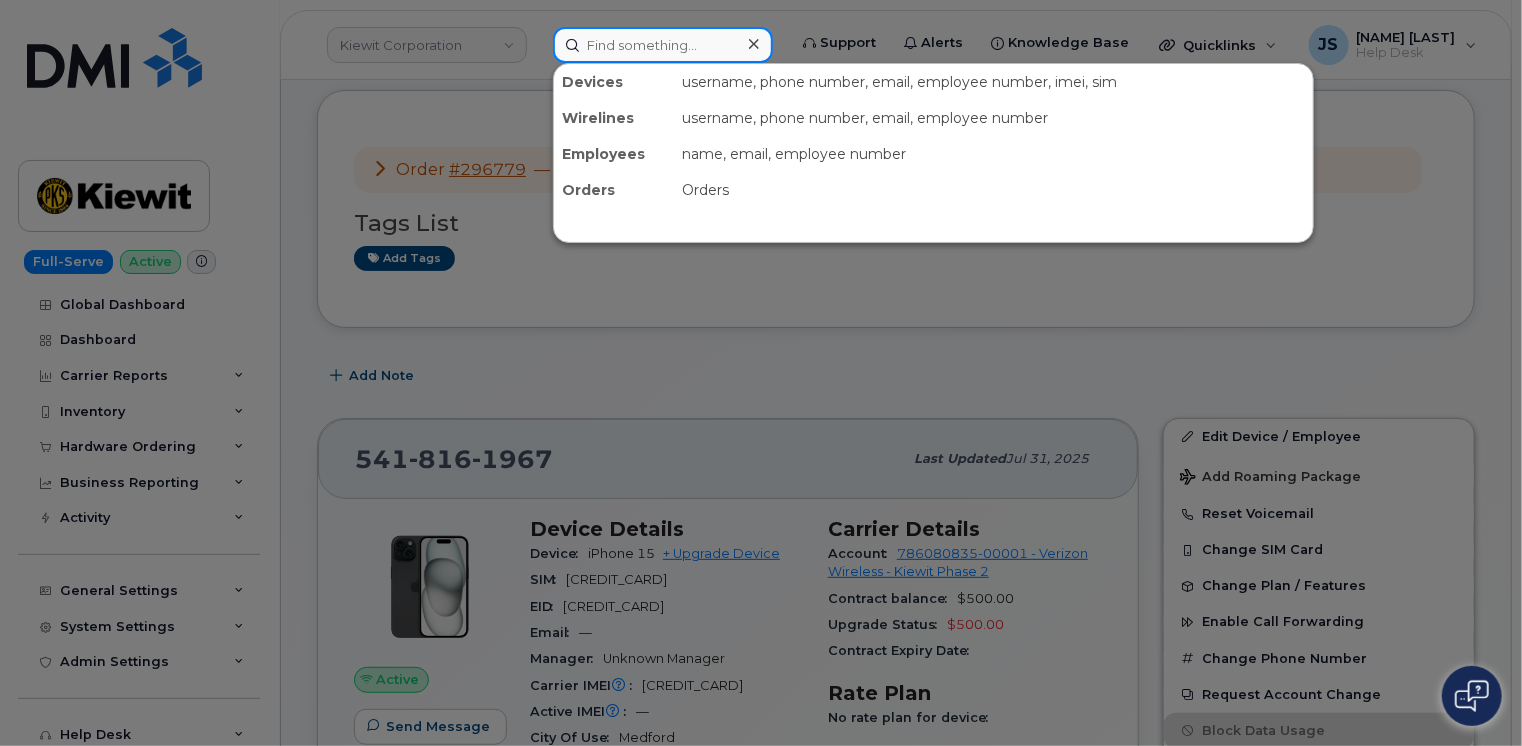 click at bounding box center [663, 45] 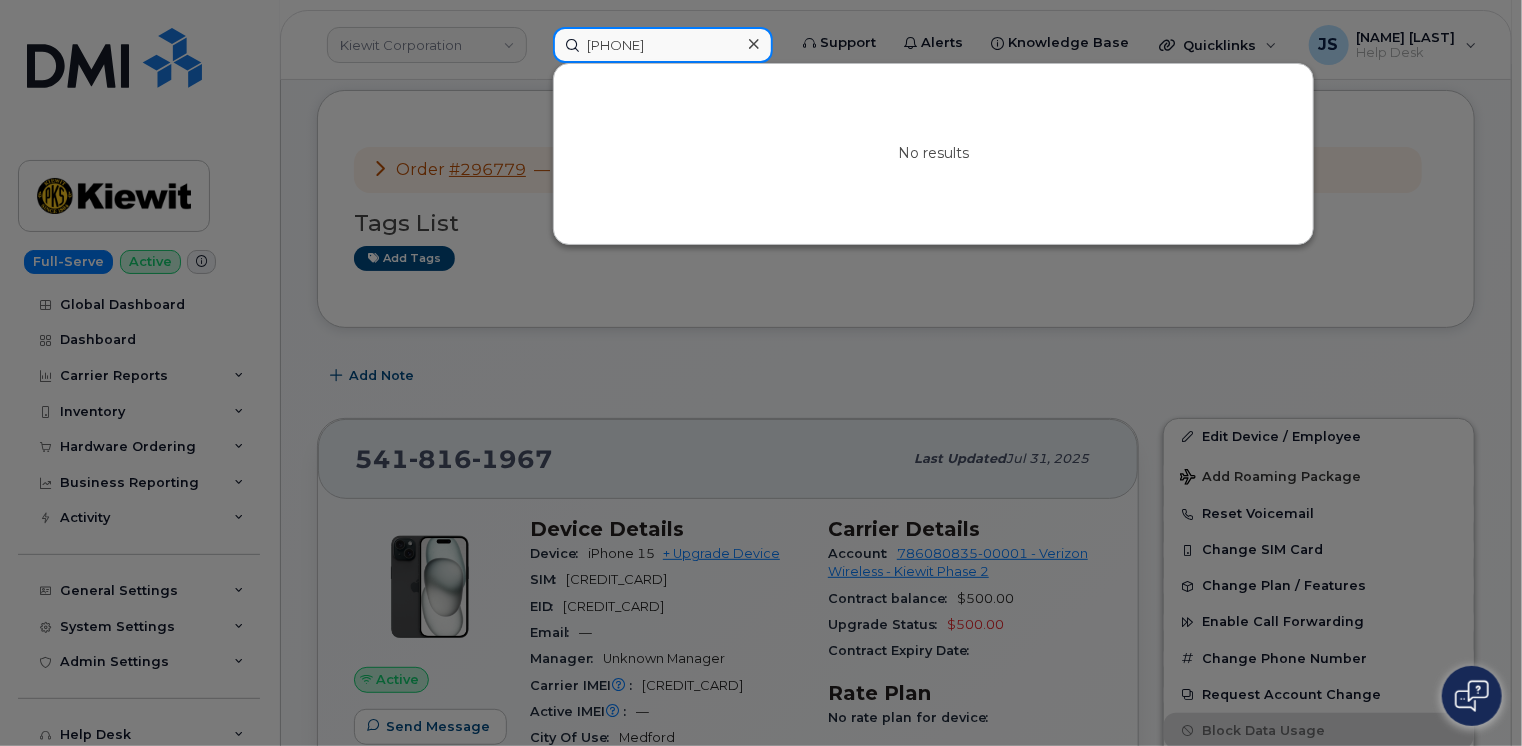 click on "9134480949" at bounding box center (663, 45) 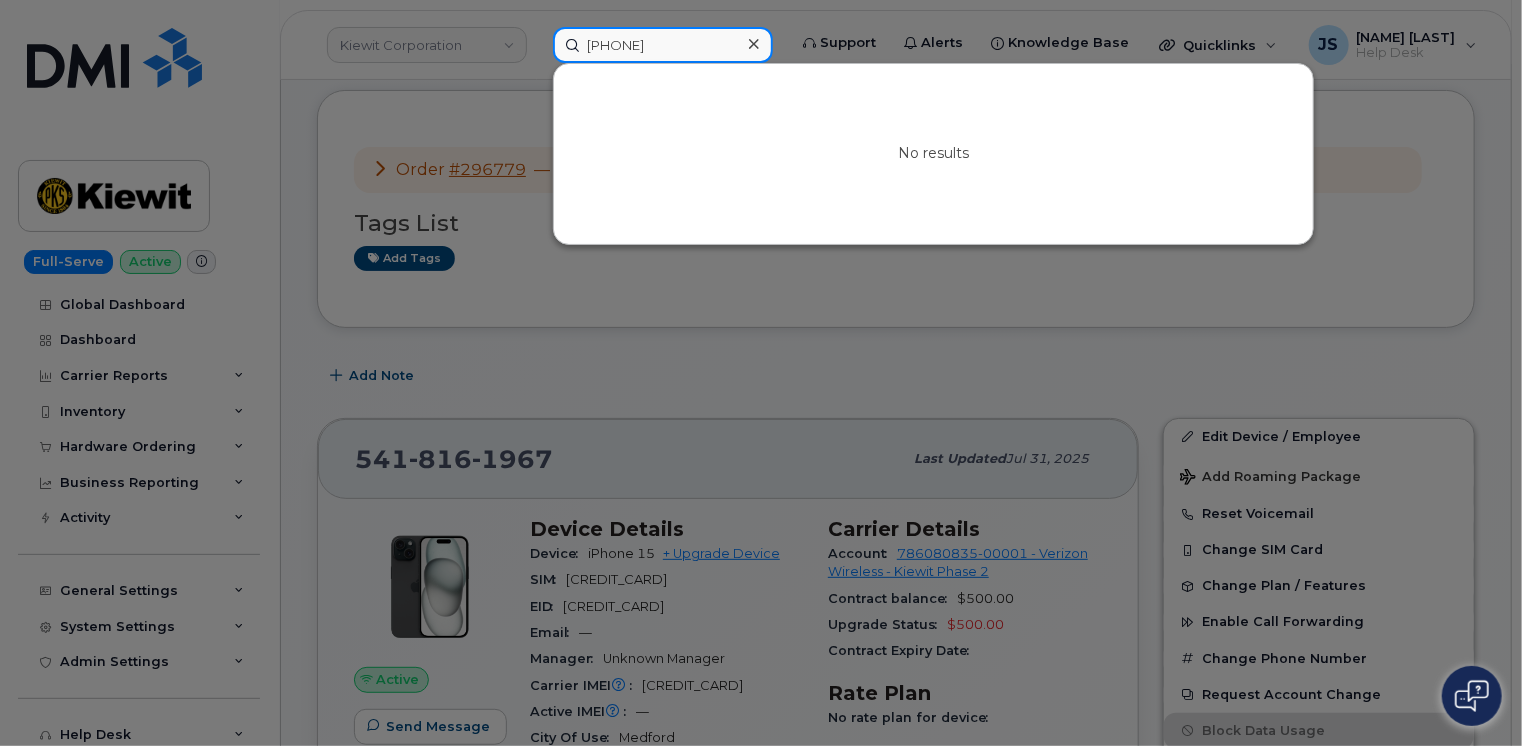 click on "9134480949" at bounding box center [663, 45] 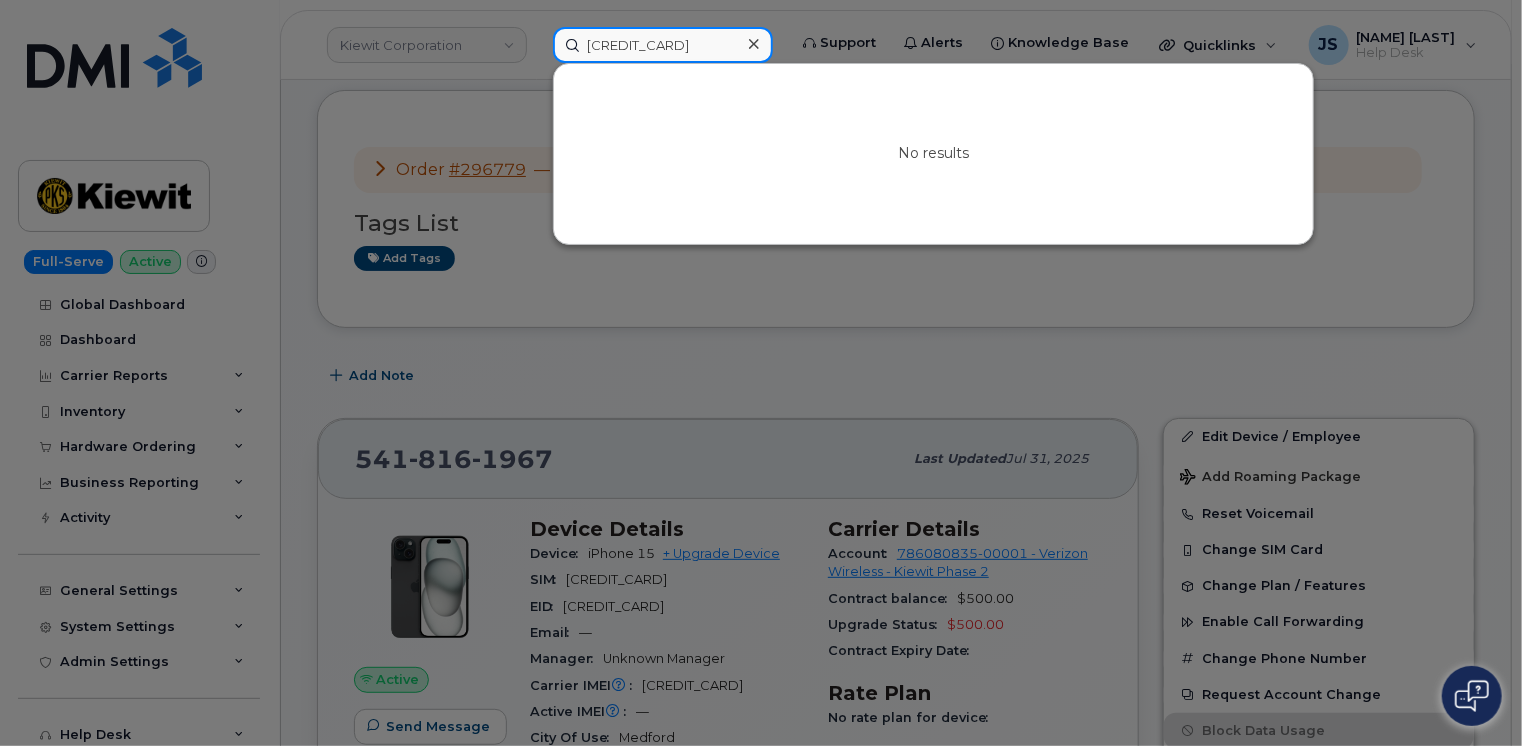 type on "356832828552907" 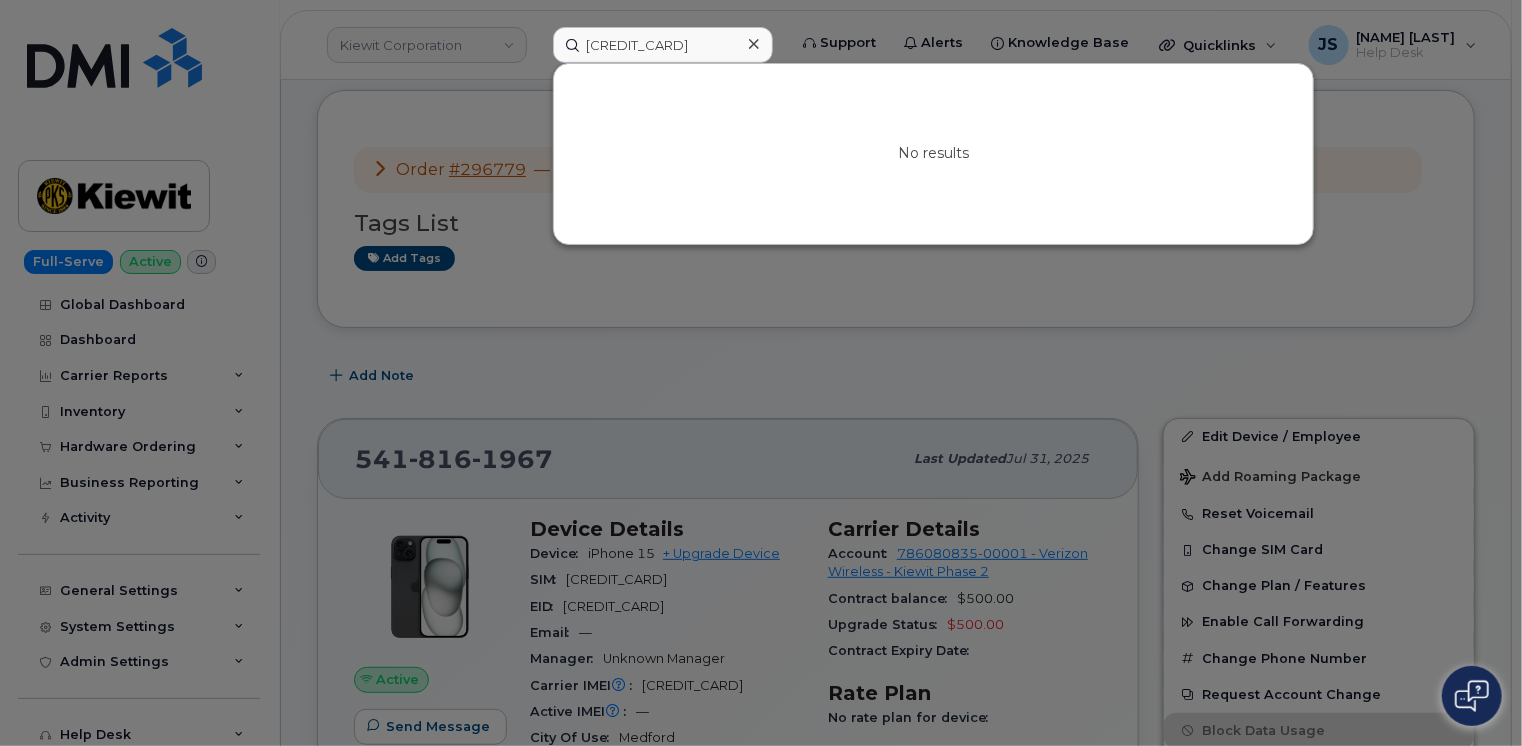 click at bounding box center (761, 373) 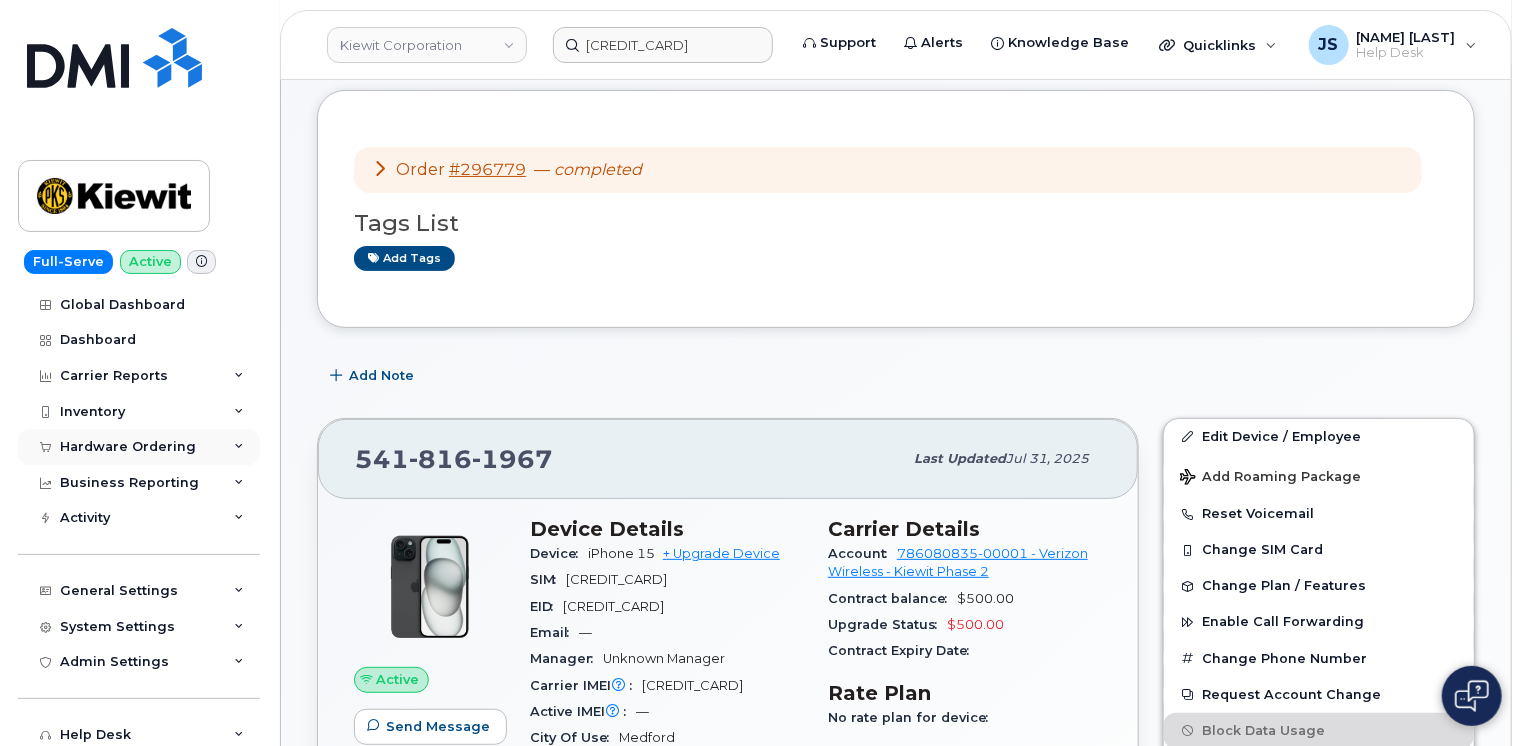 click on "Hardware Ordering" at bounding box center (139, 447) 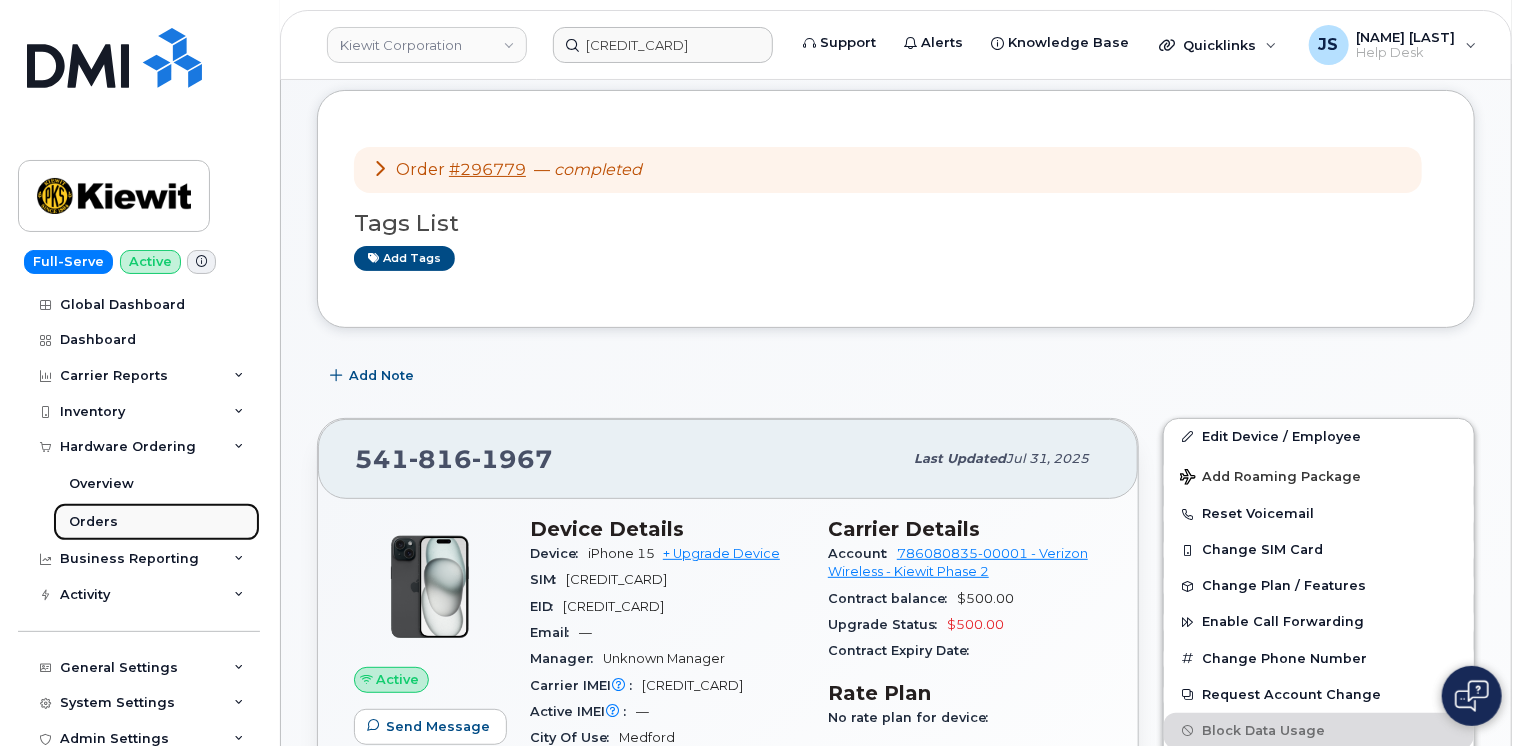 click on "Orders" at bounding box center (156, 522) 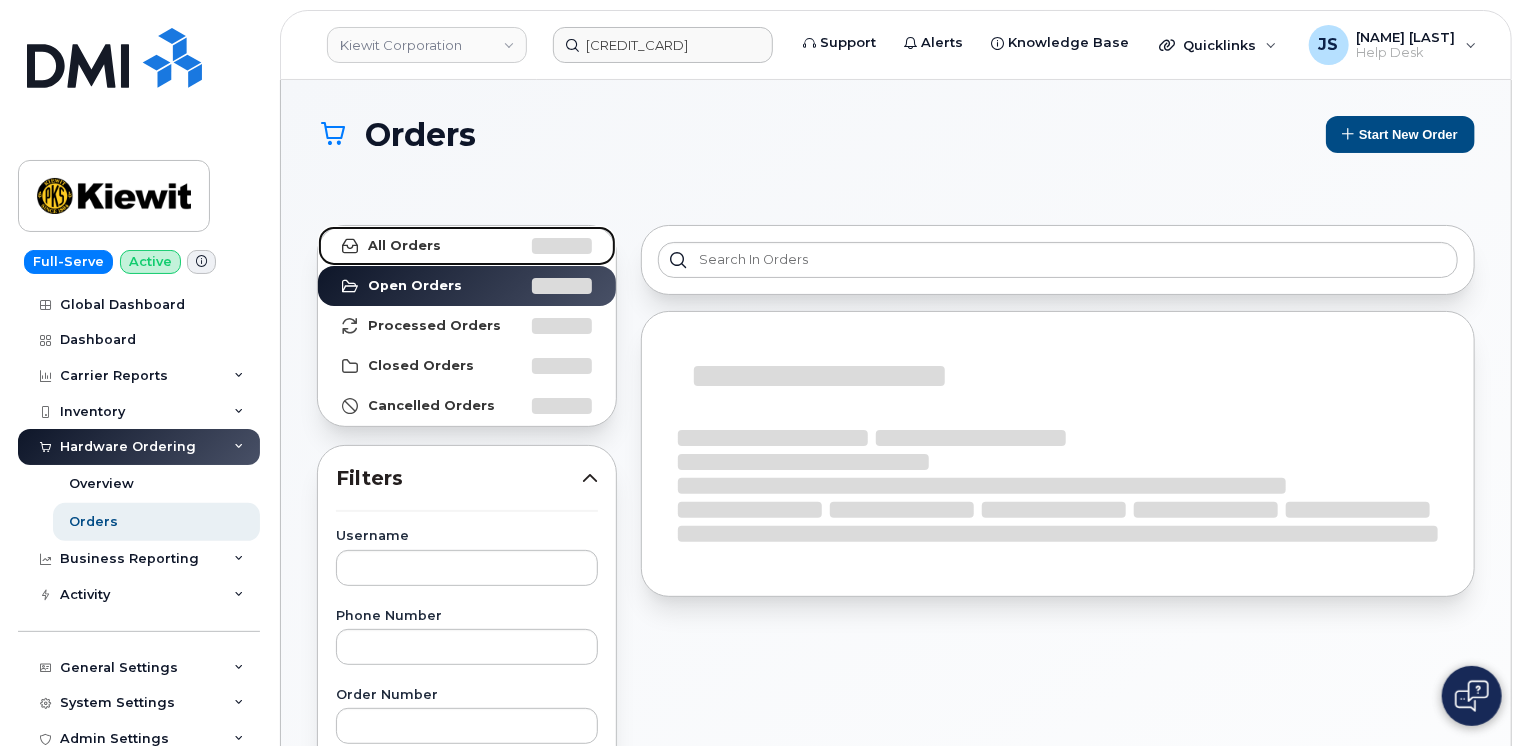 click on "All Orders" at bounding box center (467, 246) 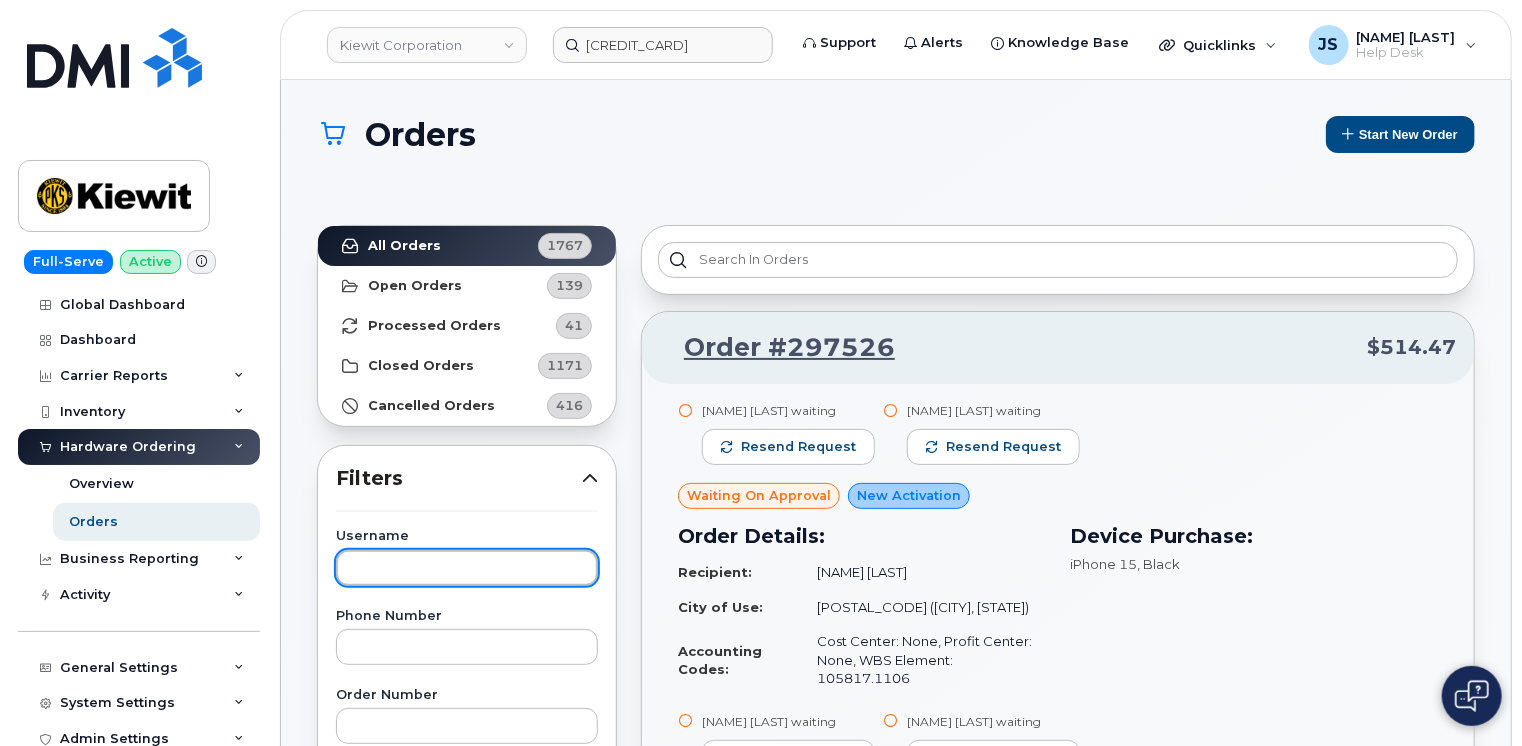 click at bounding box center [467, 568] 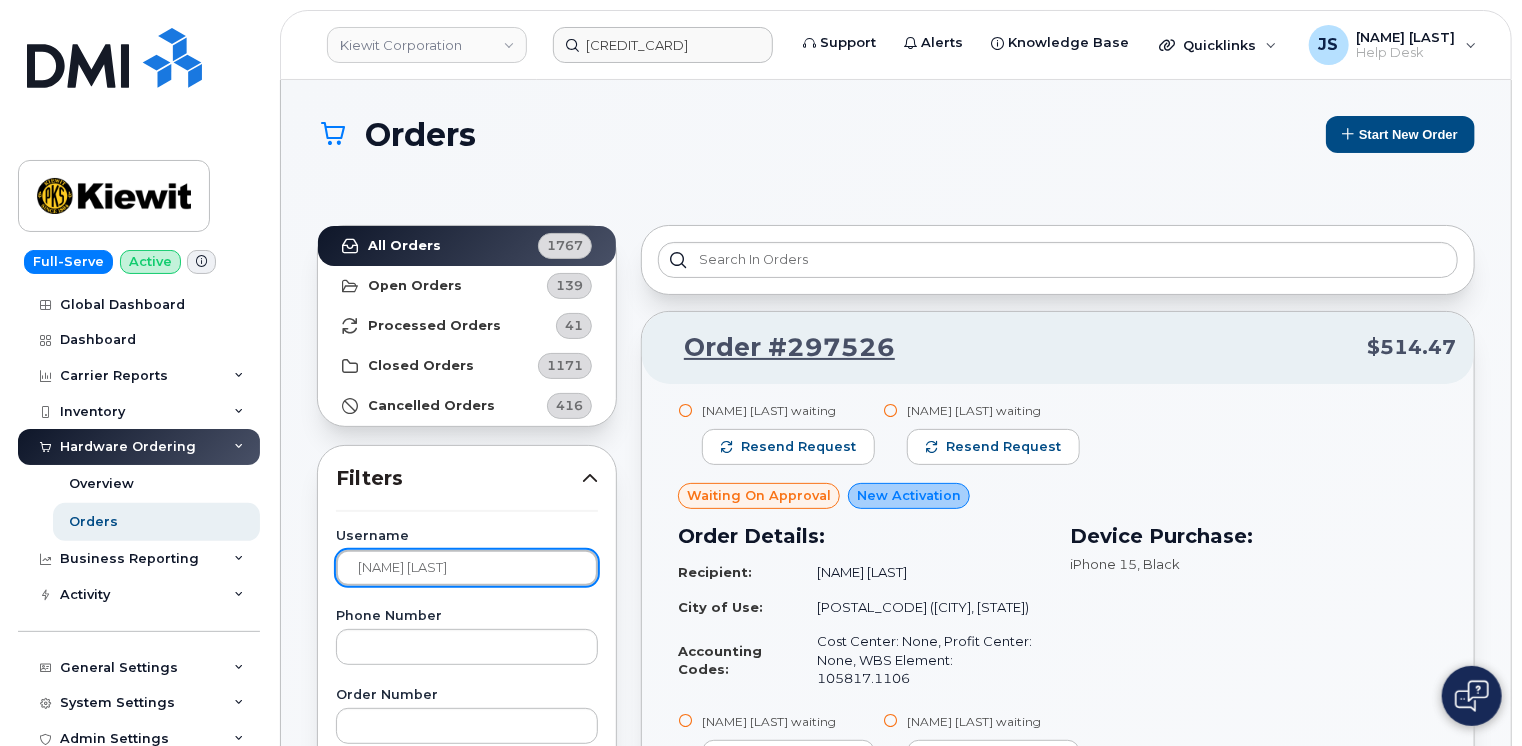 type on "Colin Burdick" 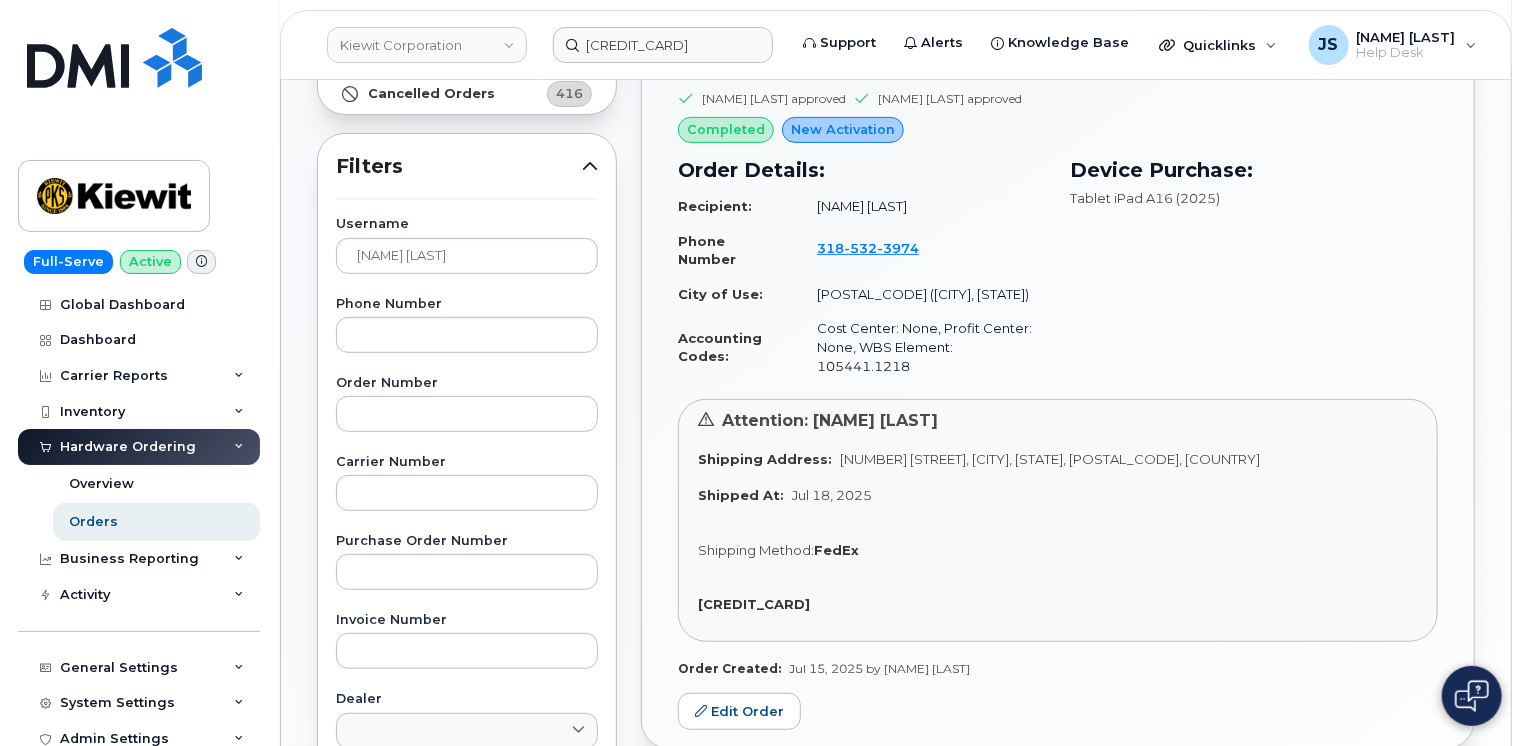 scroll, scrollTop: 400, scrollLeft: 0, axis: vertical 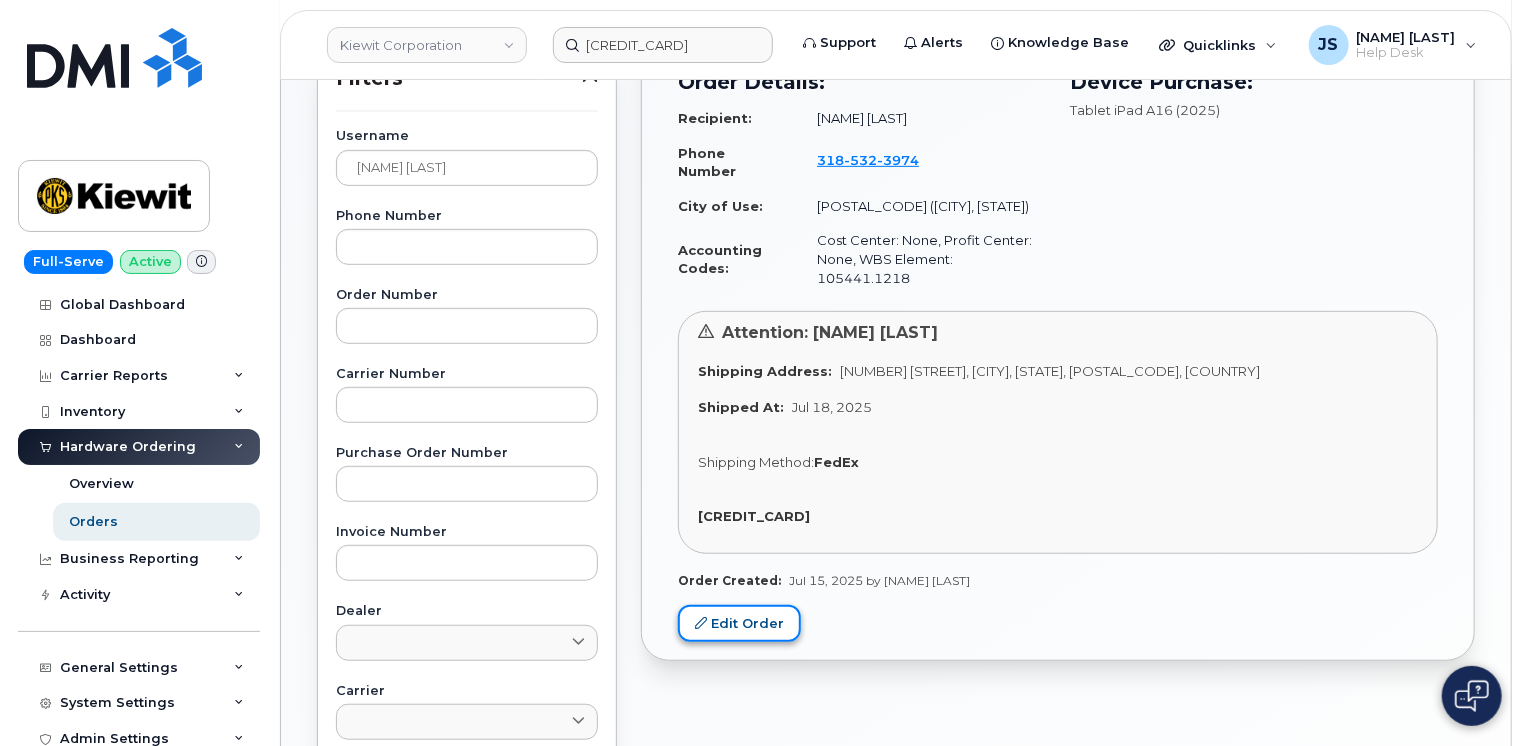 click on "Edit Order" at bounding box center [739, 623] 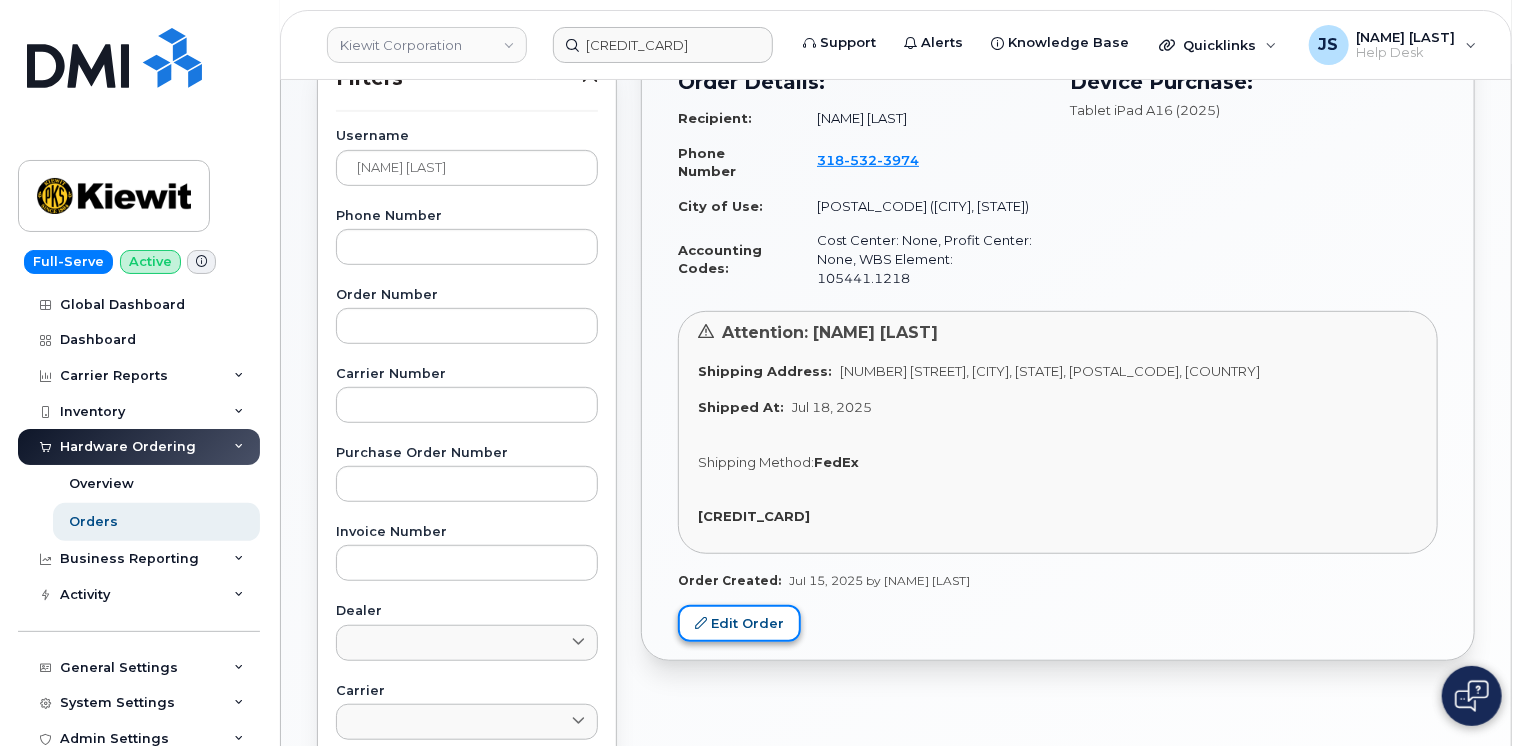 click at bounding box center (701, 623) 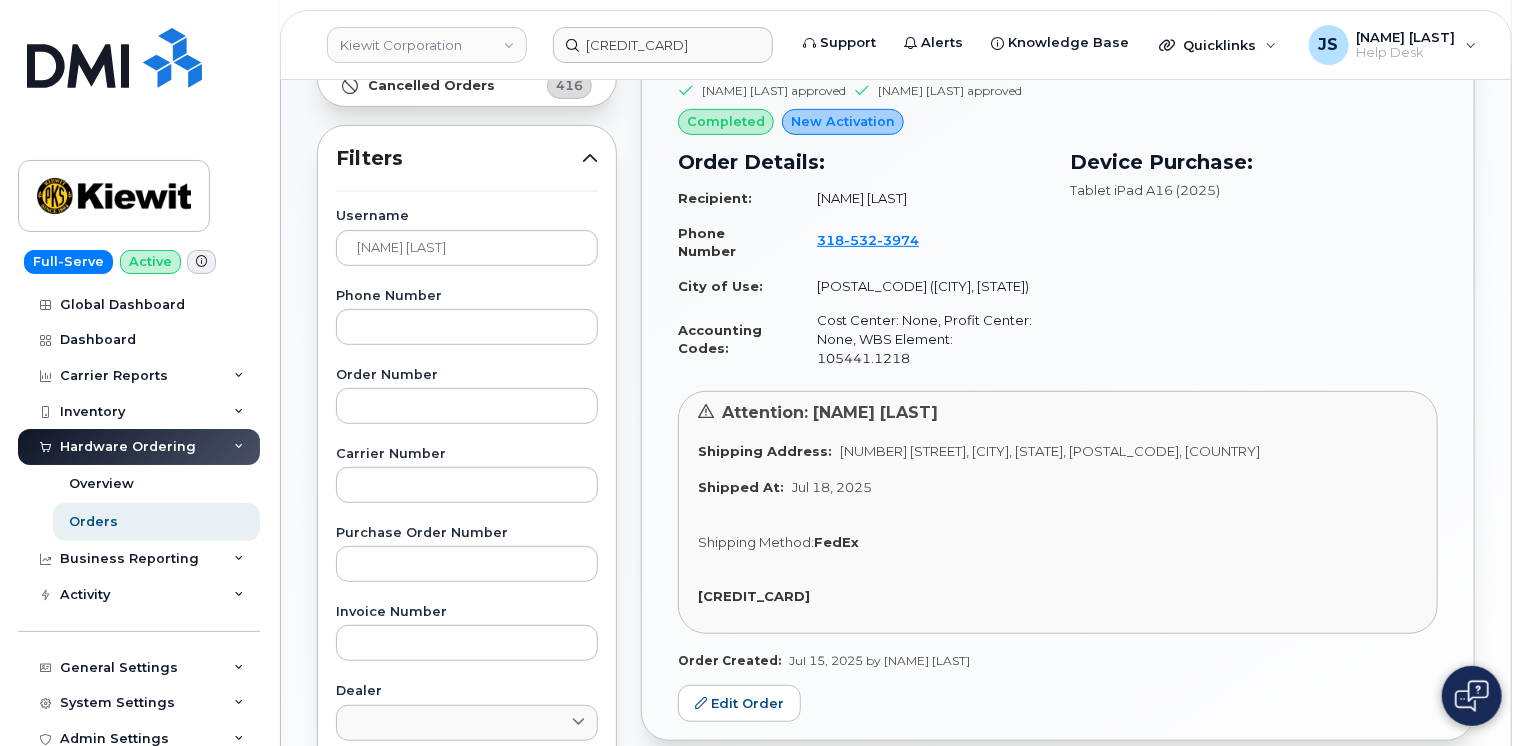 scroll, scrollTop: 100, scrollLeft: 0, axis: vertical 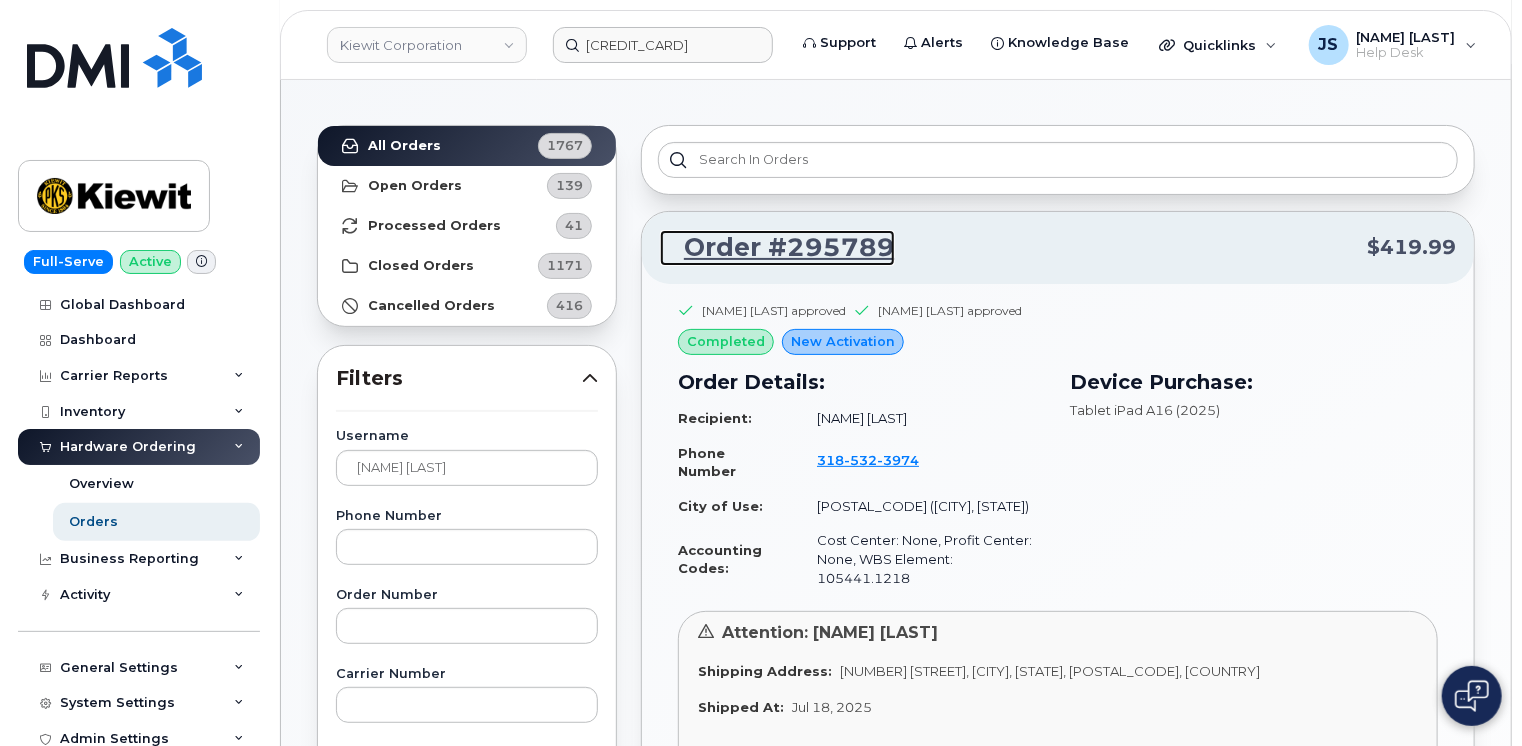 click on "Order #295789" at bounding box center (777, 248) 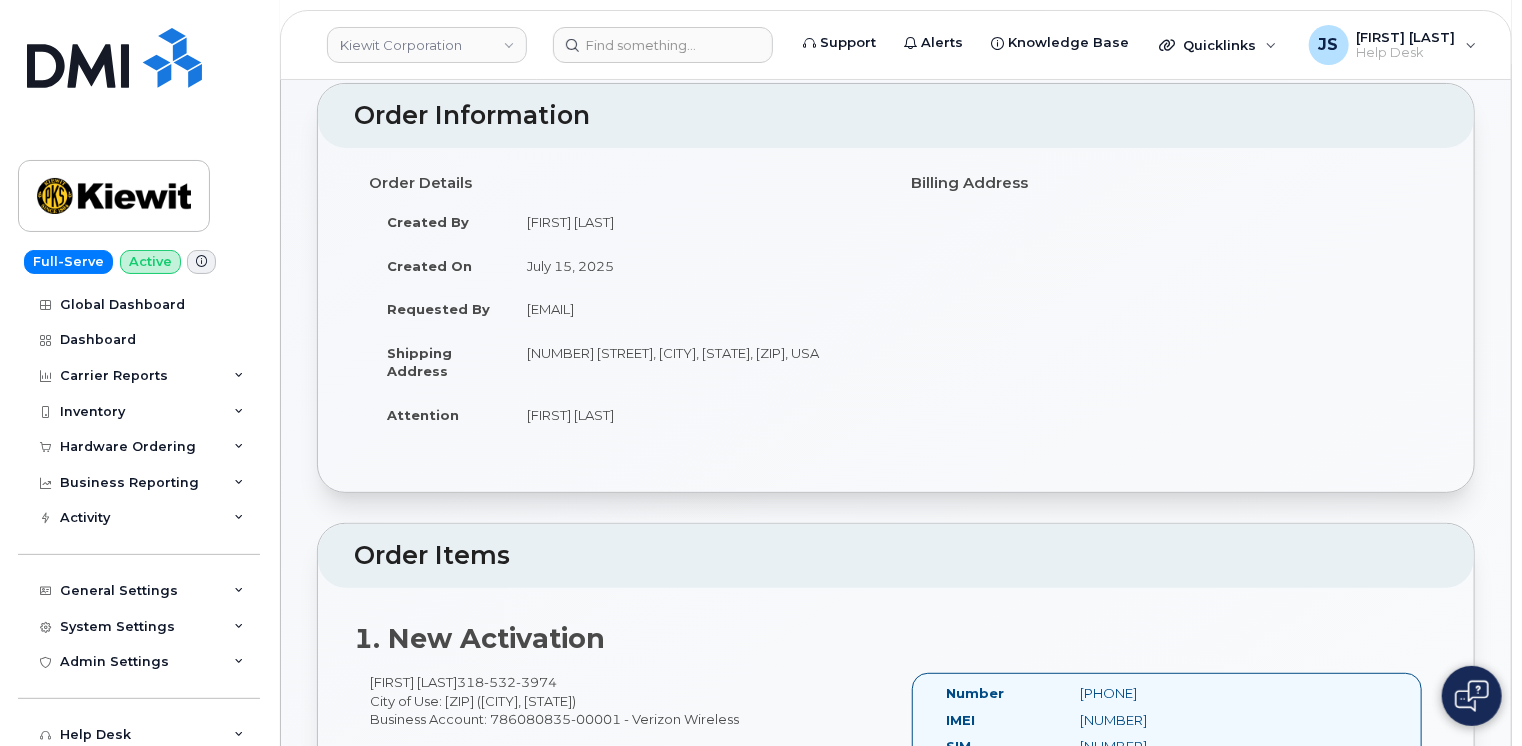 scroll, scrollTop: 0, scrollLeft: 0, axis: both 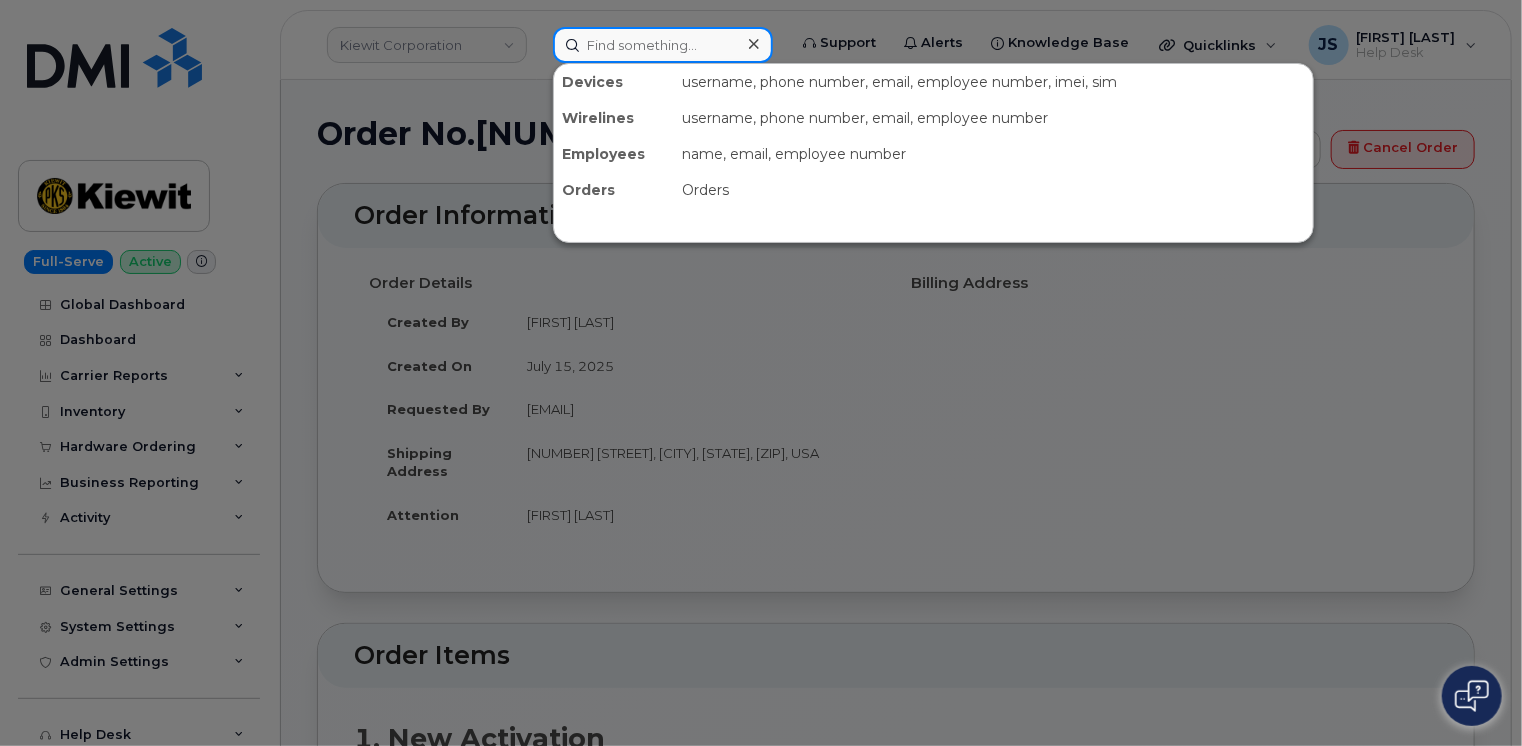 click at bounding box center [663, 45] 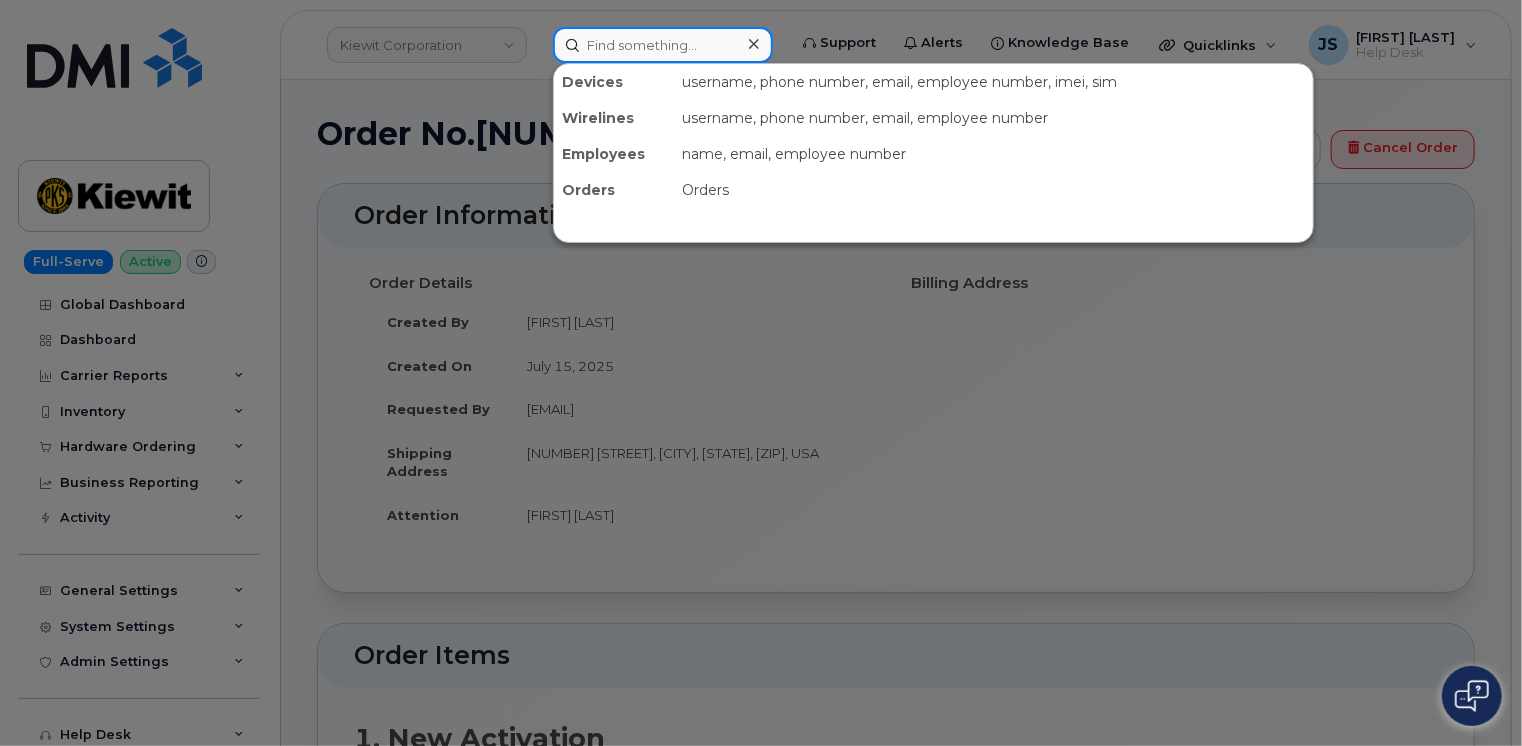 paste on "[NUMBER]" 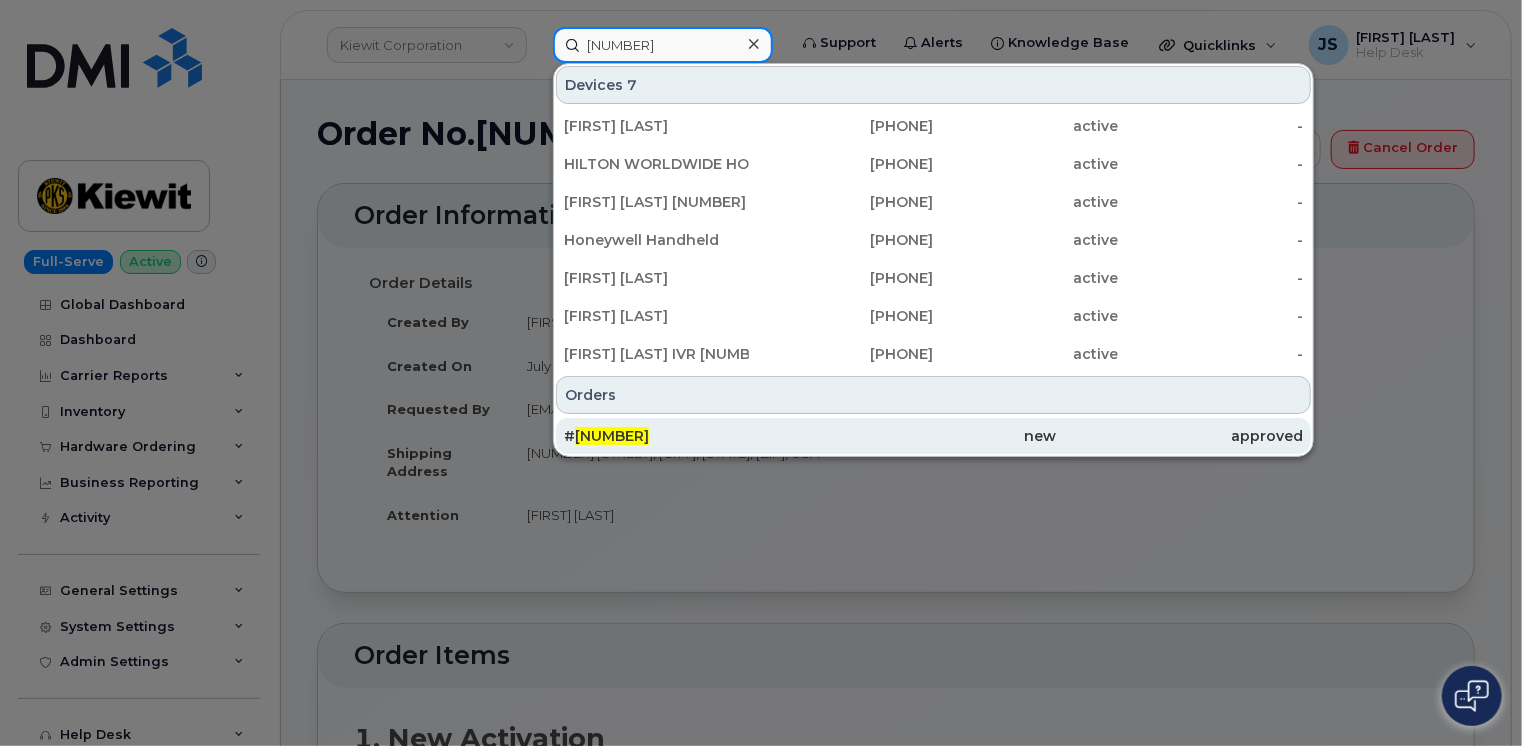 type on "[NUMBER]" 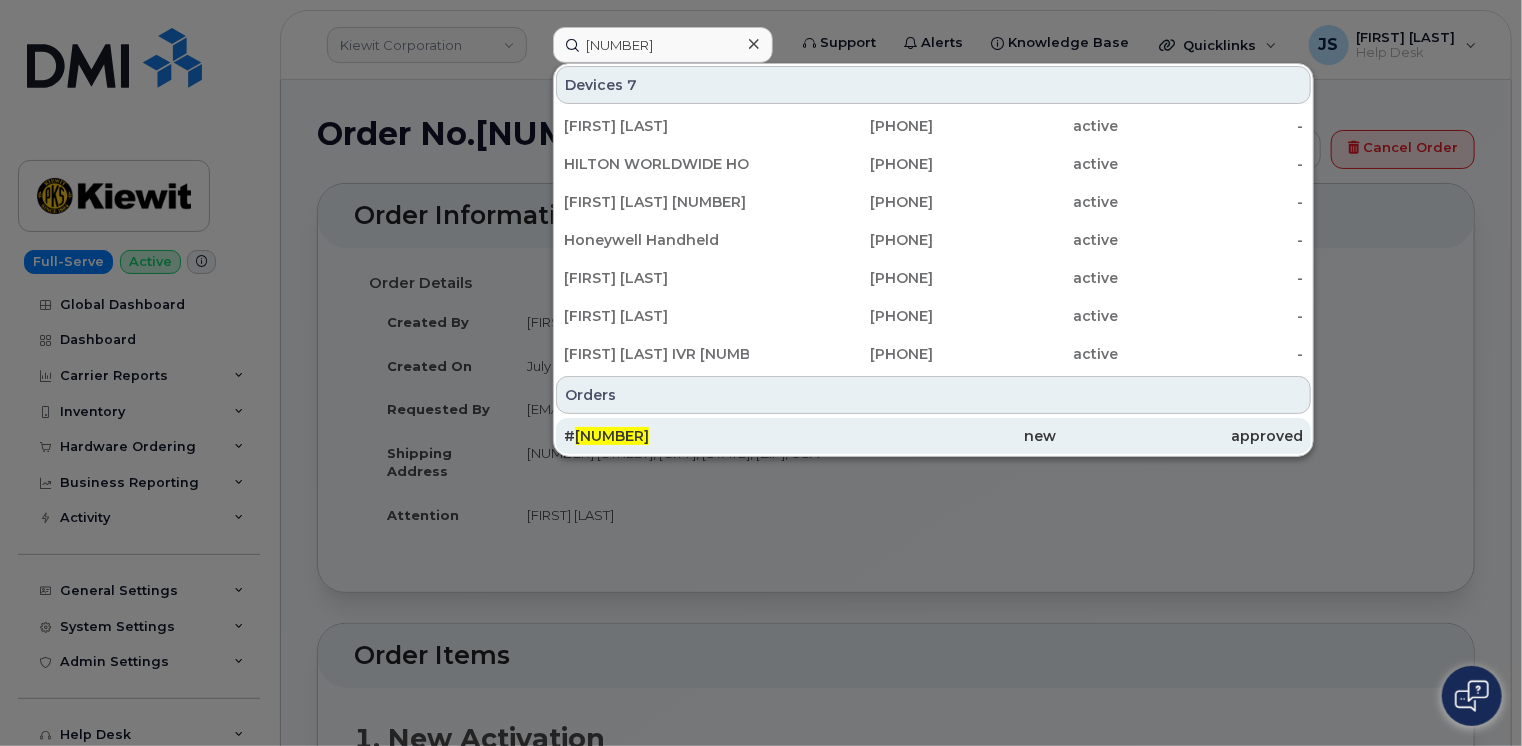 click on "# [NUMBER]" at bounding box center (687, 436) 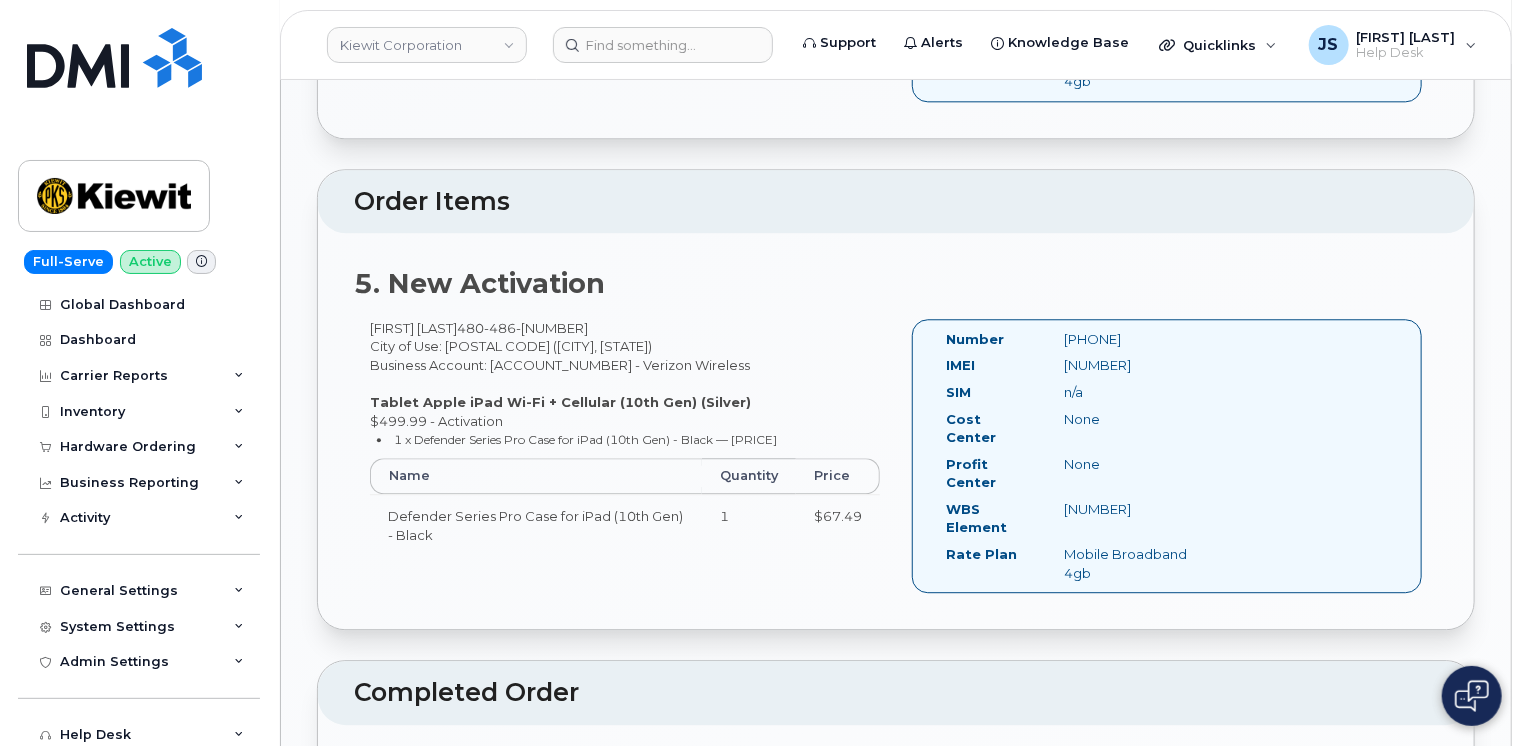 scroll, scrollTop: 2500, scrollLeft: 0, axis: vertical 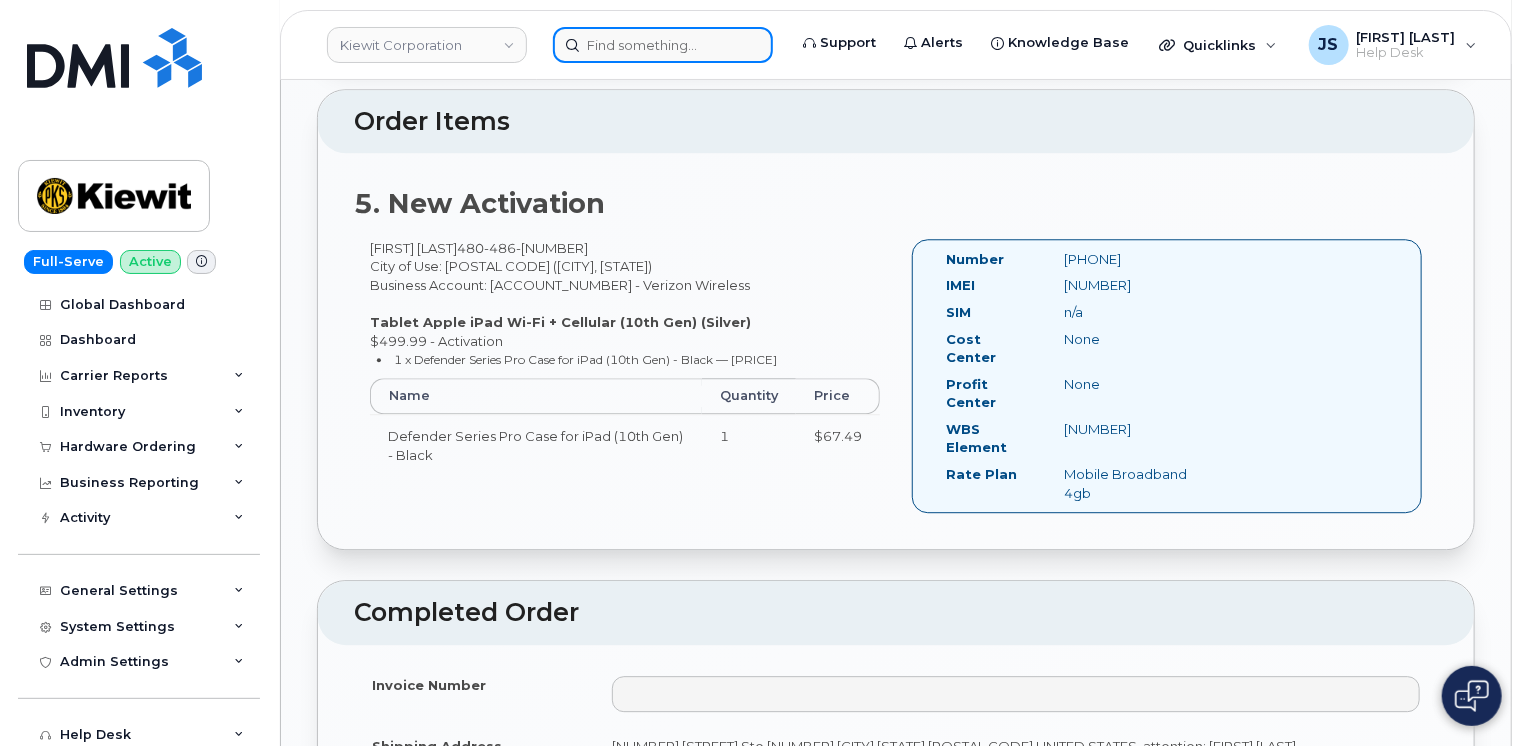 click at bounding box center (663, 45) 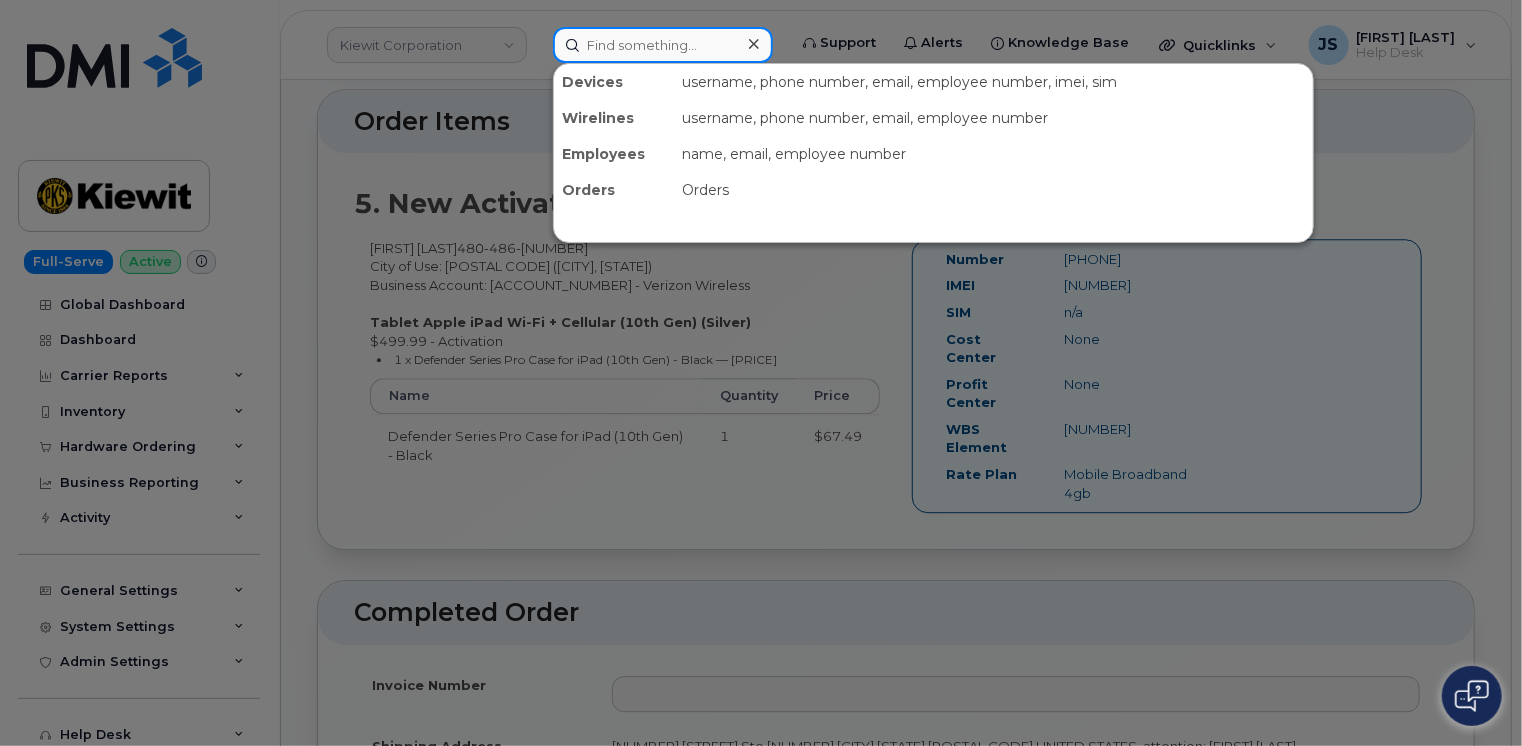 paste on "[NUMBER]" 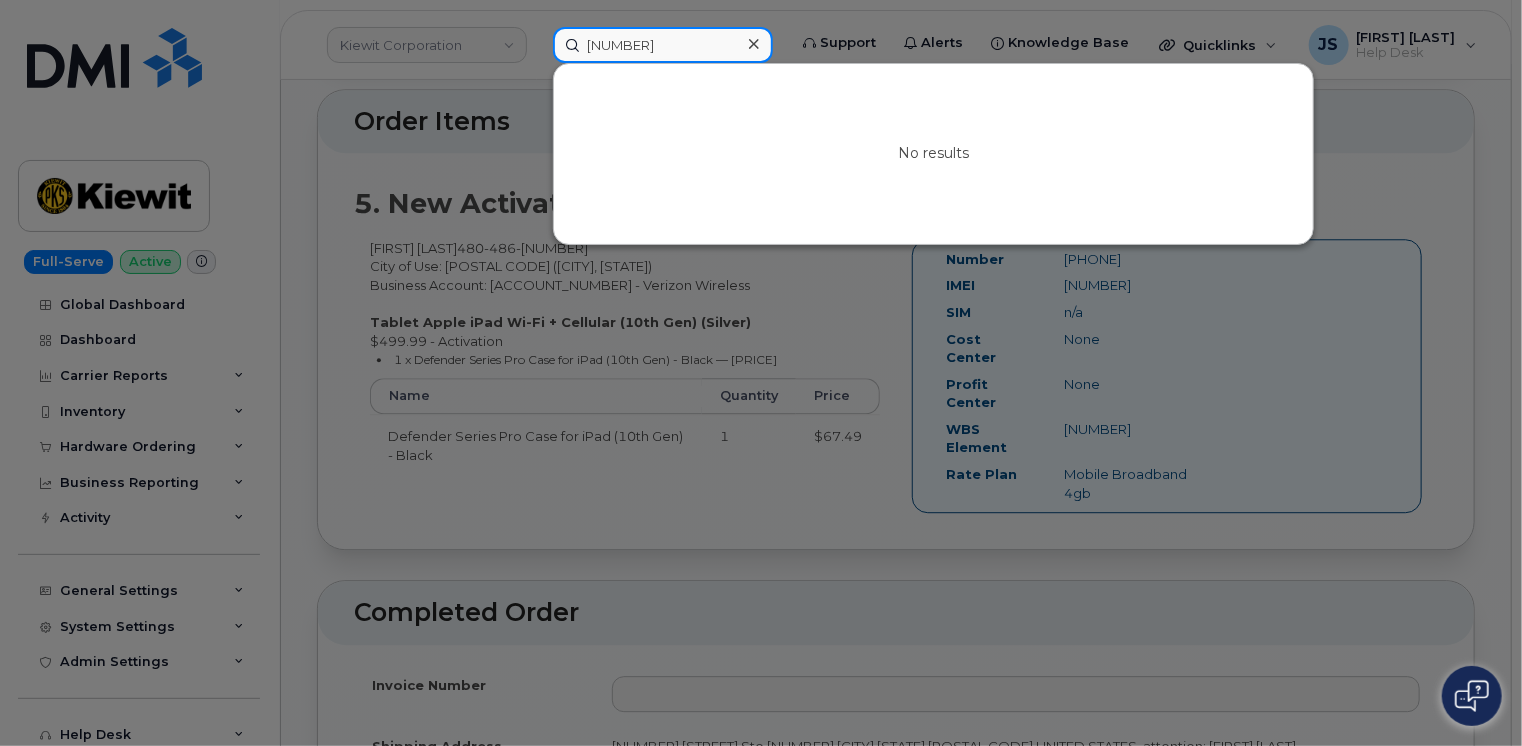 type on "[NUMBER]" 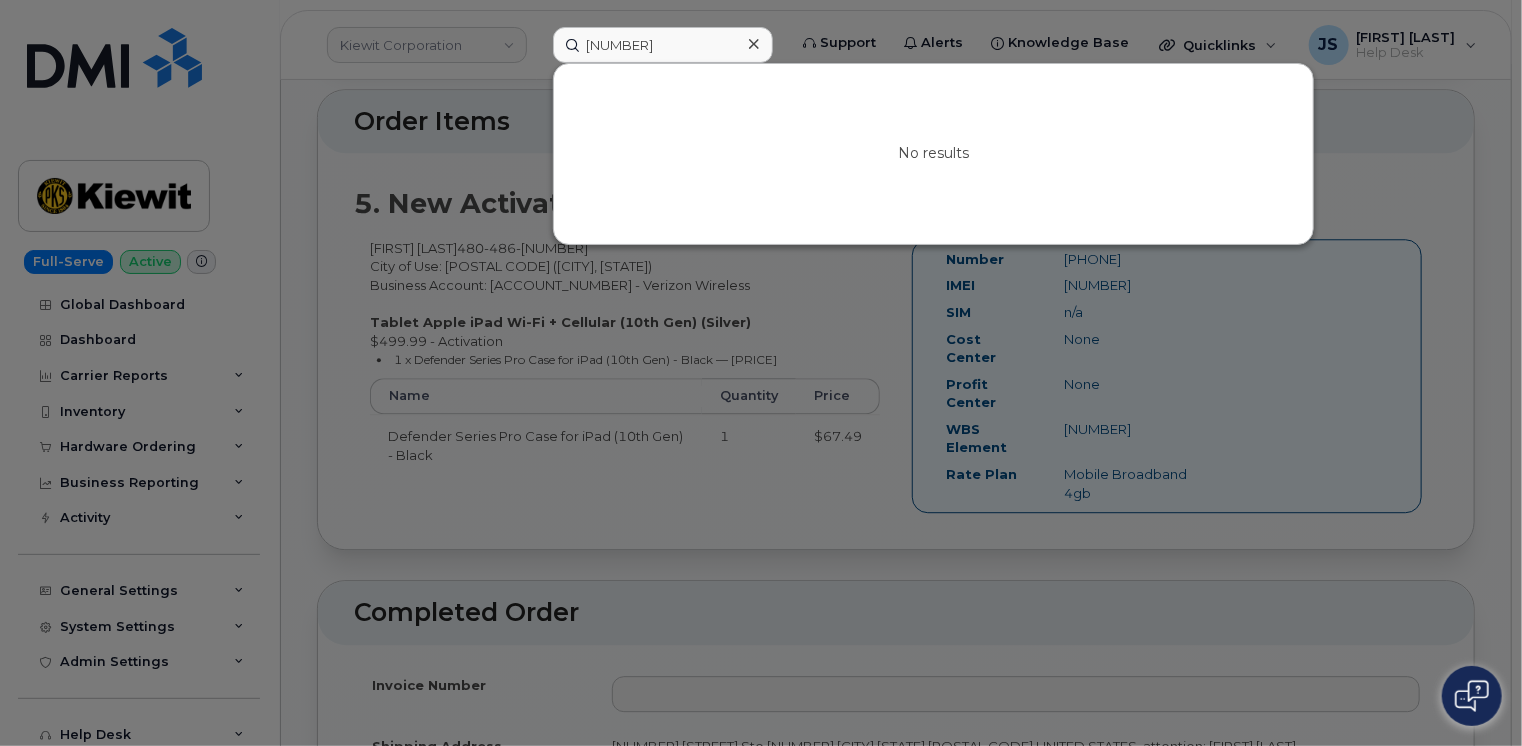click 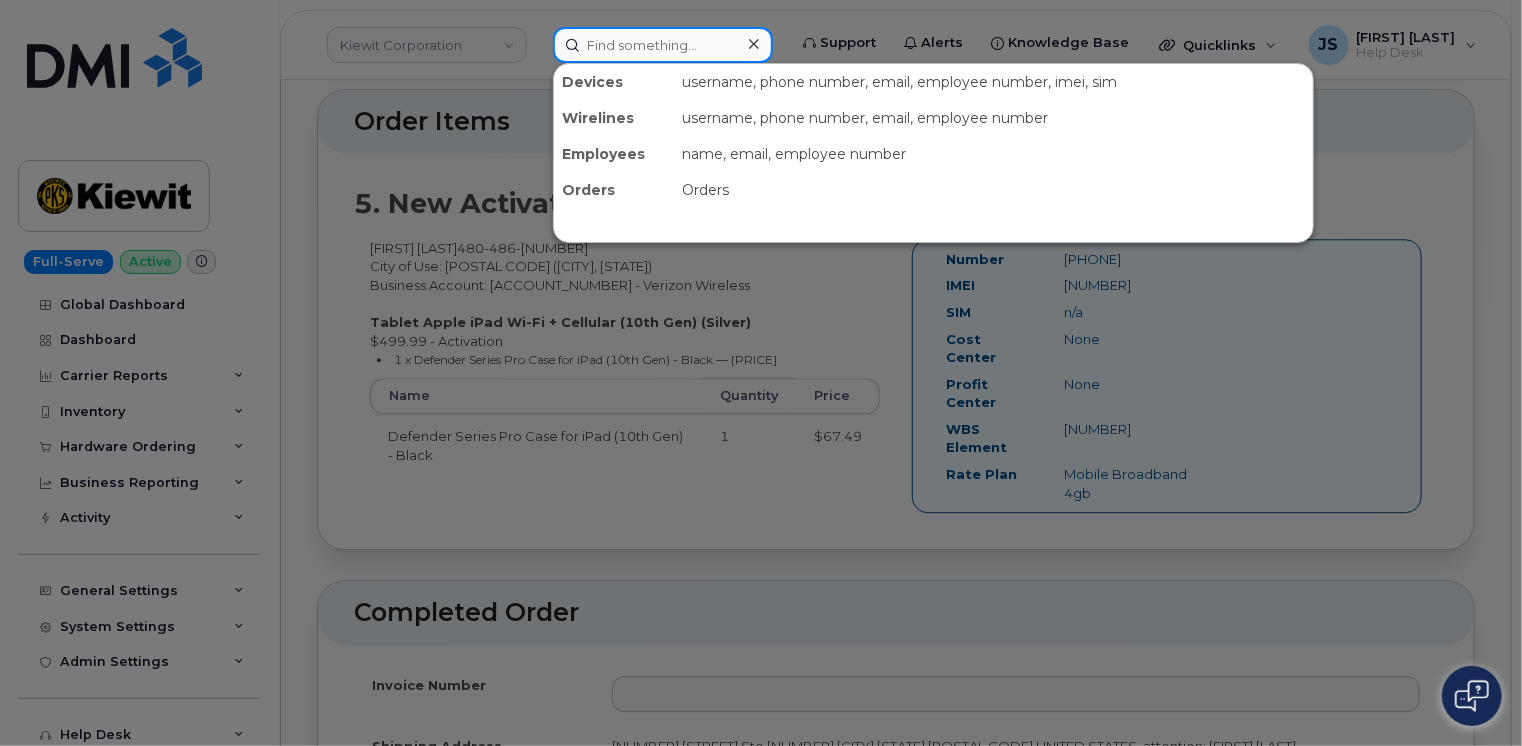 paste on "[PHONE]" 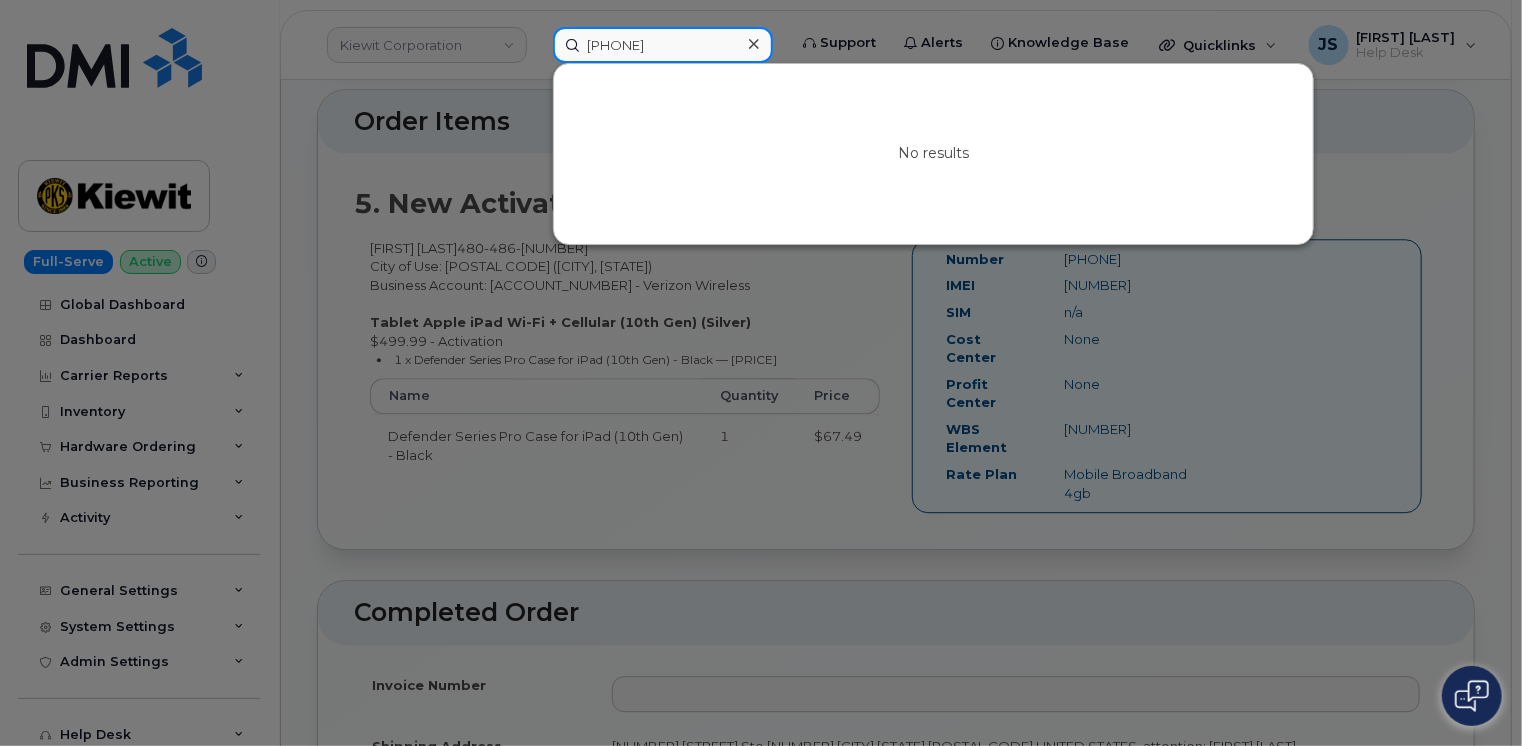 type on "[PHONE]" 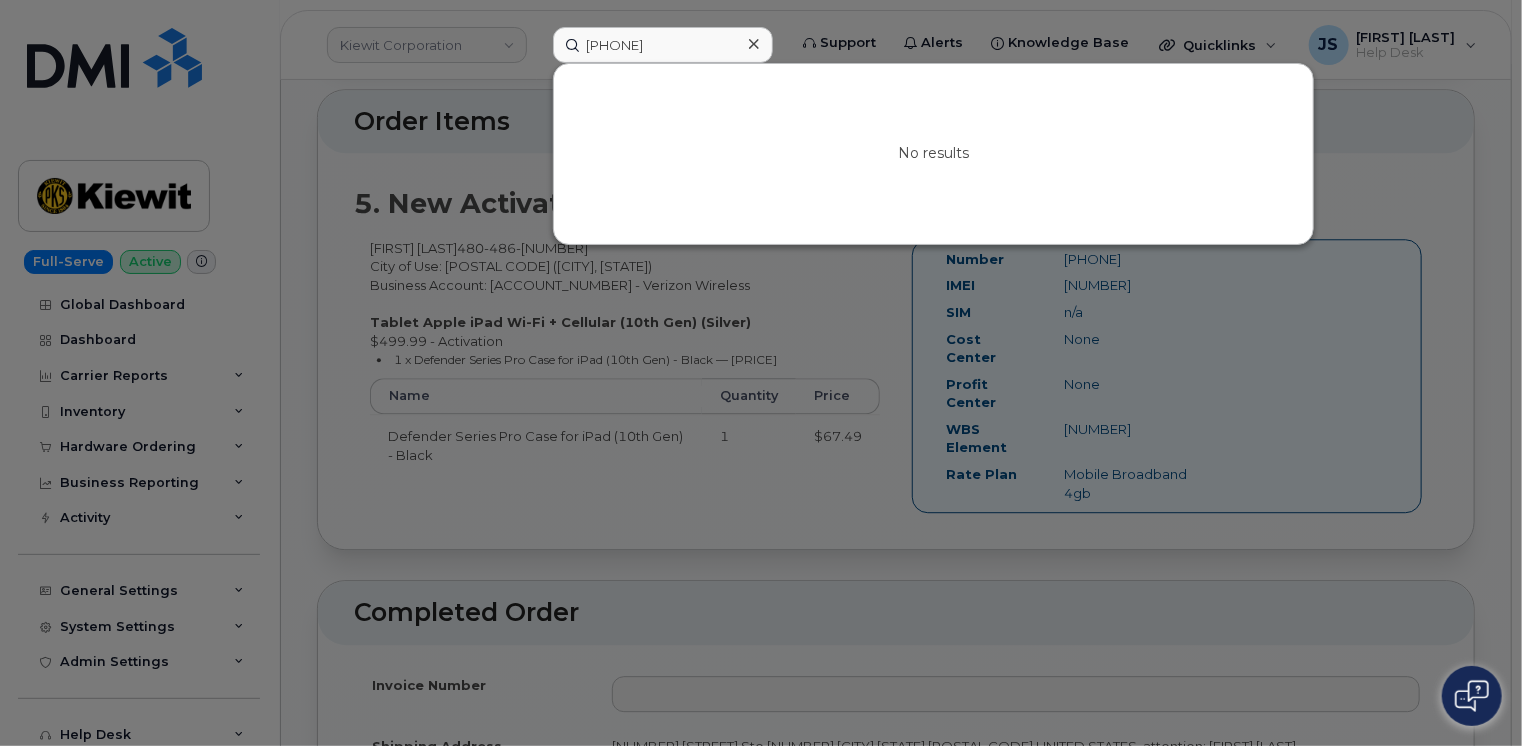 click at bounding box center [761, 373] 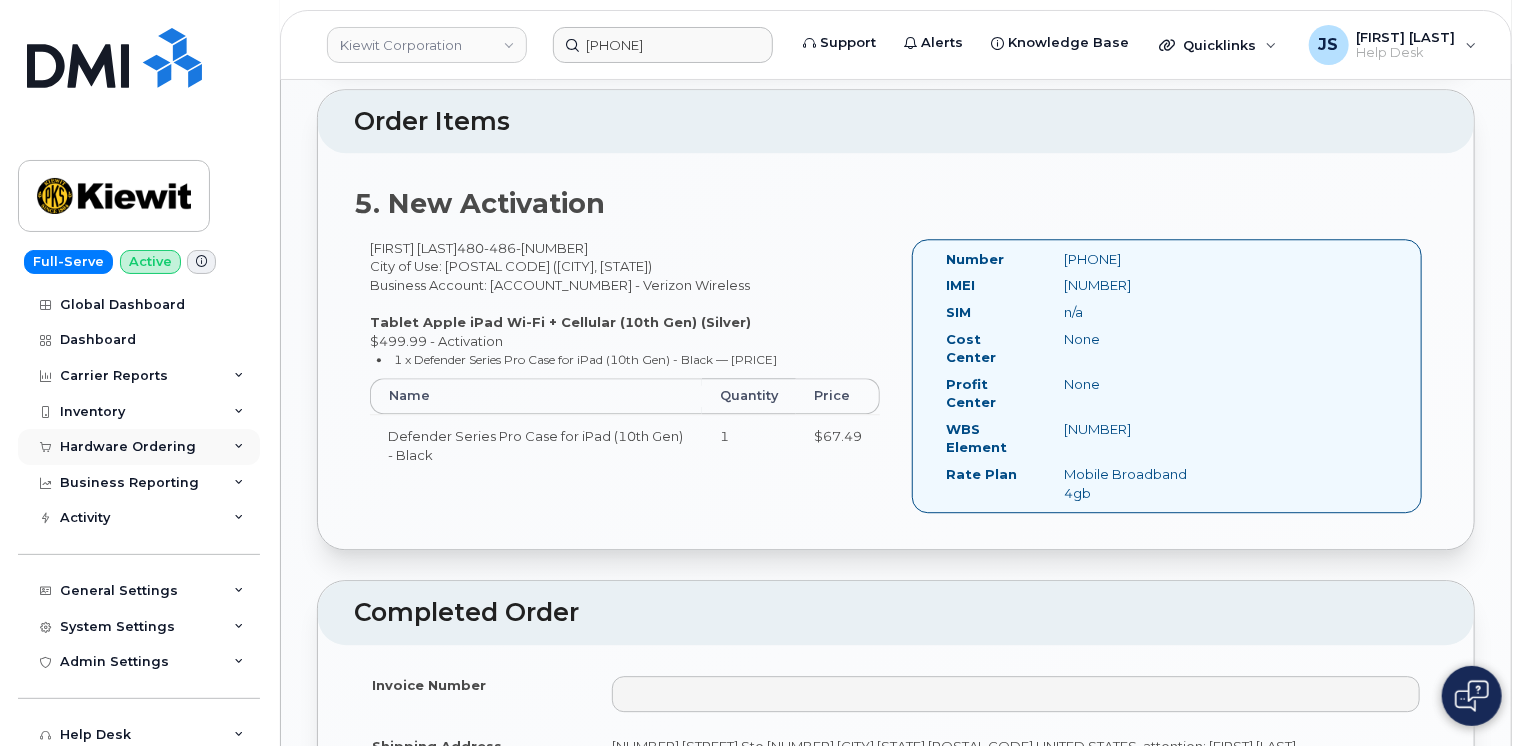 click at bounding box center (239, 447) 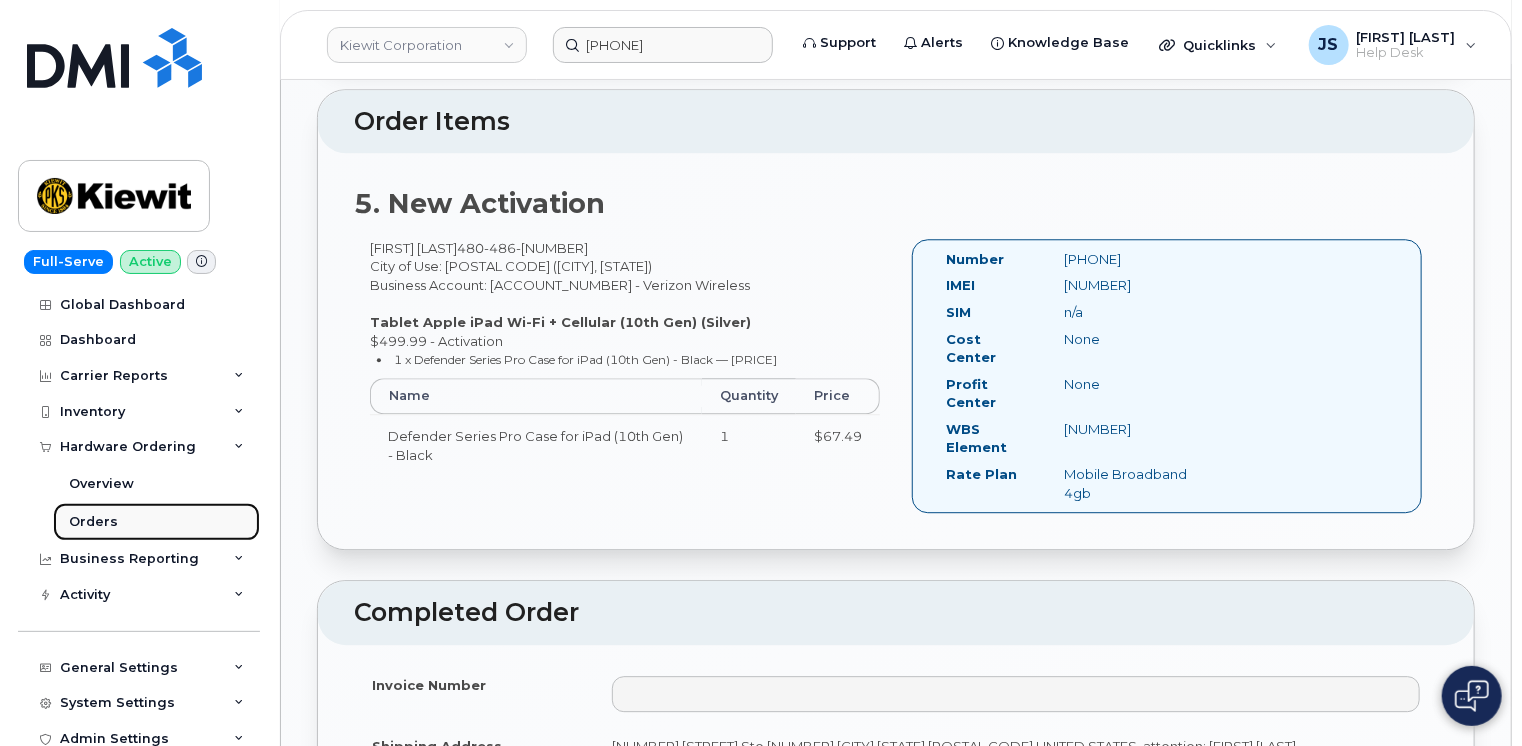 click on "Orders" at bounding box center (93, 522) 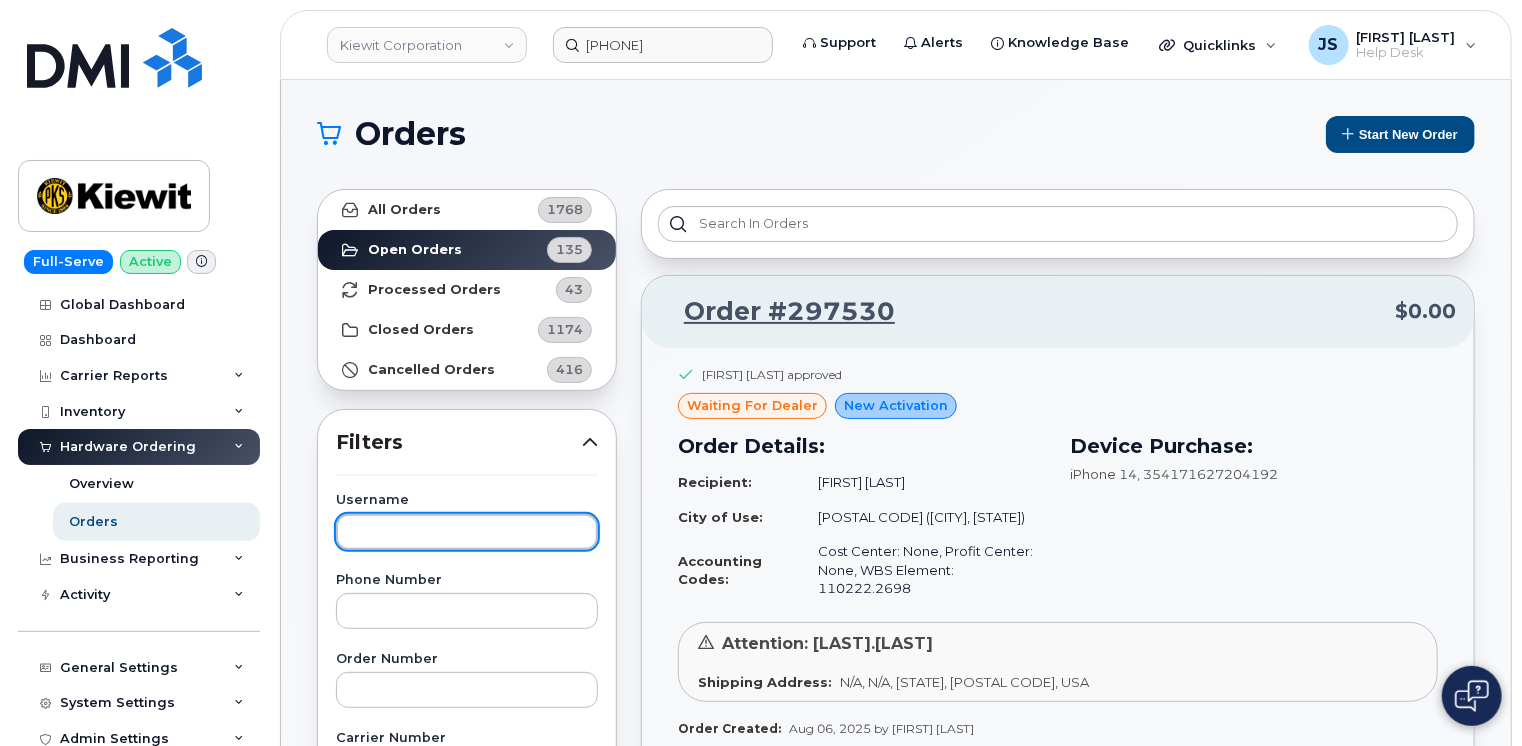 click at bounding box center (467, 532) 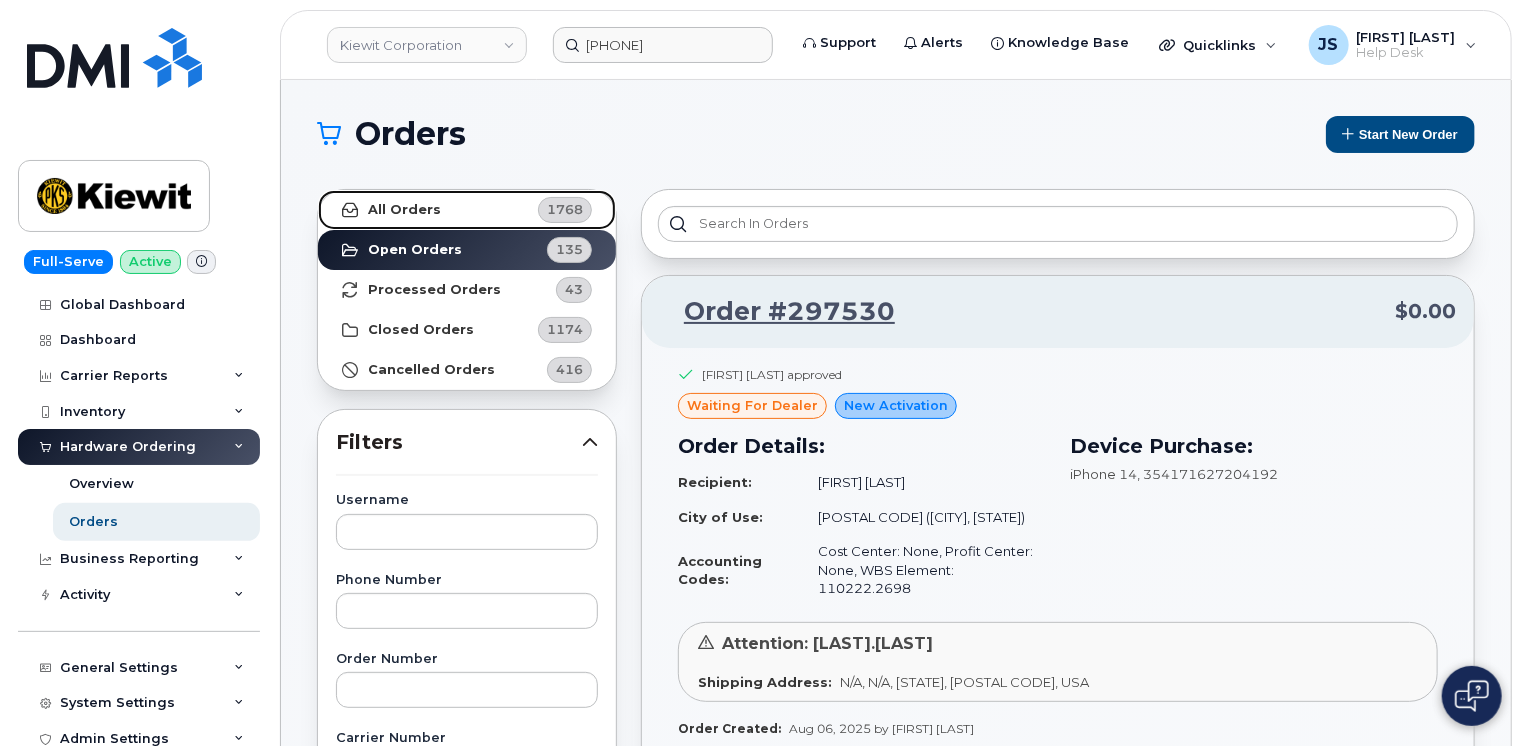 click on "All Orders" at bounding box center (404, 210) 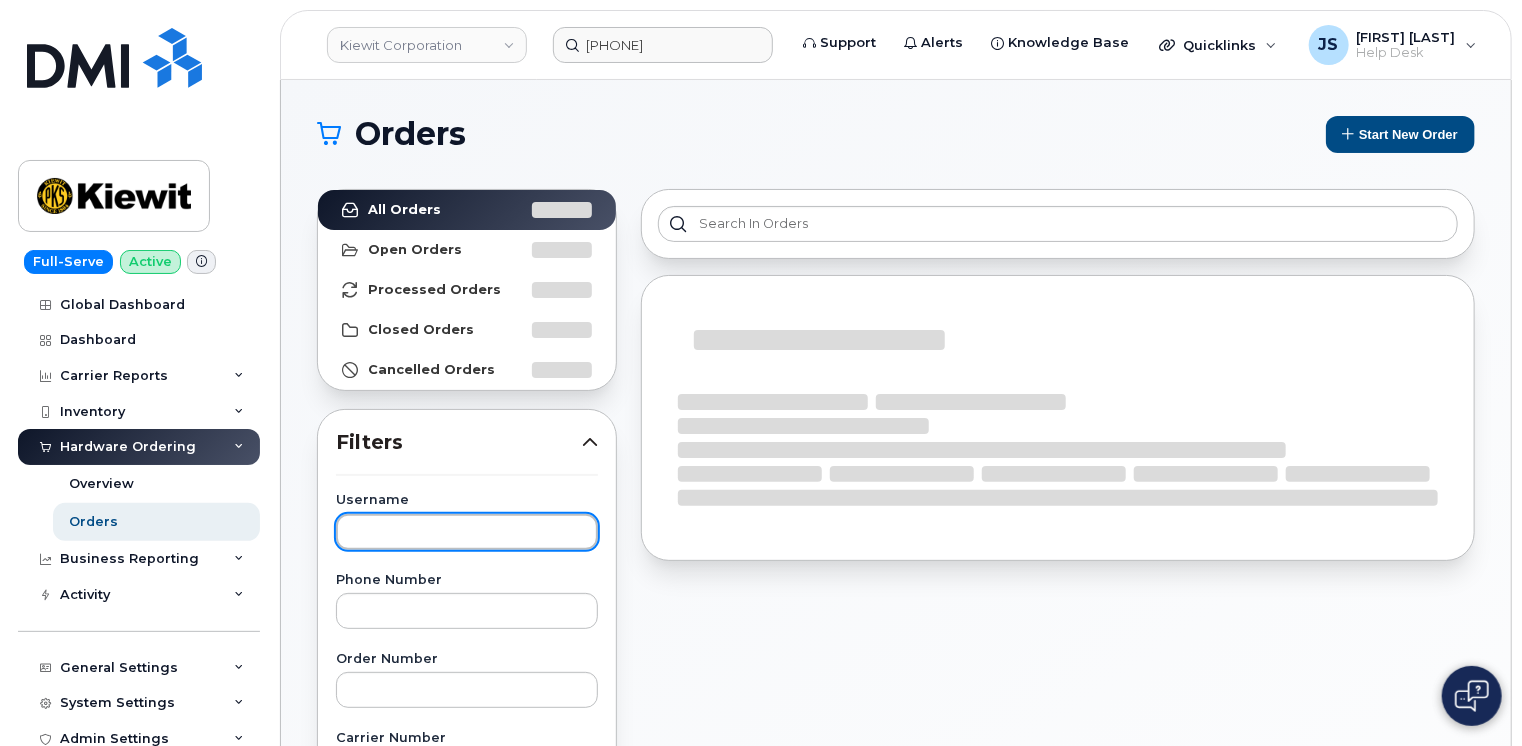 click at bounding box center (467, 532) 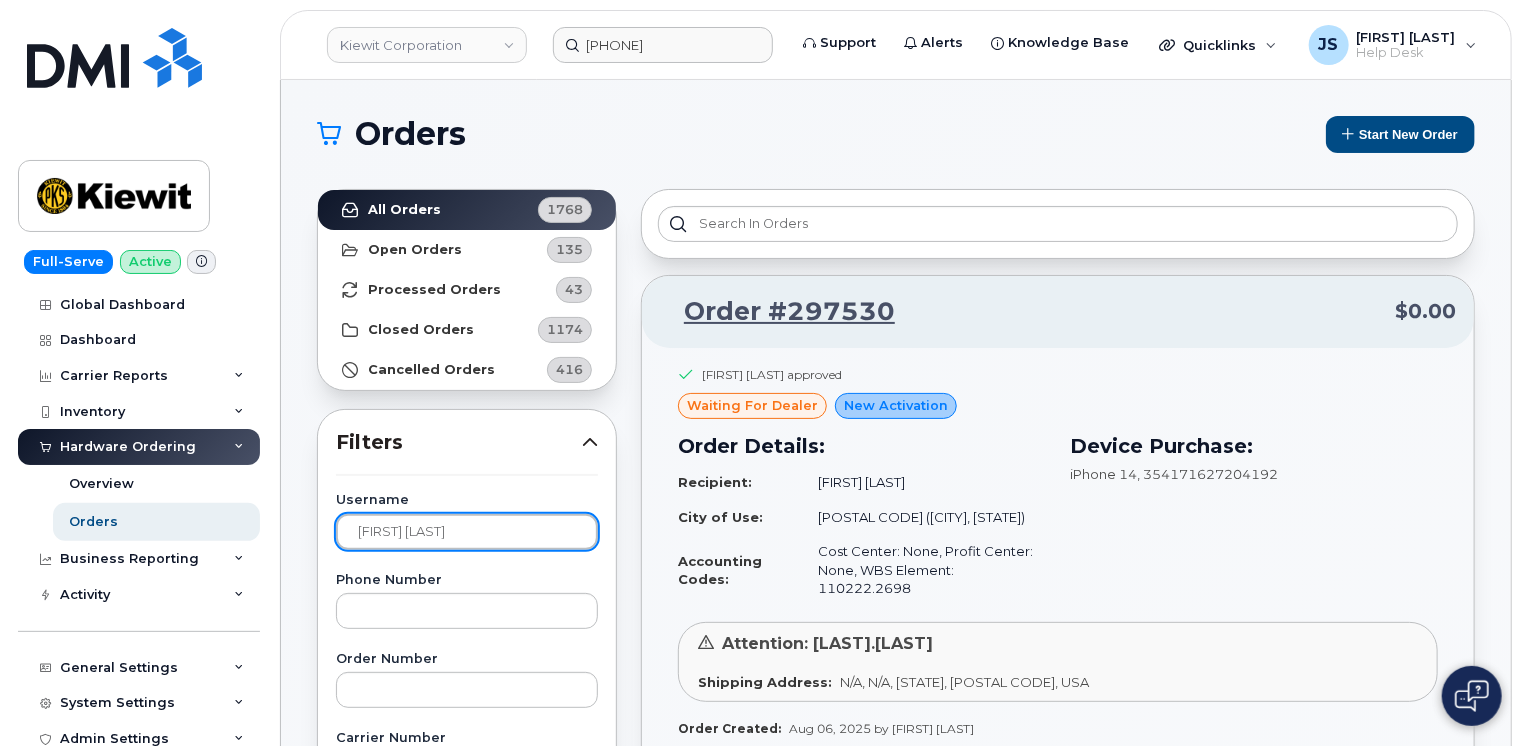 type on "[FIRST] [LAST]" 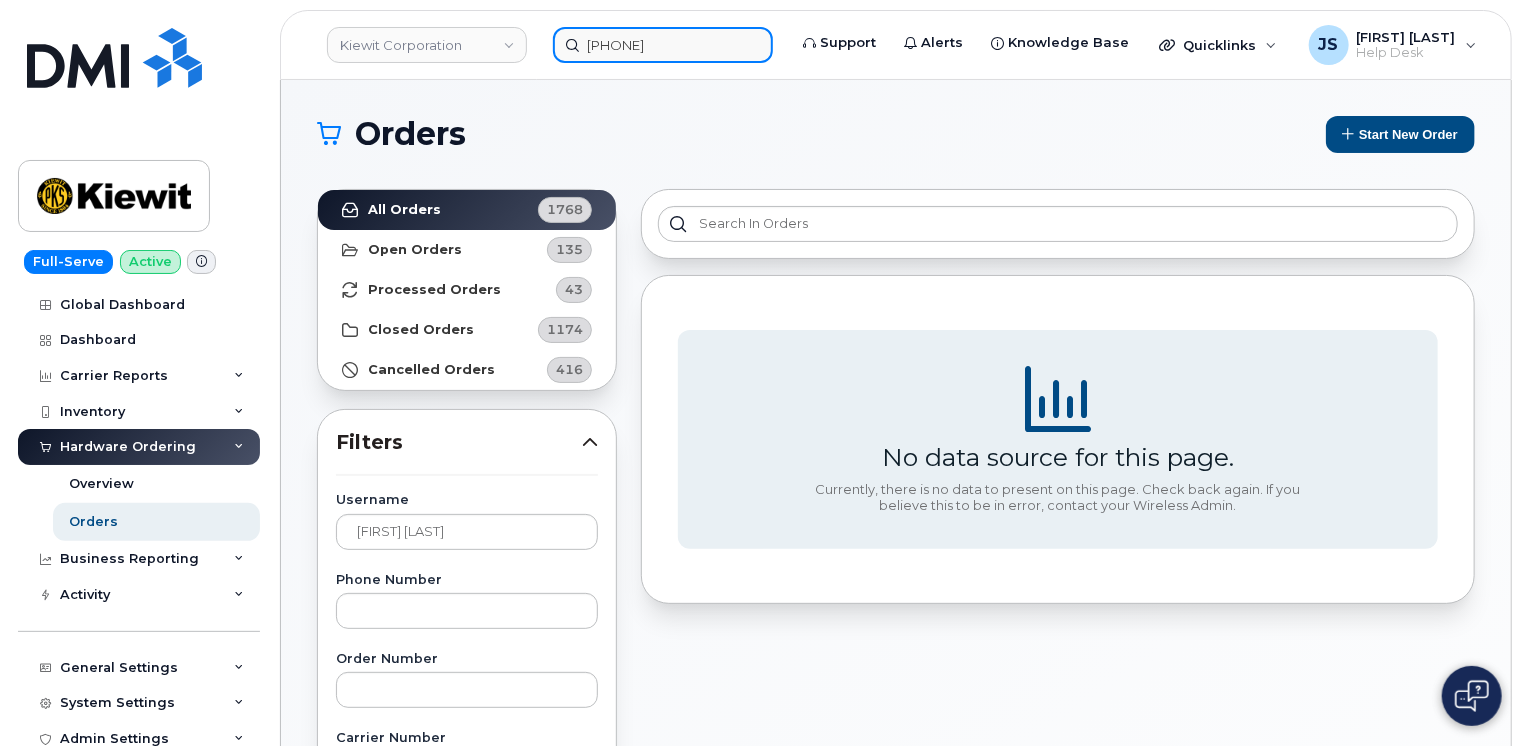 click on "[PHONE]" at bounding box center (663, 45) 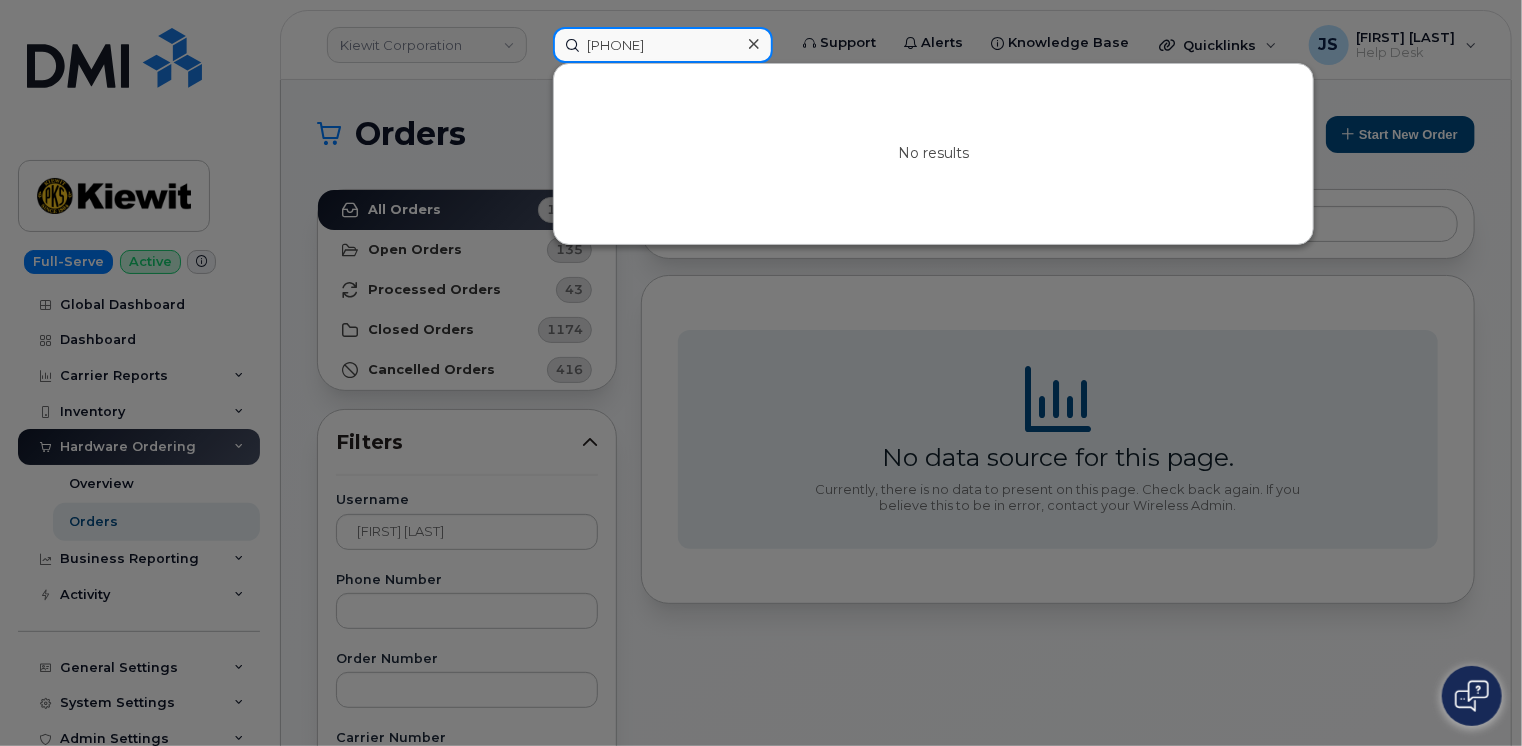 click on "[PHONE]" at bounding box center [663, 45] 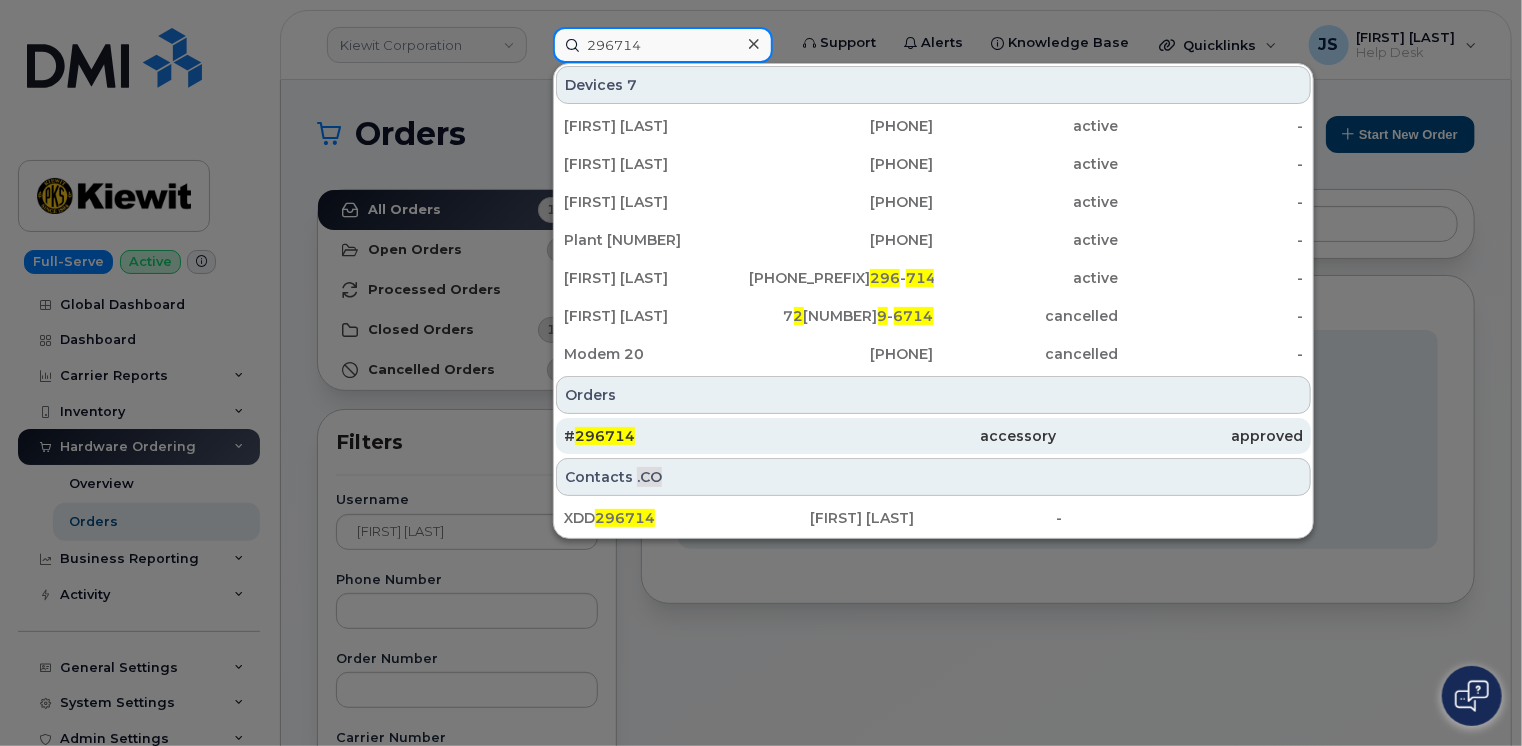 type on "296714" 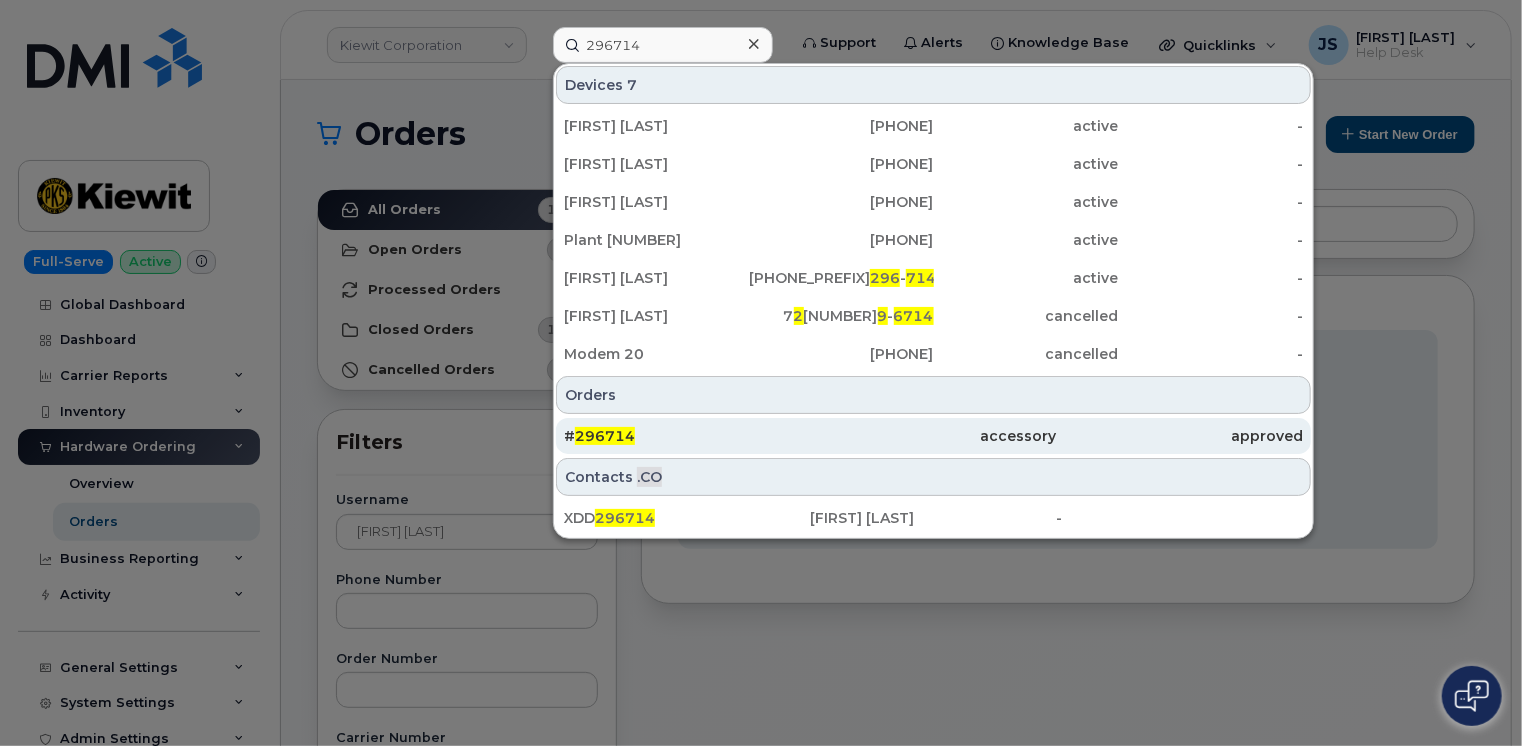 click on "# [NUMBER]" at bounding box center (687, 436) 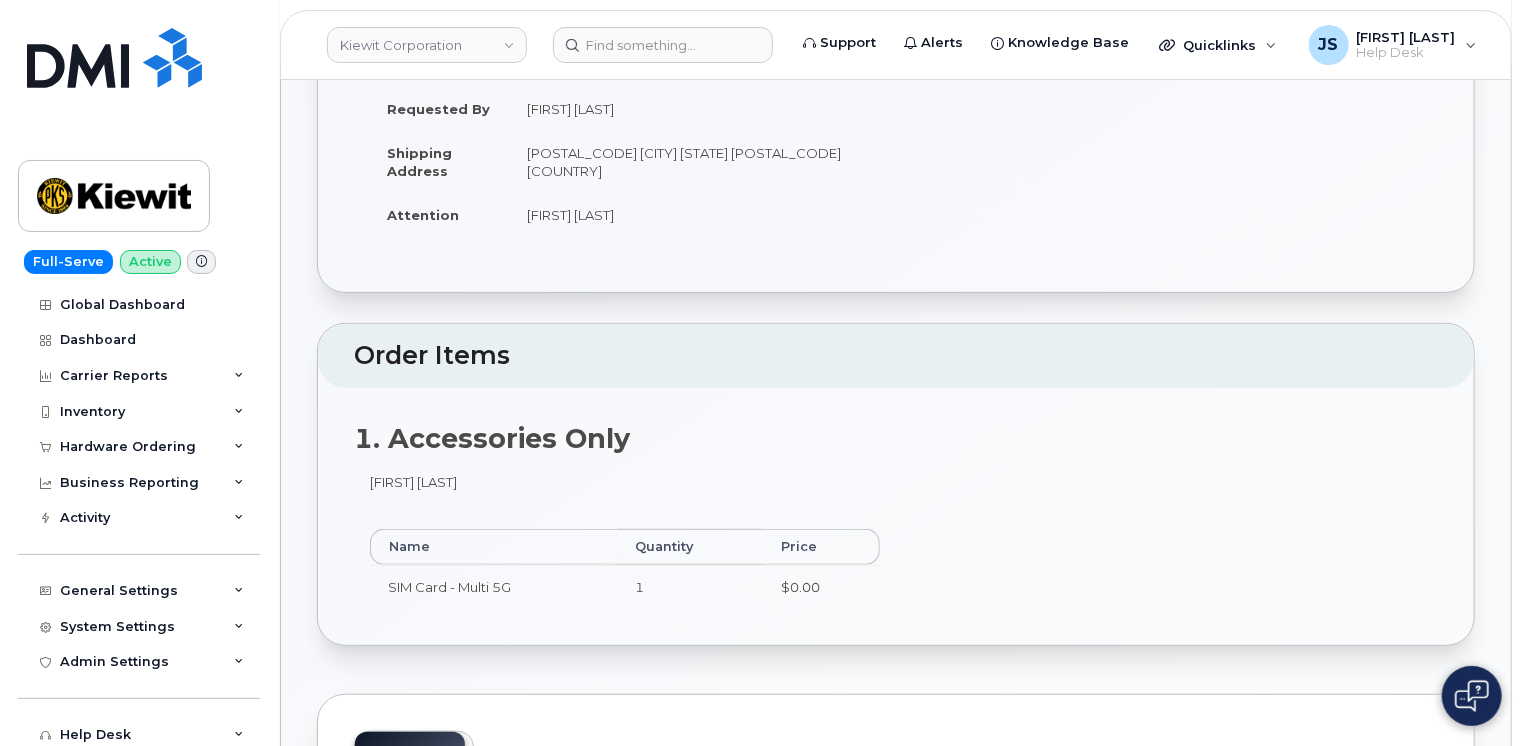 scroll, scrollTop: 0, scrollLeft: 0, axis: both 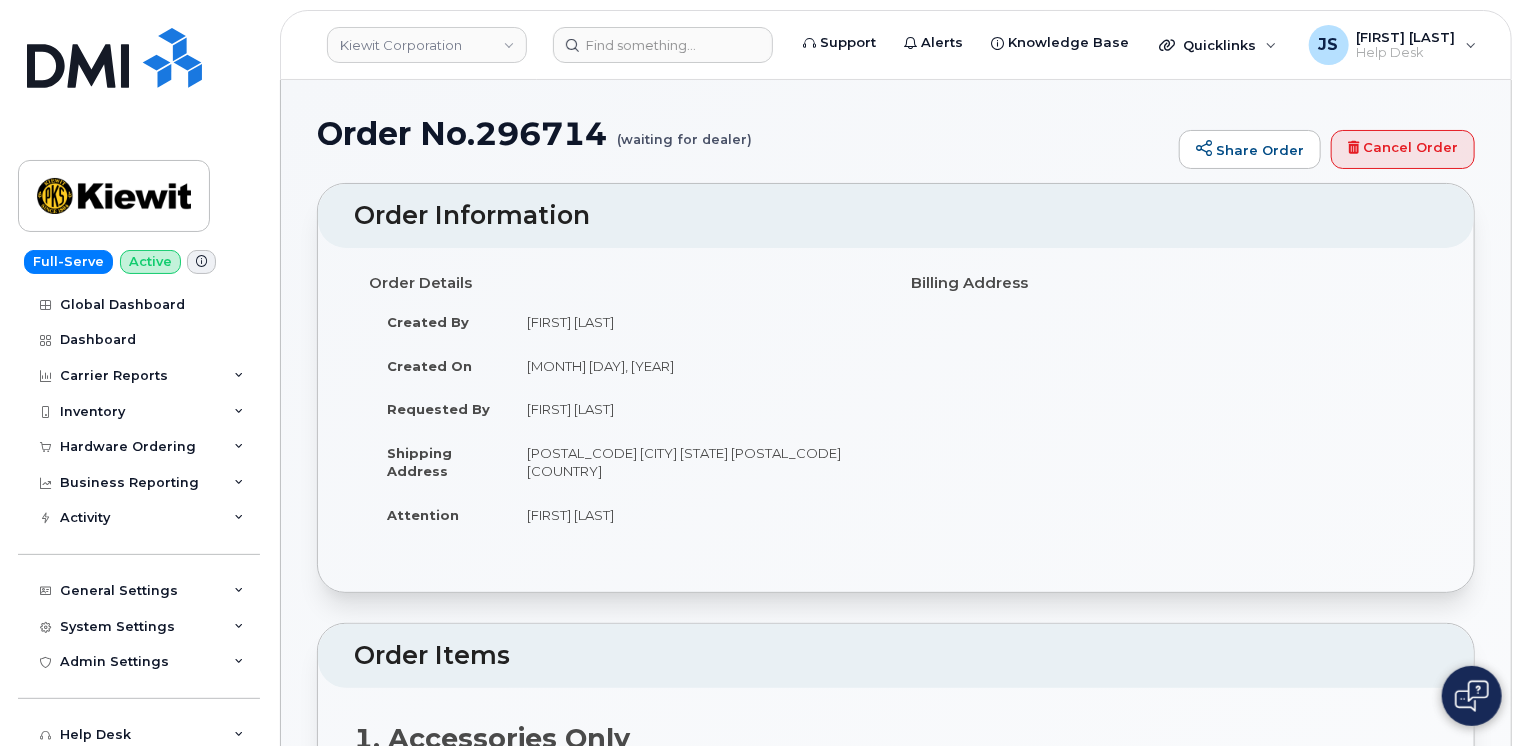 click on "Order No.296714
(waiting for dealer)" at bounding box center [743, 133] 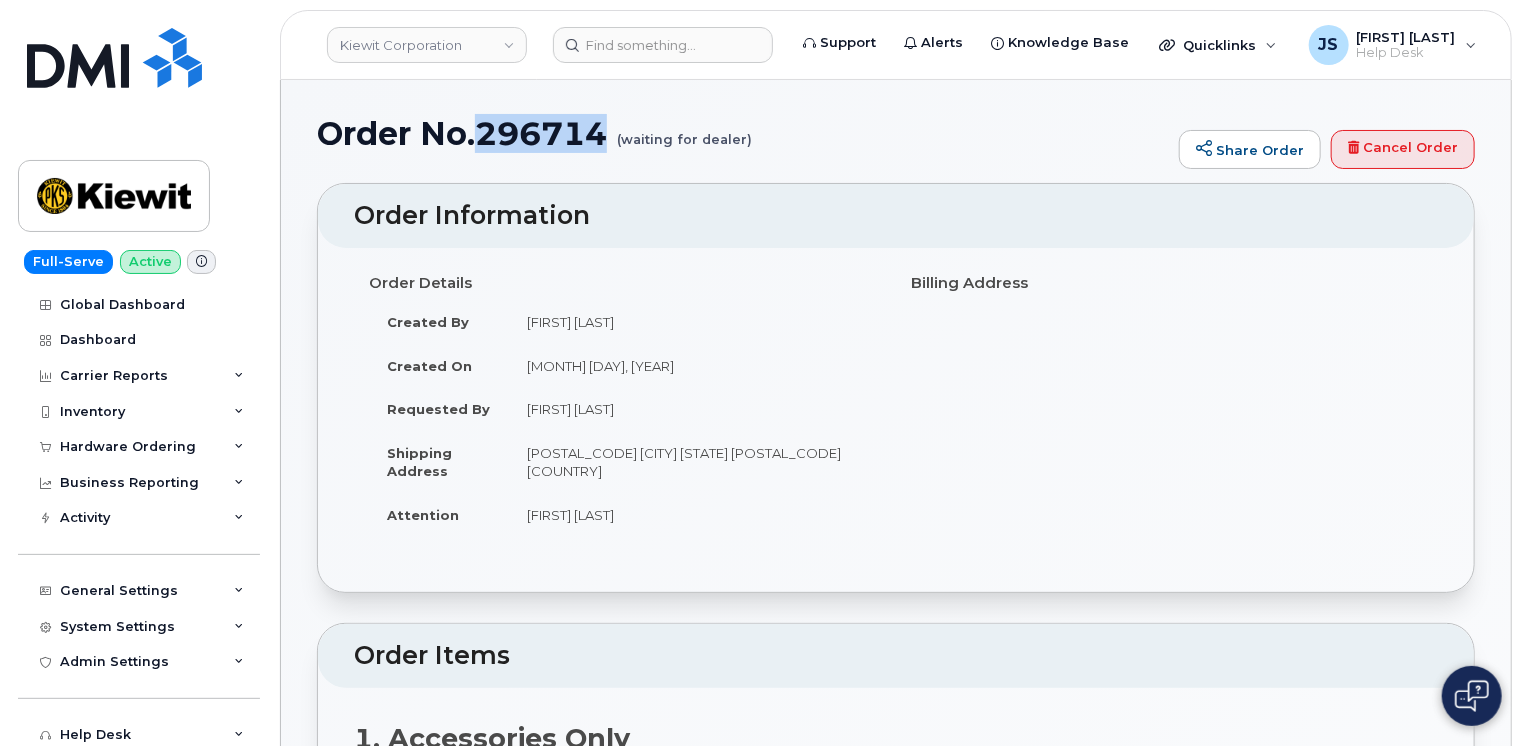 click on "Order No.296714
(waiting for dealer)" at bounding box center (743, 133) 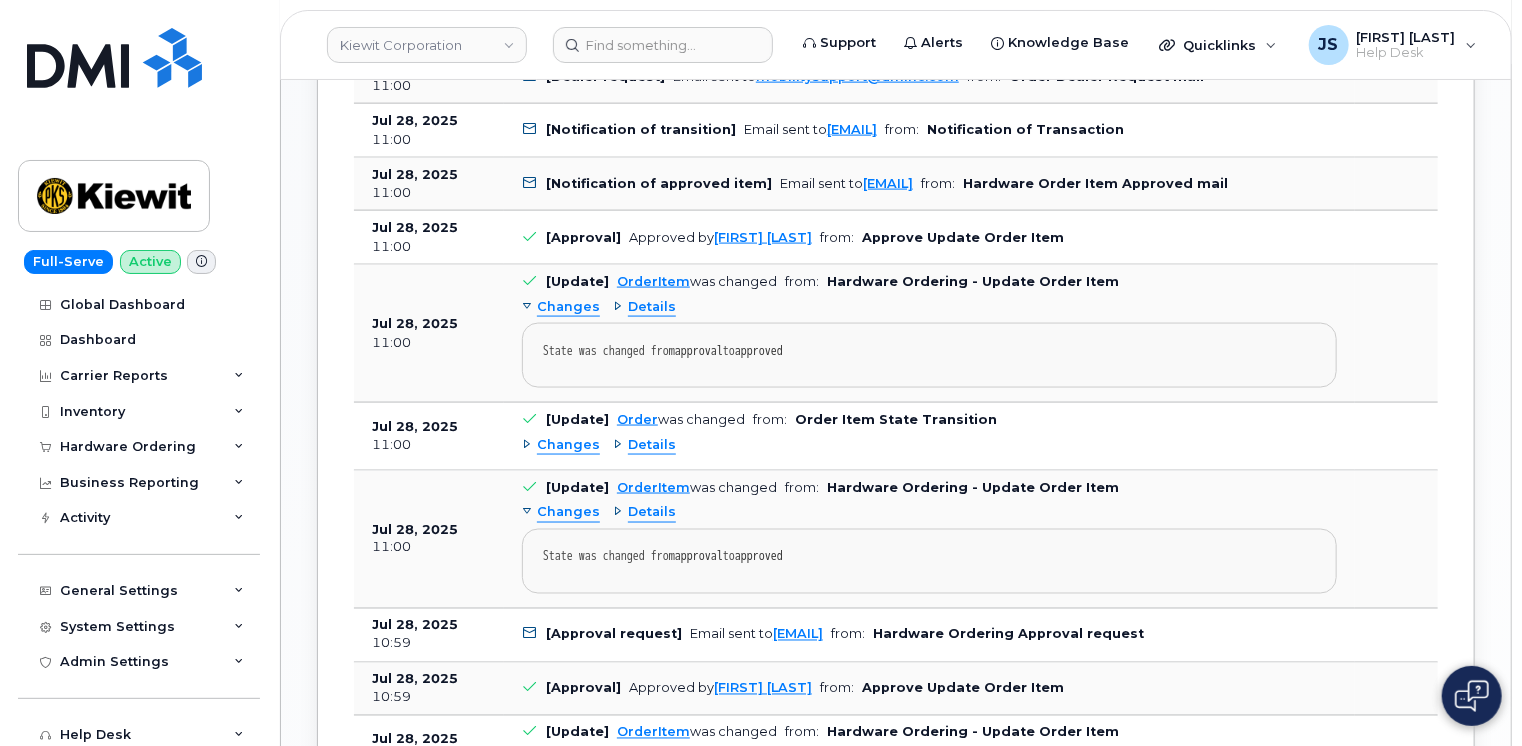 scroll, scrollTop: 1400, scrollLeft: 0, axis: vertical 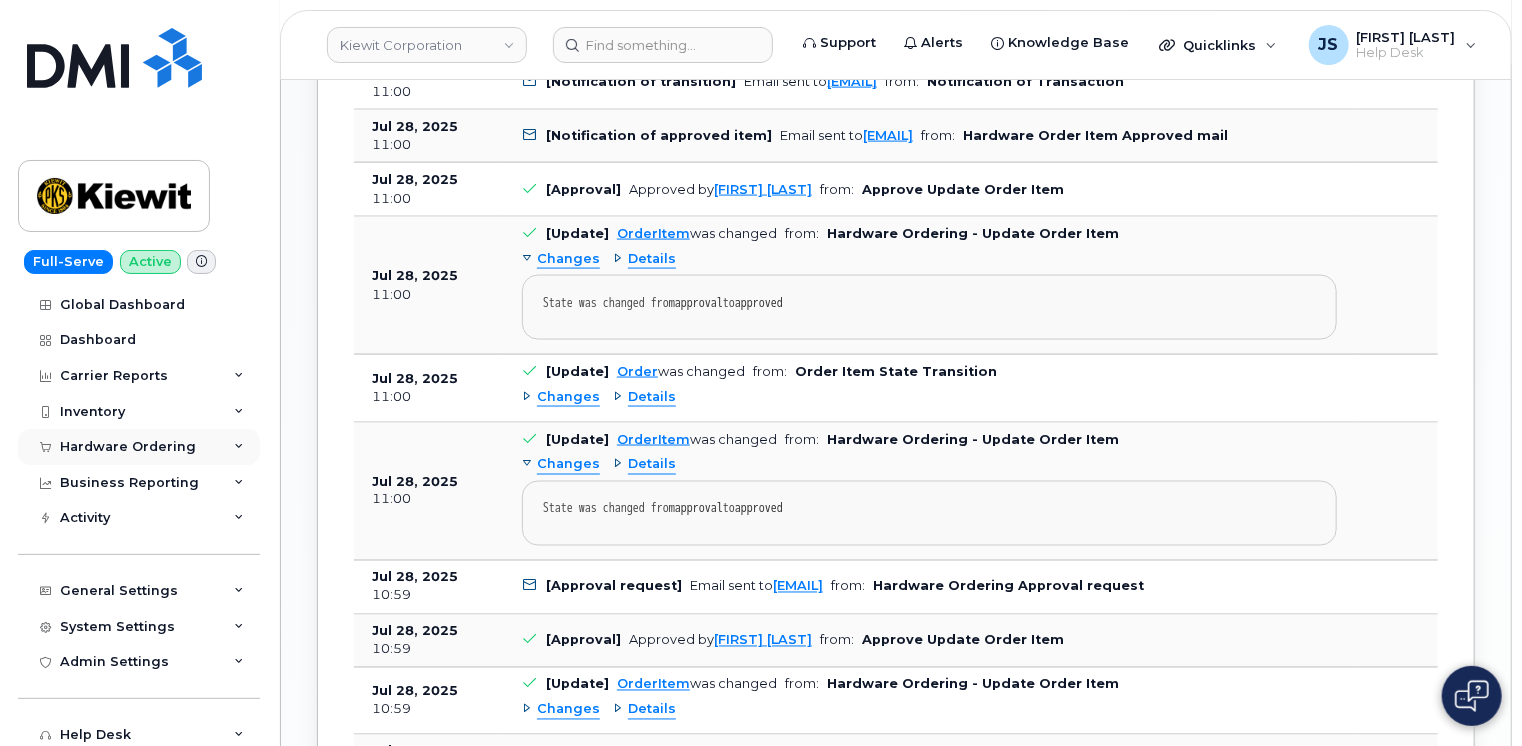 click on "Hardware Ordering" at bounding box center (139, 447) 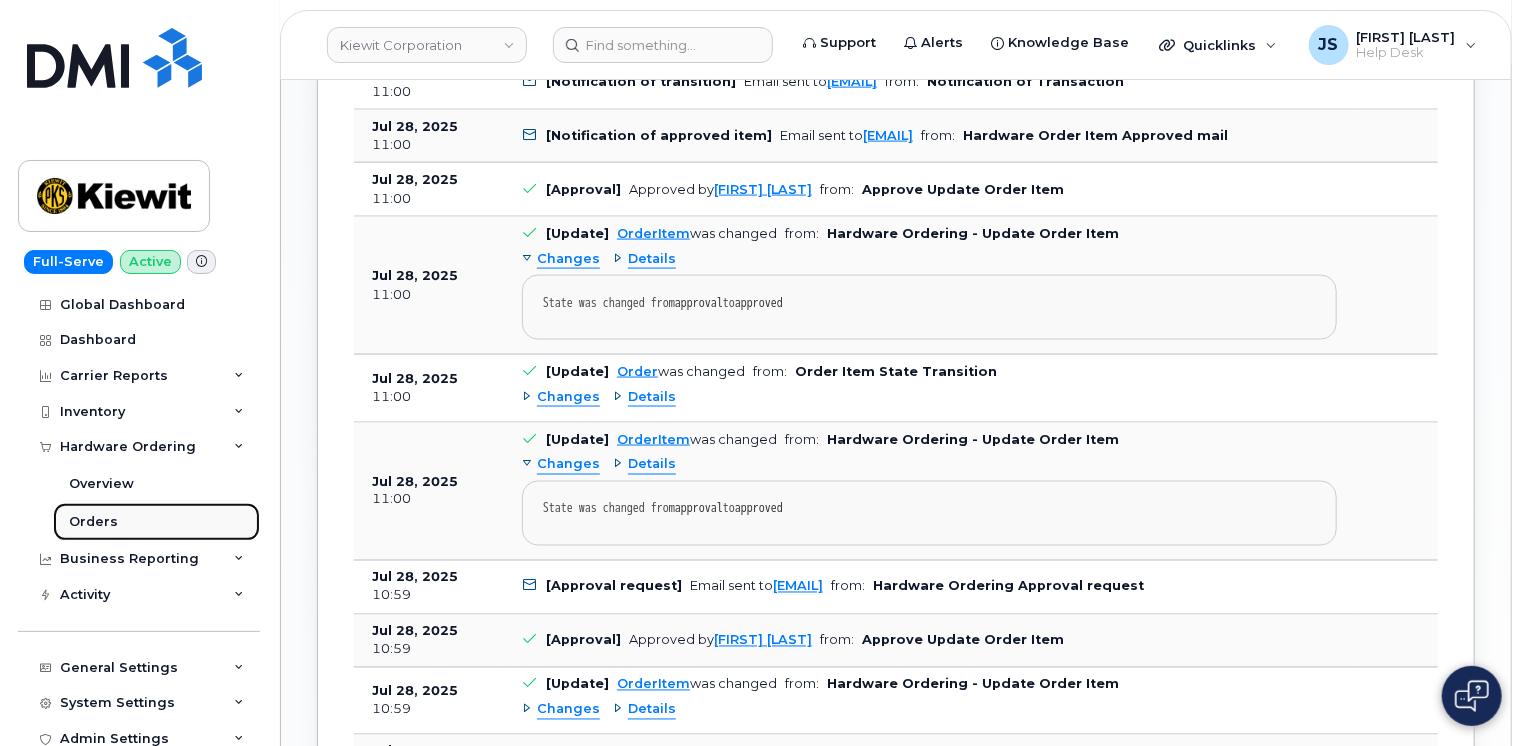 click on "Orders" at bounding box center (93, 522) 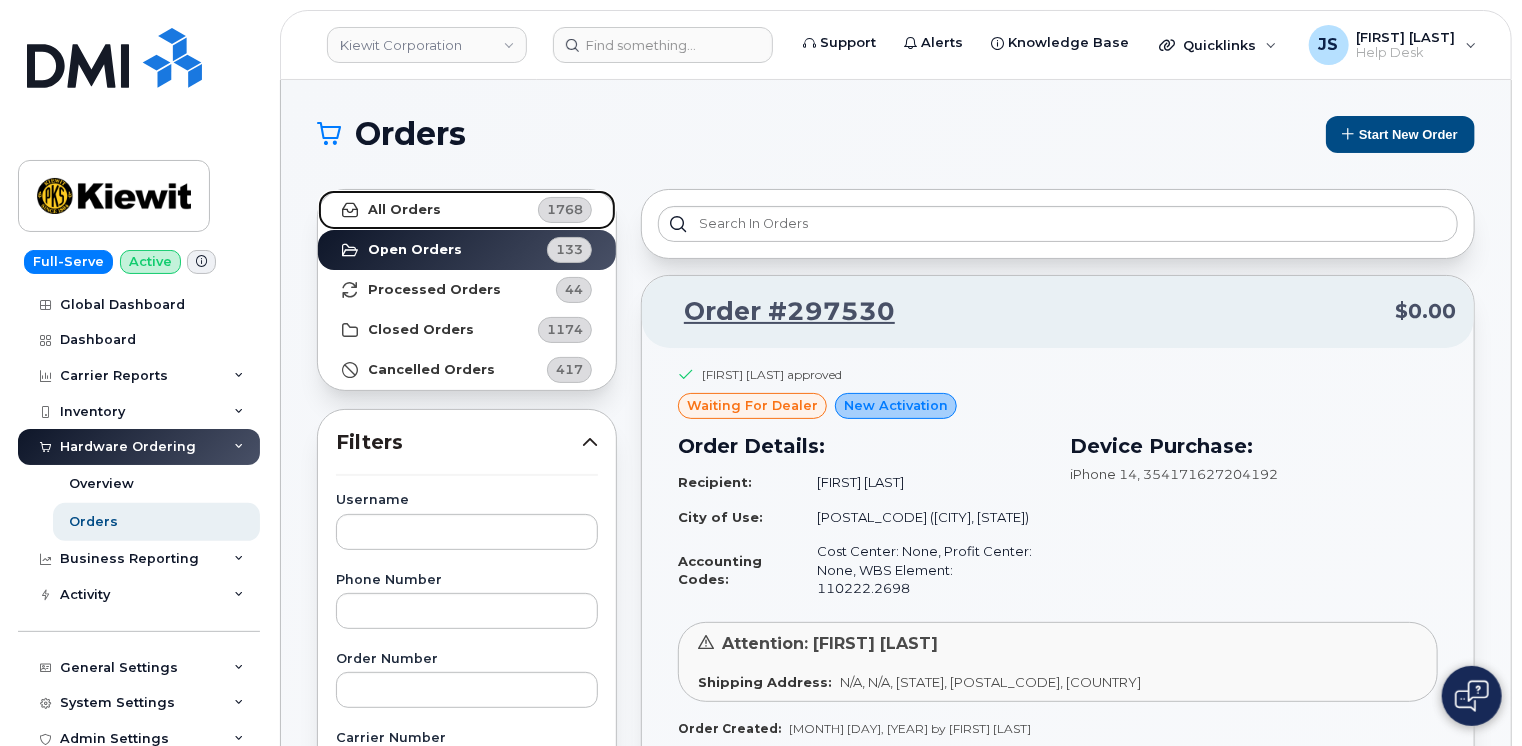 click on "All Orders" at bounding box center [404, 210] 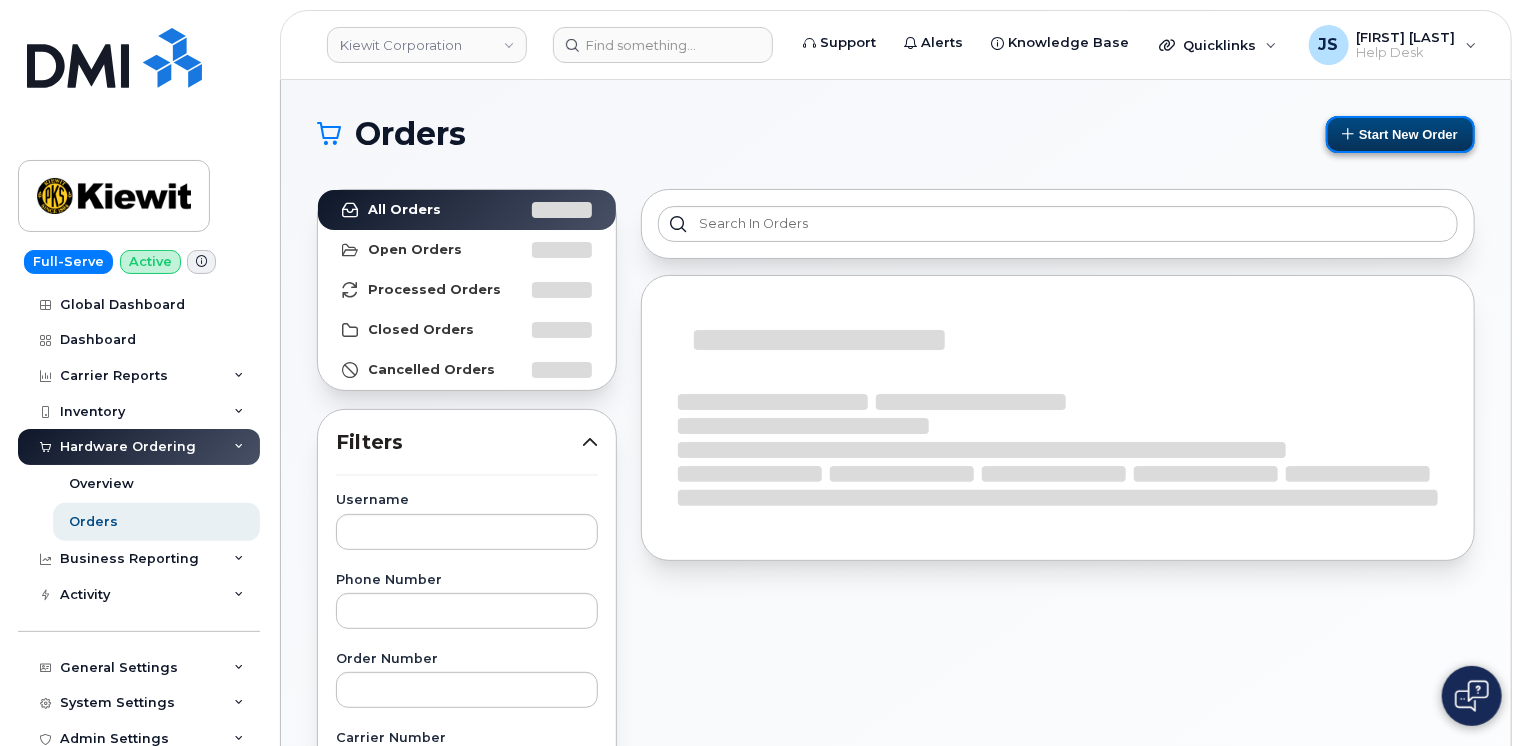 click on "Start New Order" at bounding box center (1400, 134) 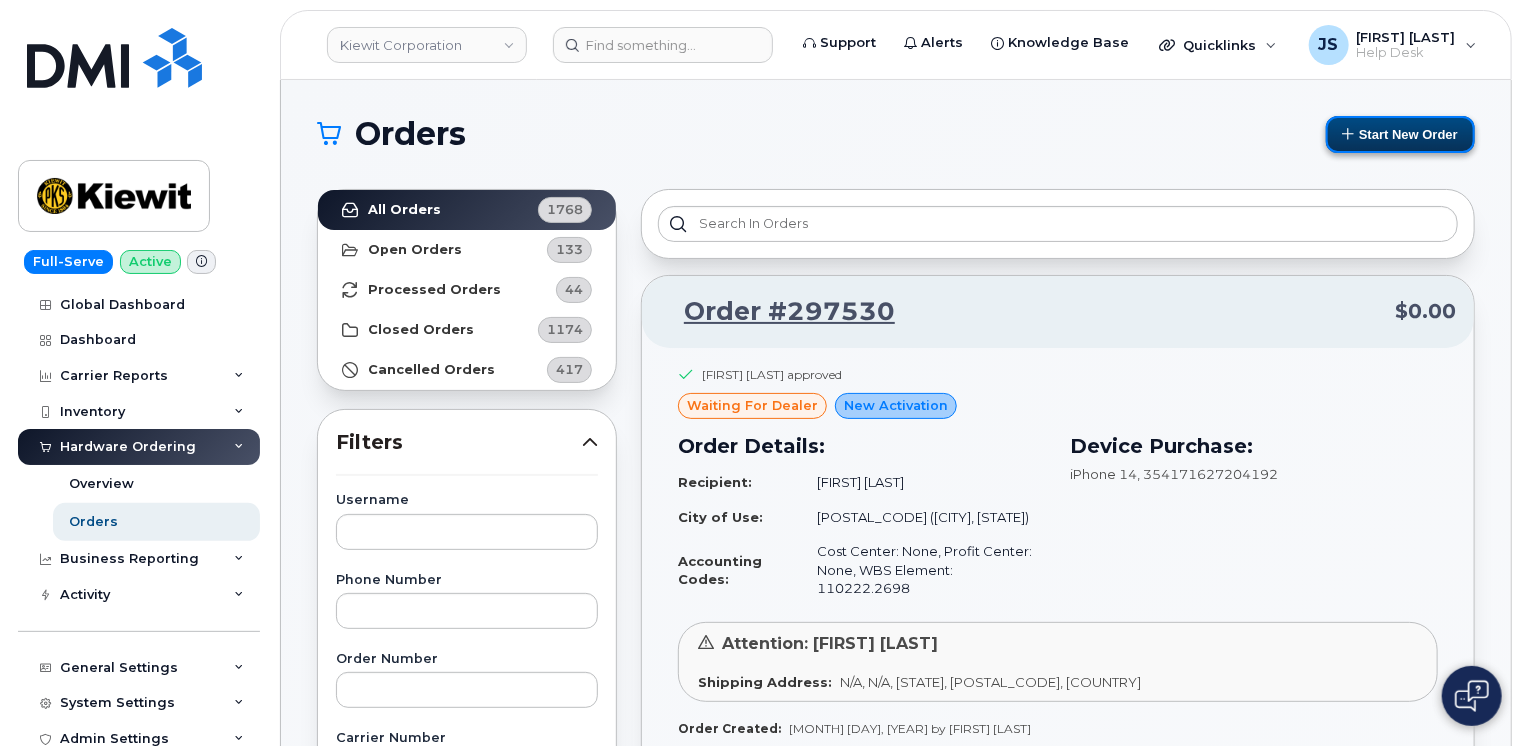 click on "Start New Order" at bounding box center (1400, 134) 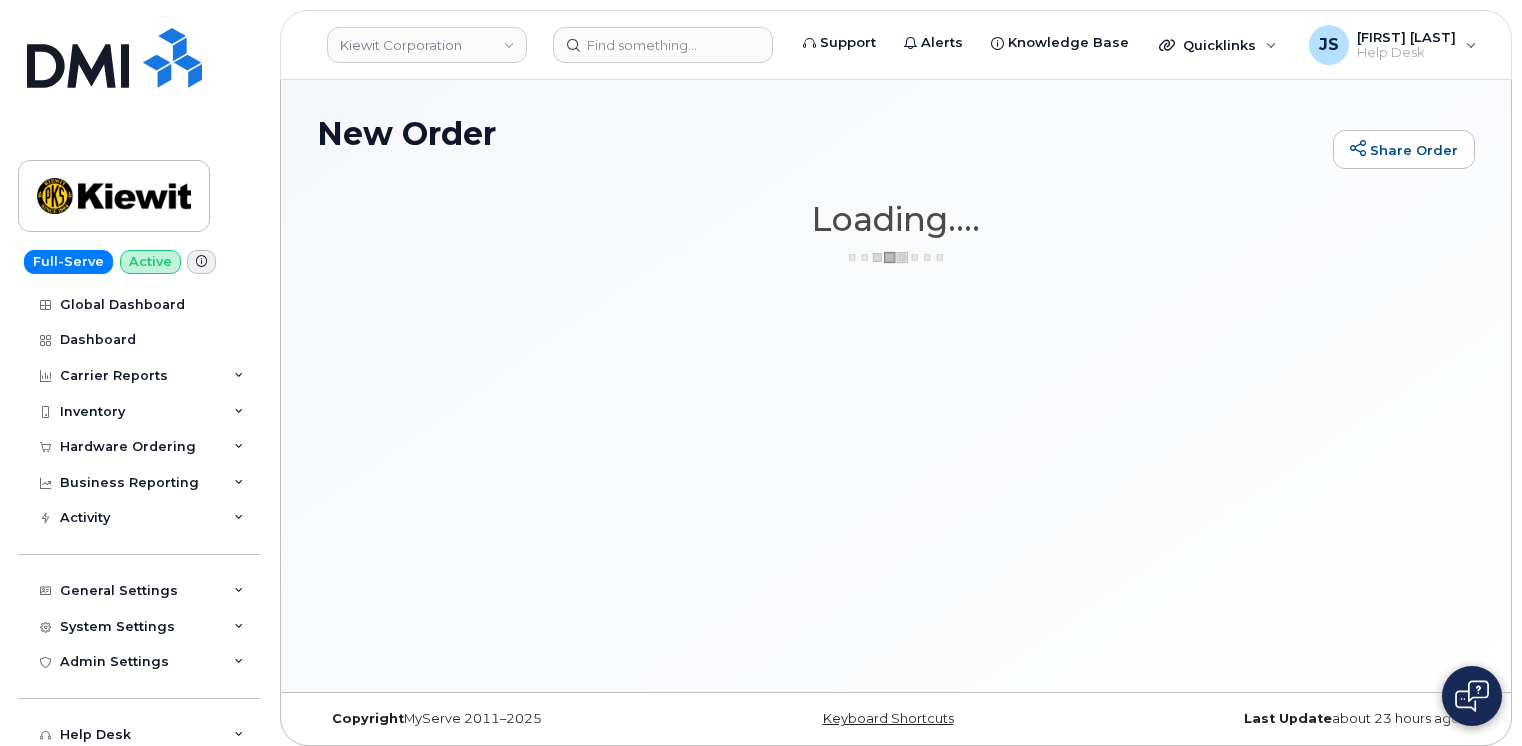 scroll, scrollTop: 0, scrollLeft: 0, axis: both 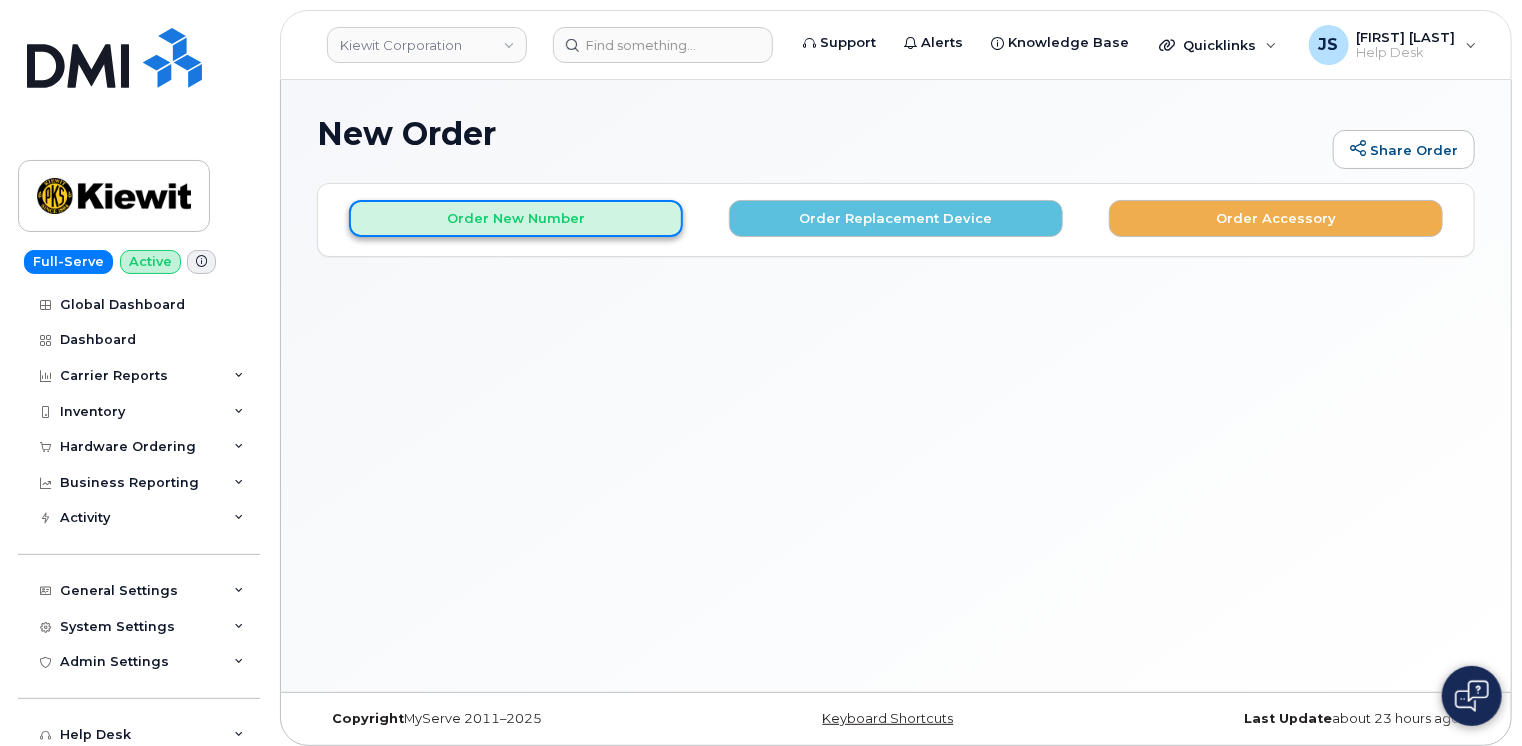 click on "Order New Number" at bounding box center (516, 218) 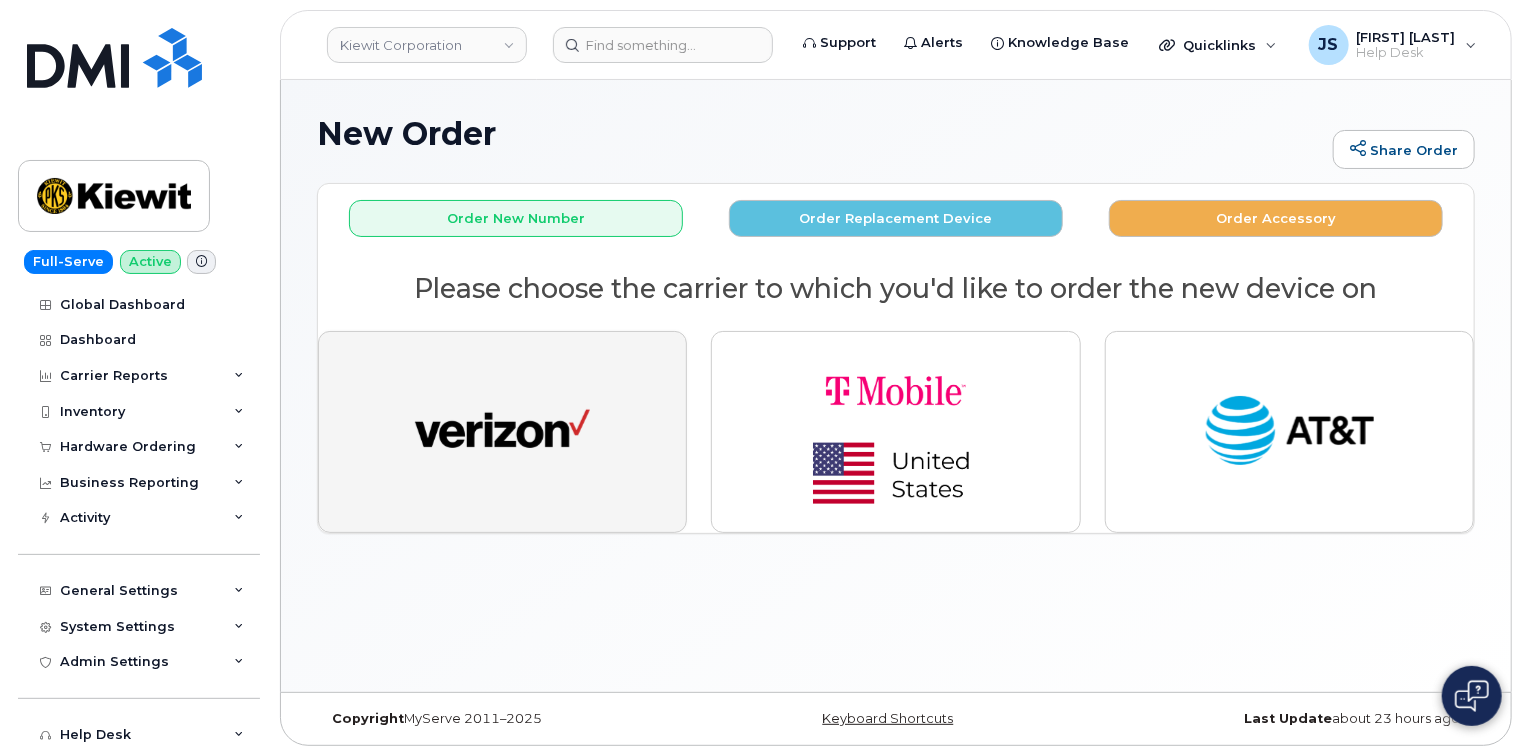 click at bounding box center [502, 432] 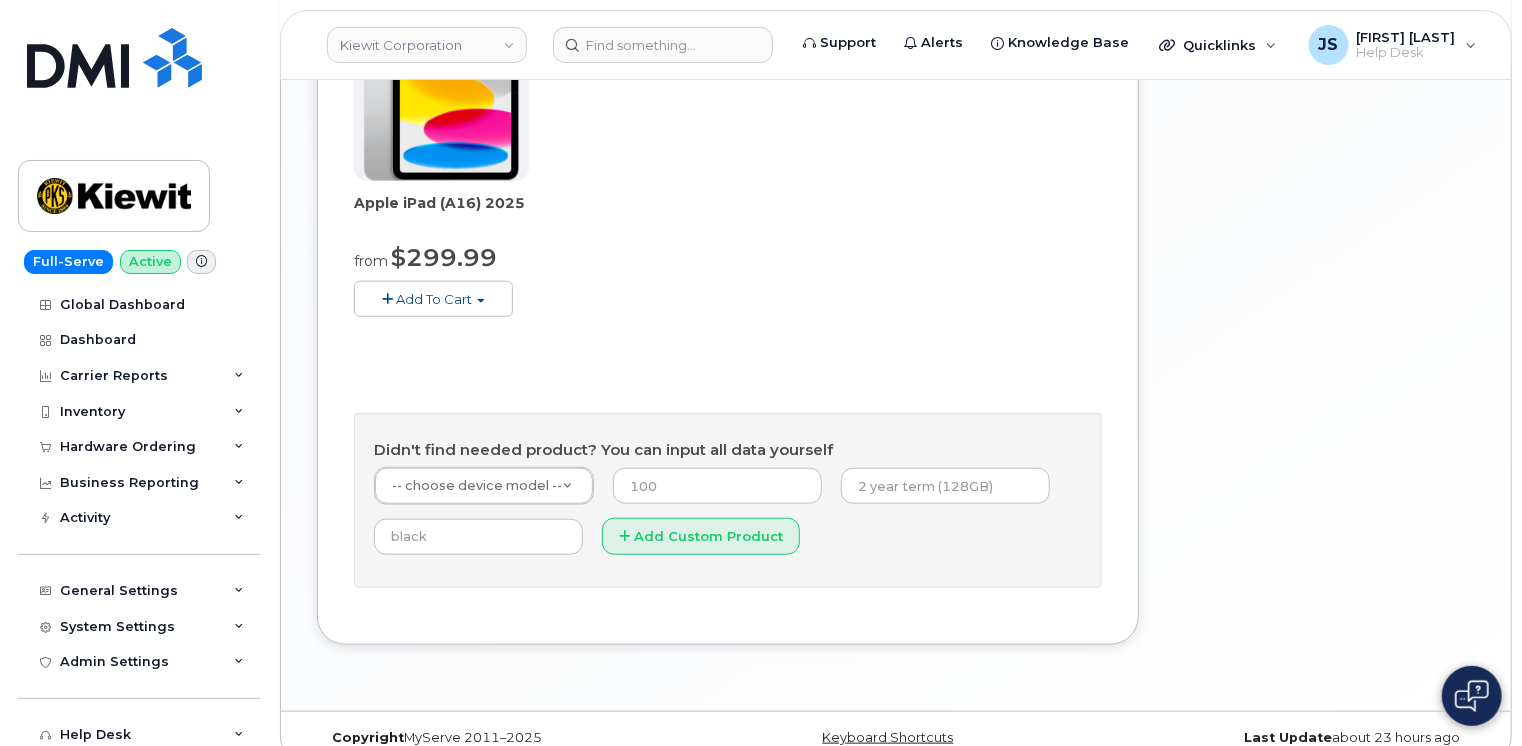 scroll, scrollTop: 772, scrollLeft: 0, axis: vertical 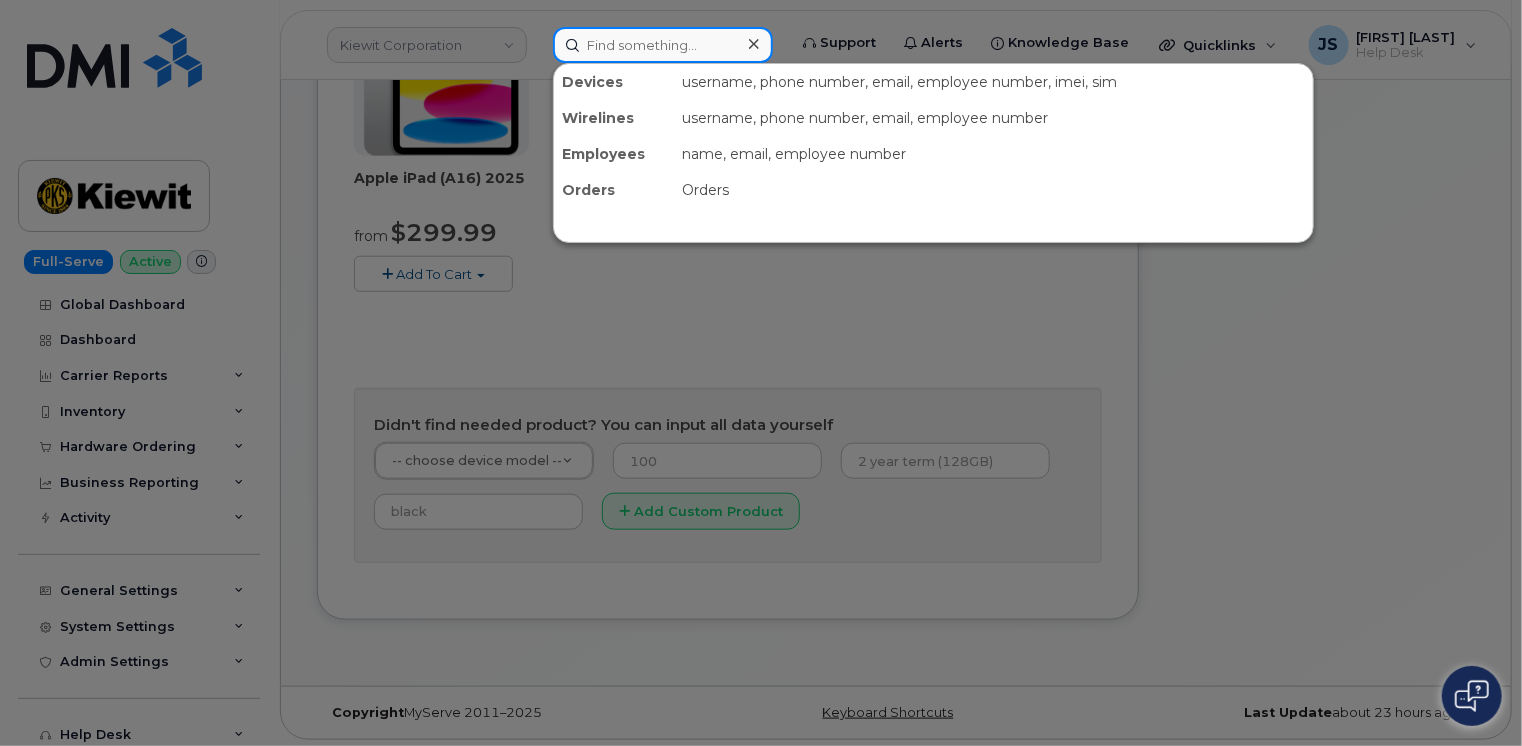 click at bounding box center (663, 45) 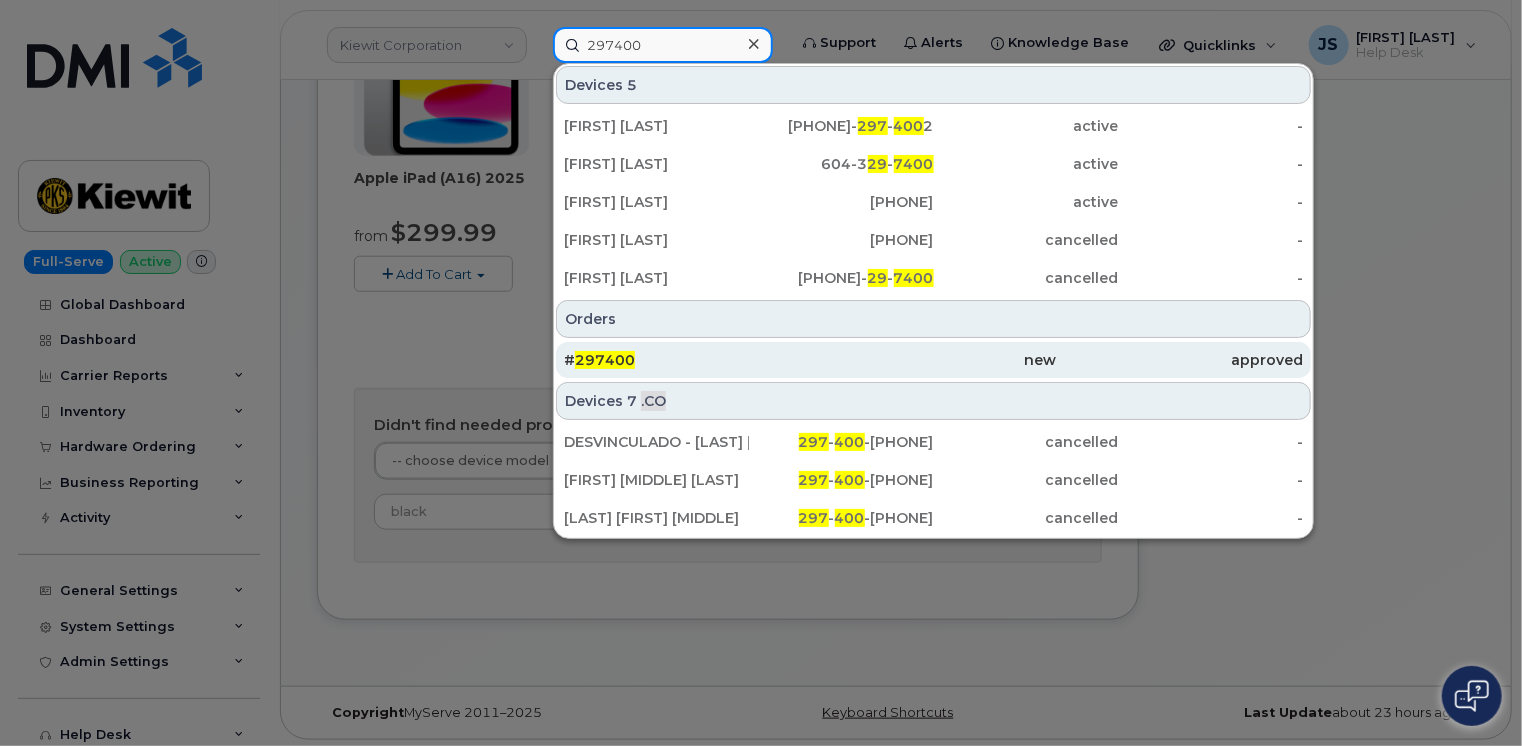 type on "297400" 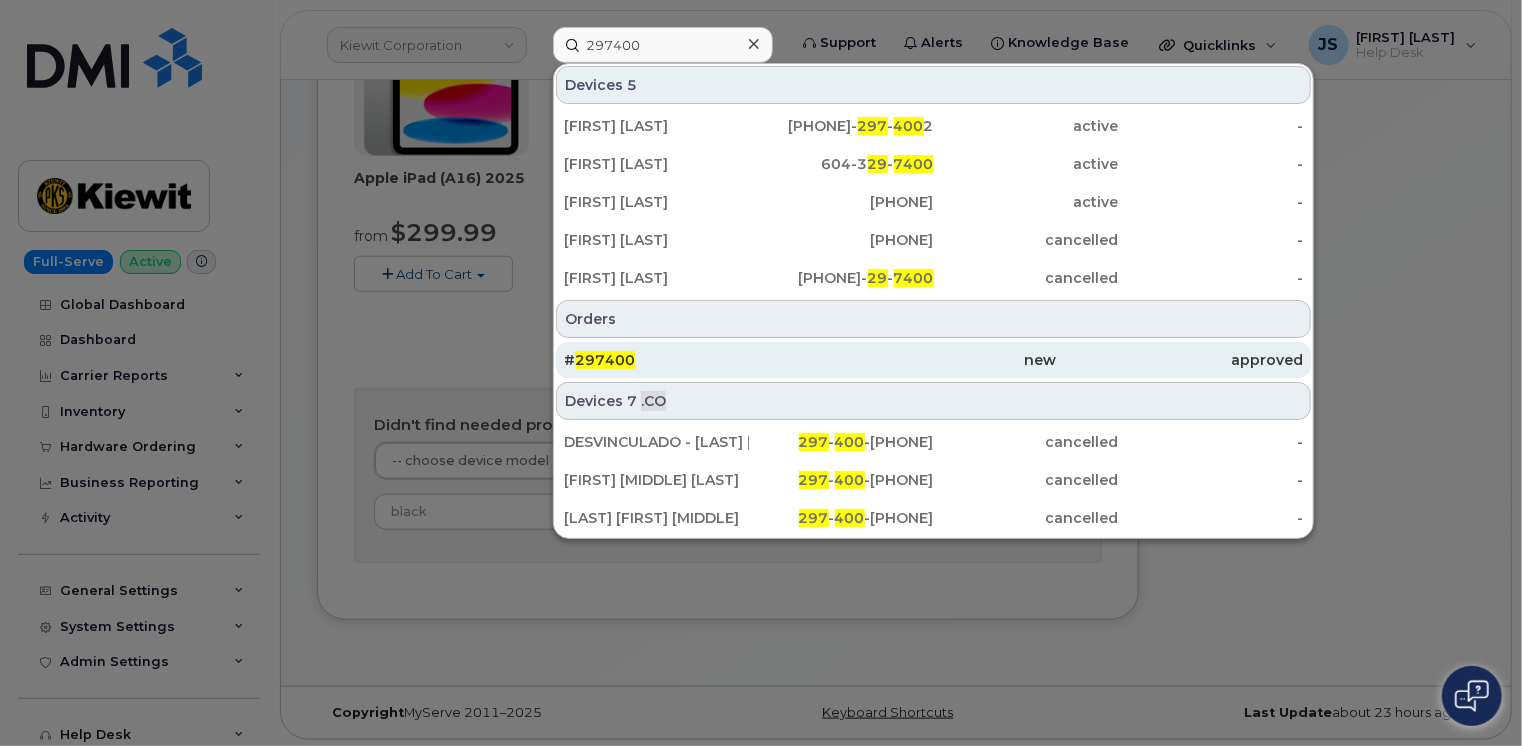 click on "# 297400" 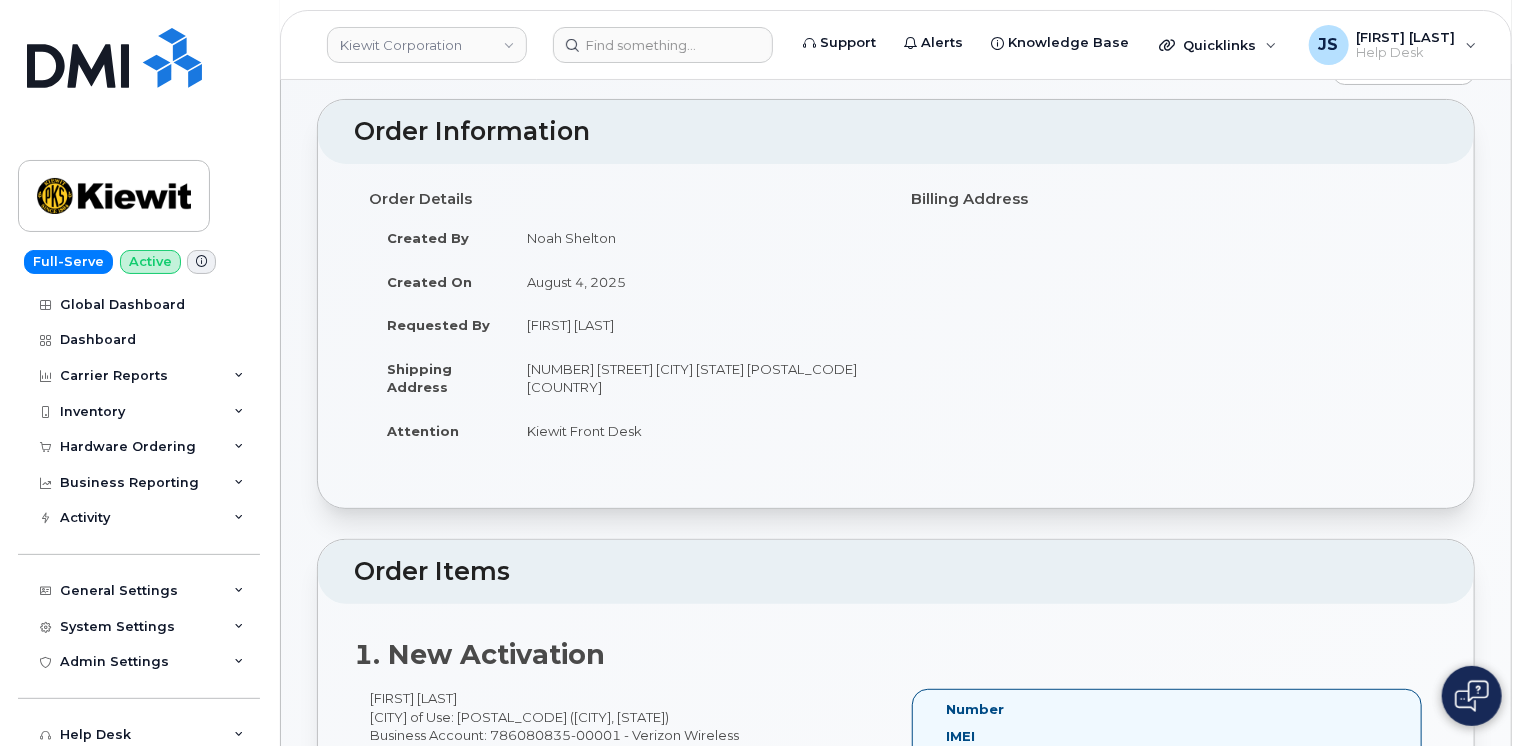 scroll, scrollTop: 0, scrollLeft: 0, axis: both 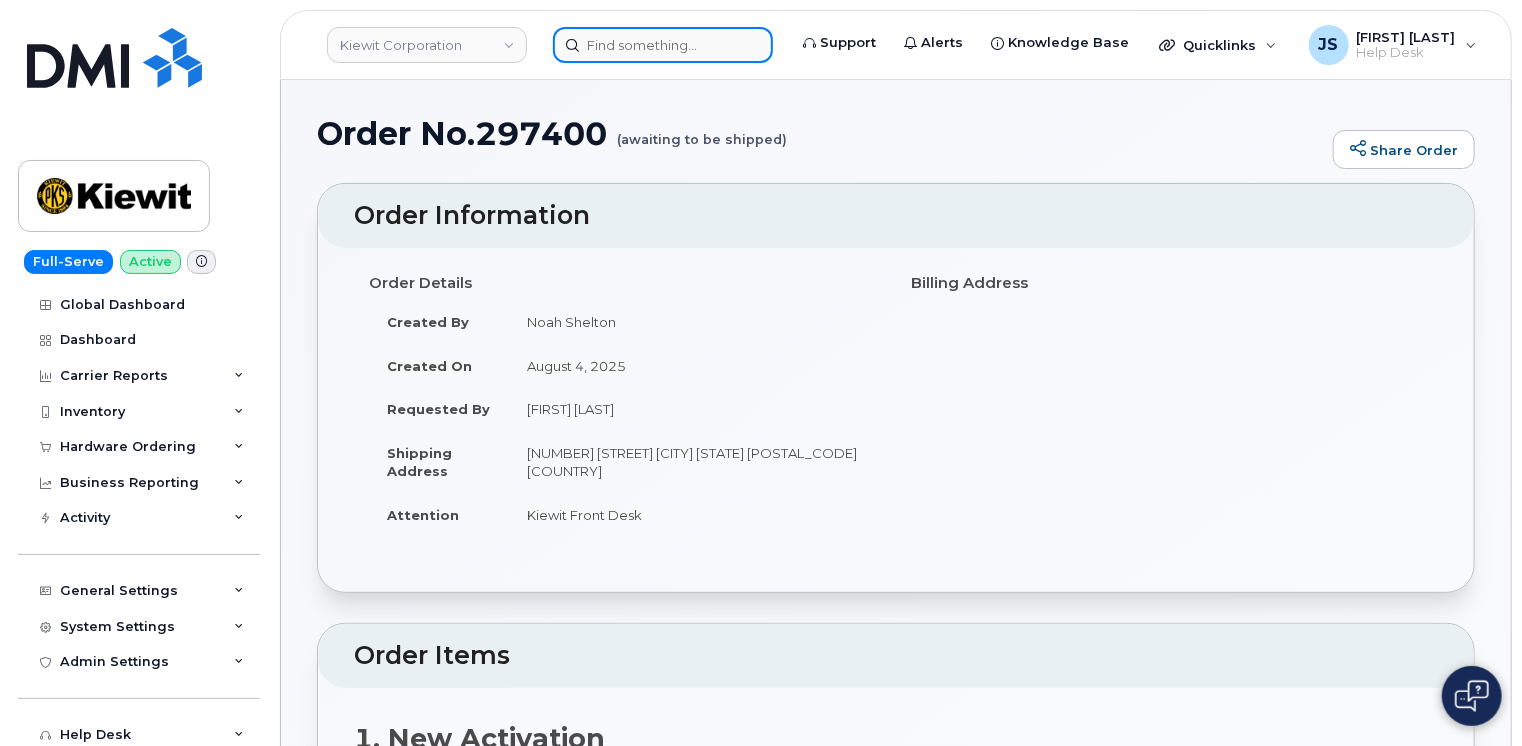 click at bounding box center [663, 45] 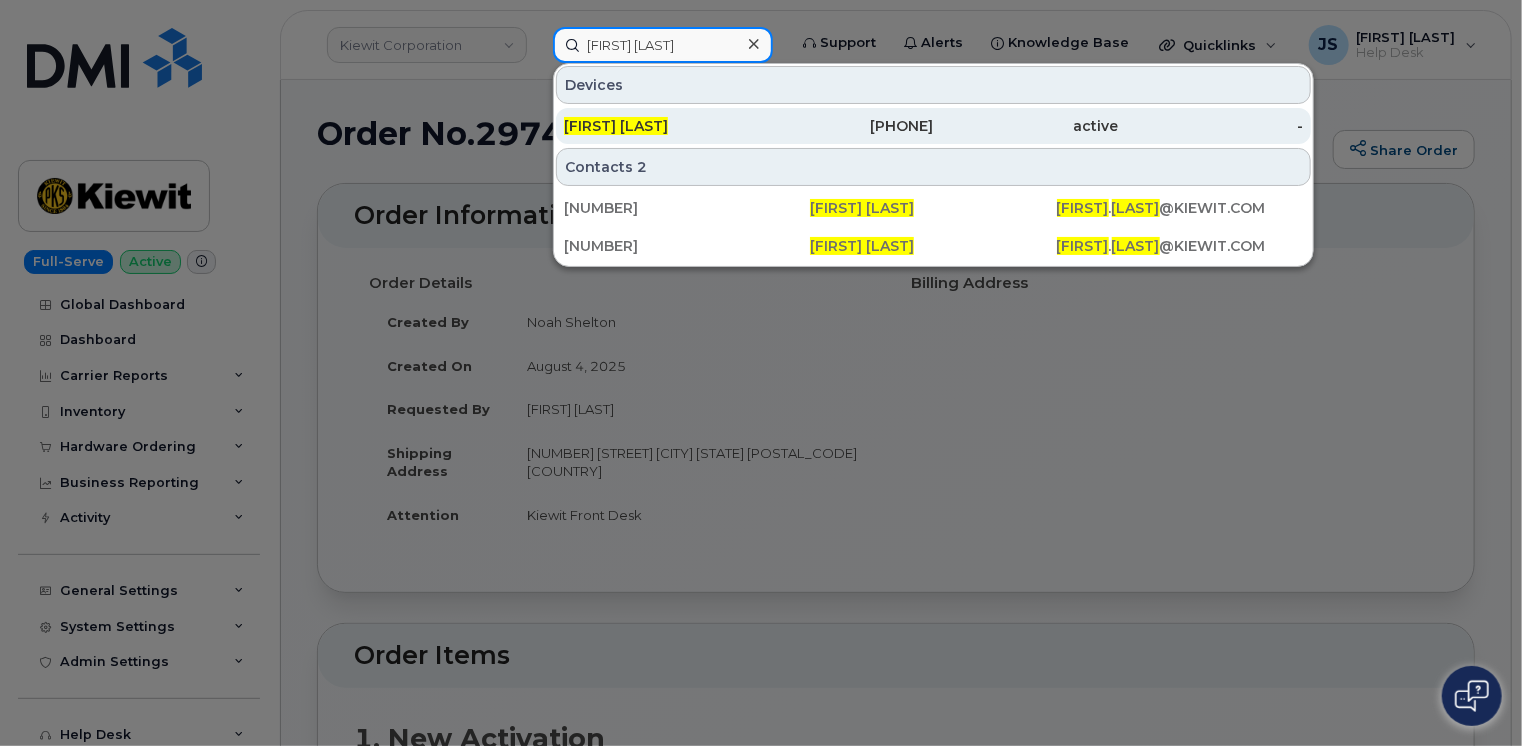 type on "Jade Greenberg" 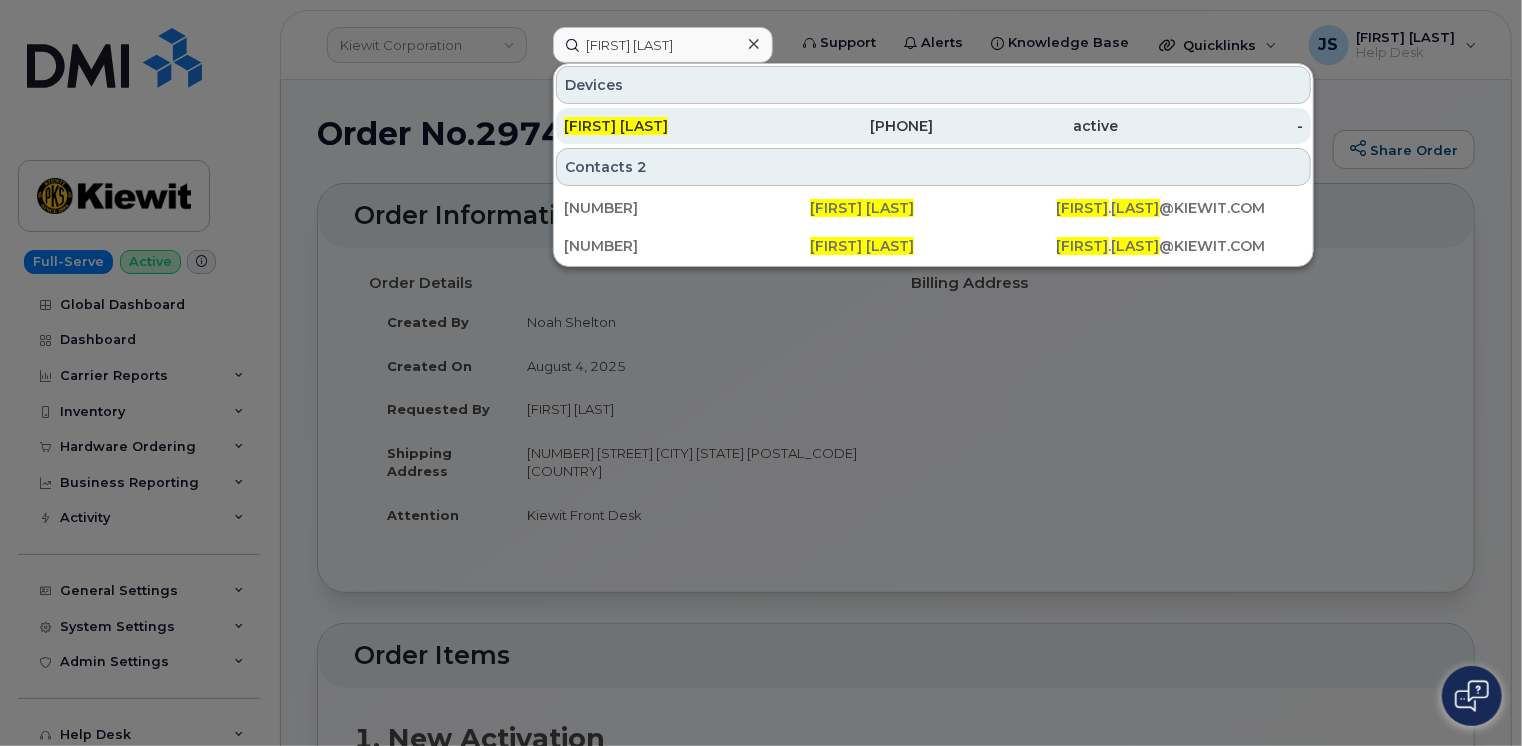 click on "JADE GREENBERG" at bounding box center (616, 126) 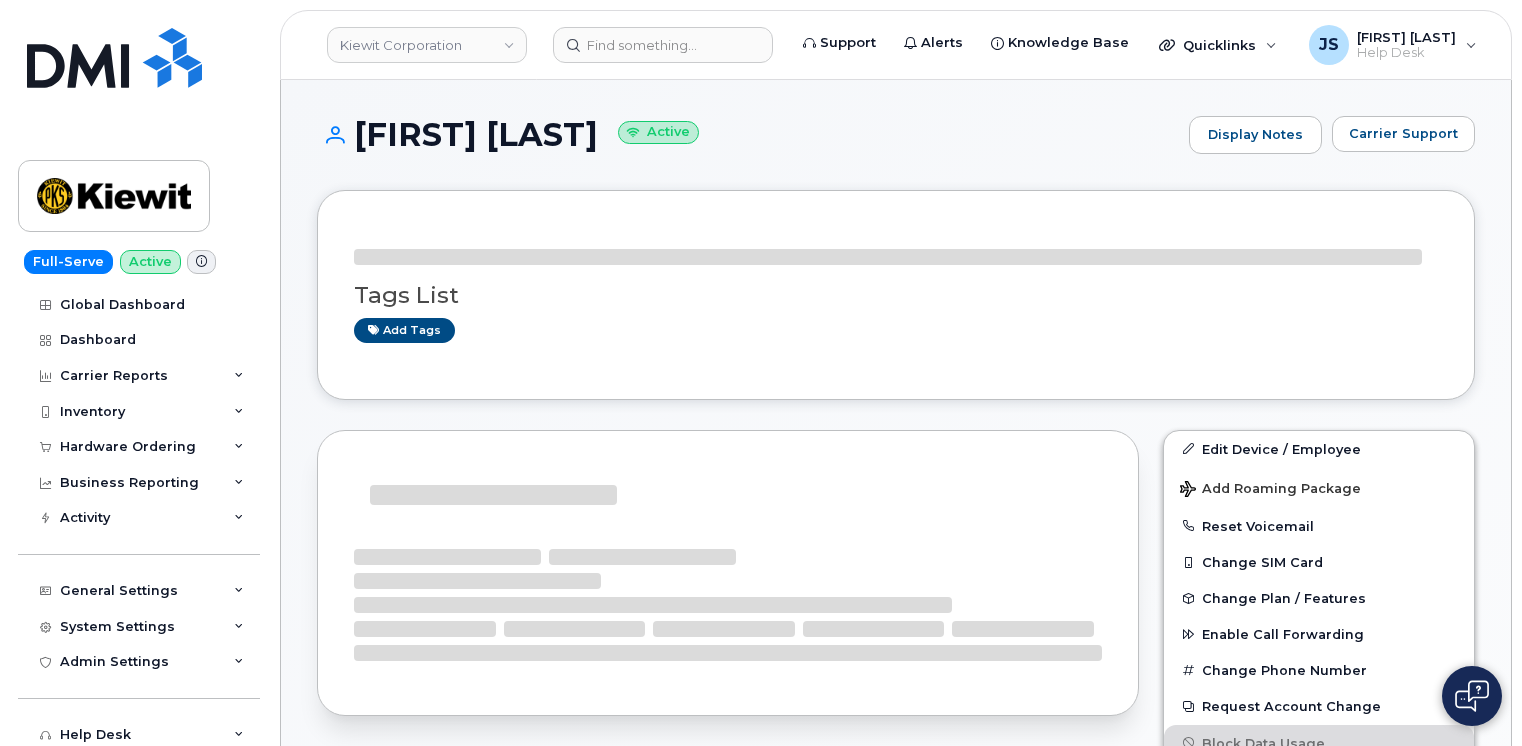 scroll, scrollTop: 0, scrollLeft: 0, axis: both 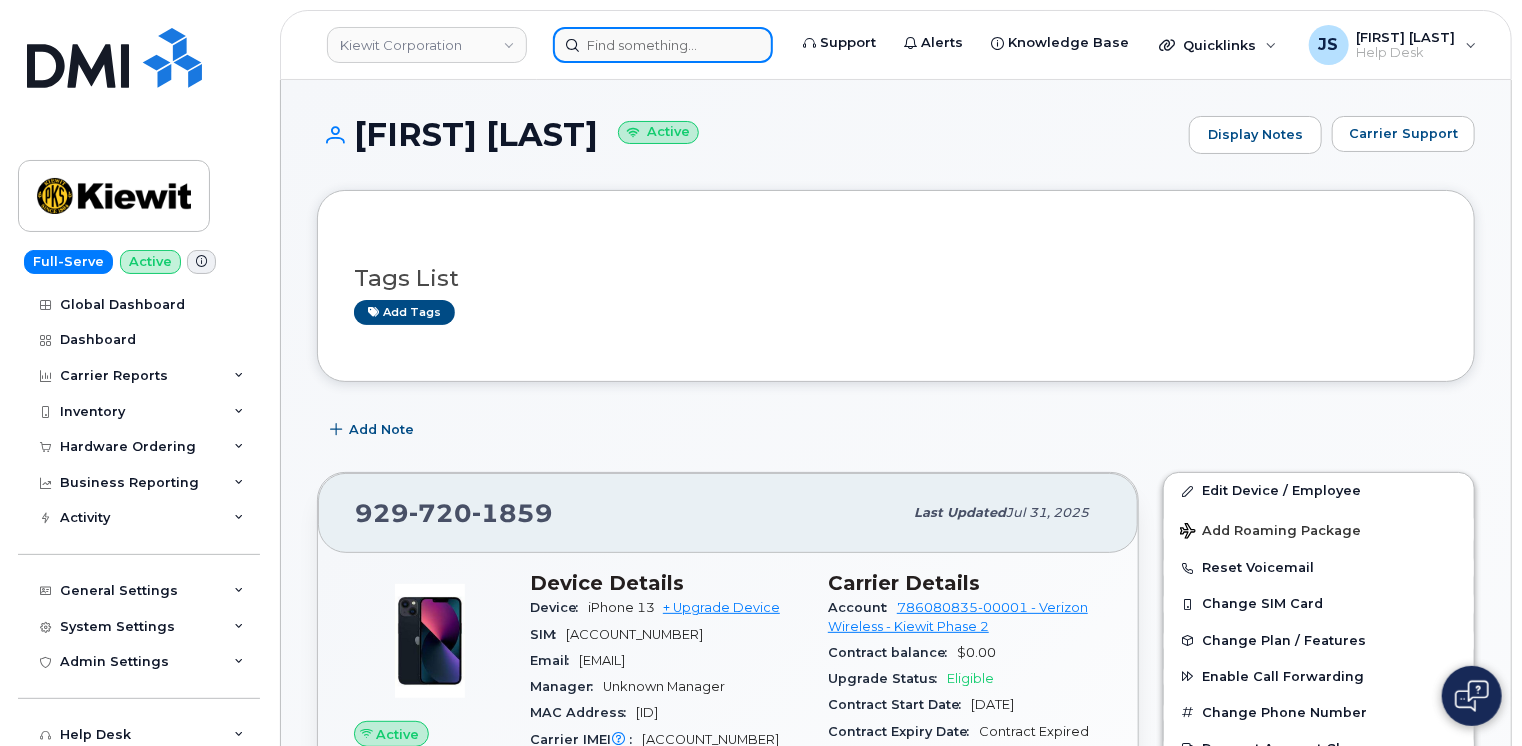 click at bounding box center [663, 45] 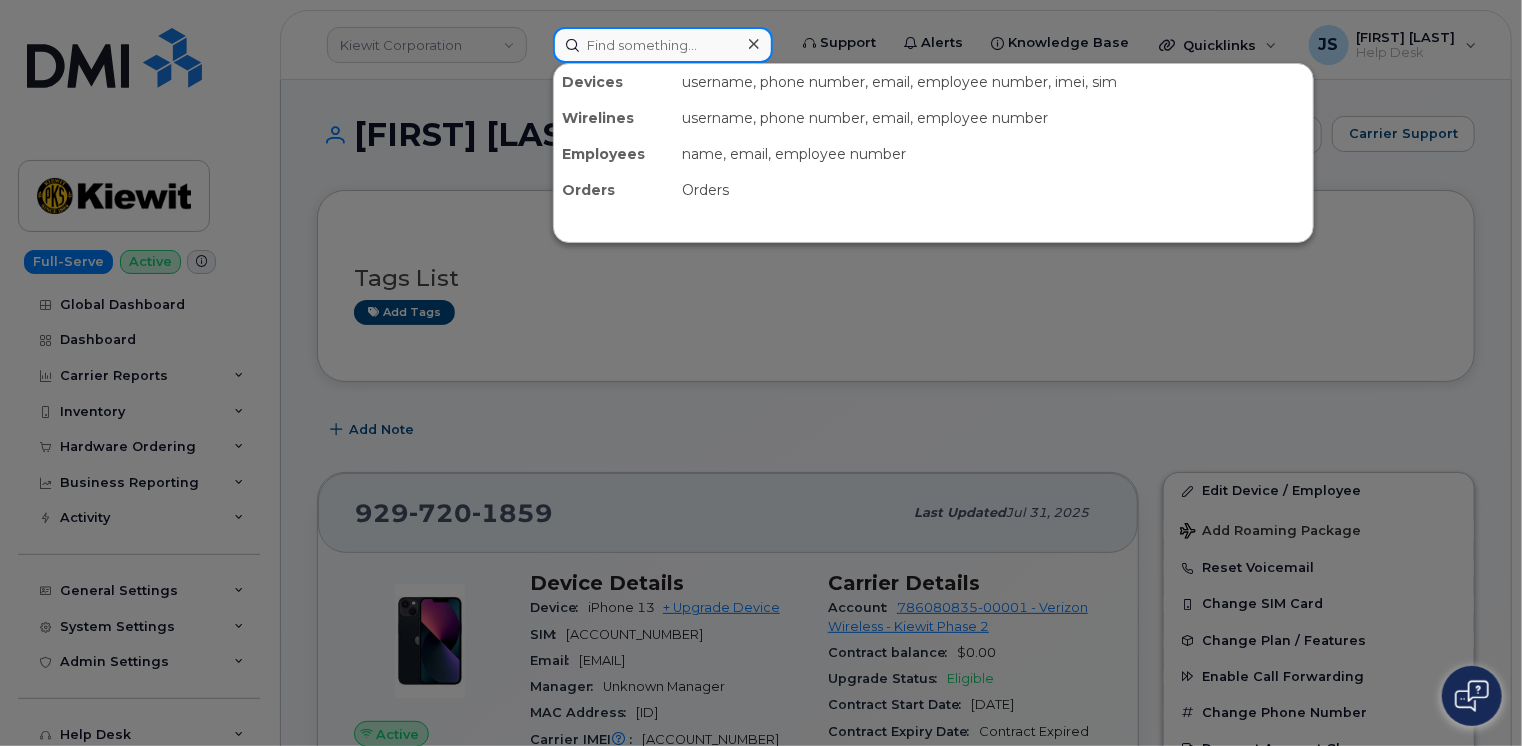 paste on "2023062109313" 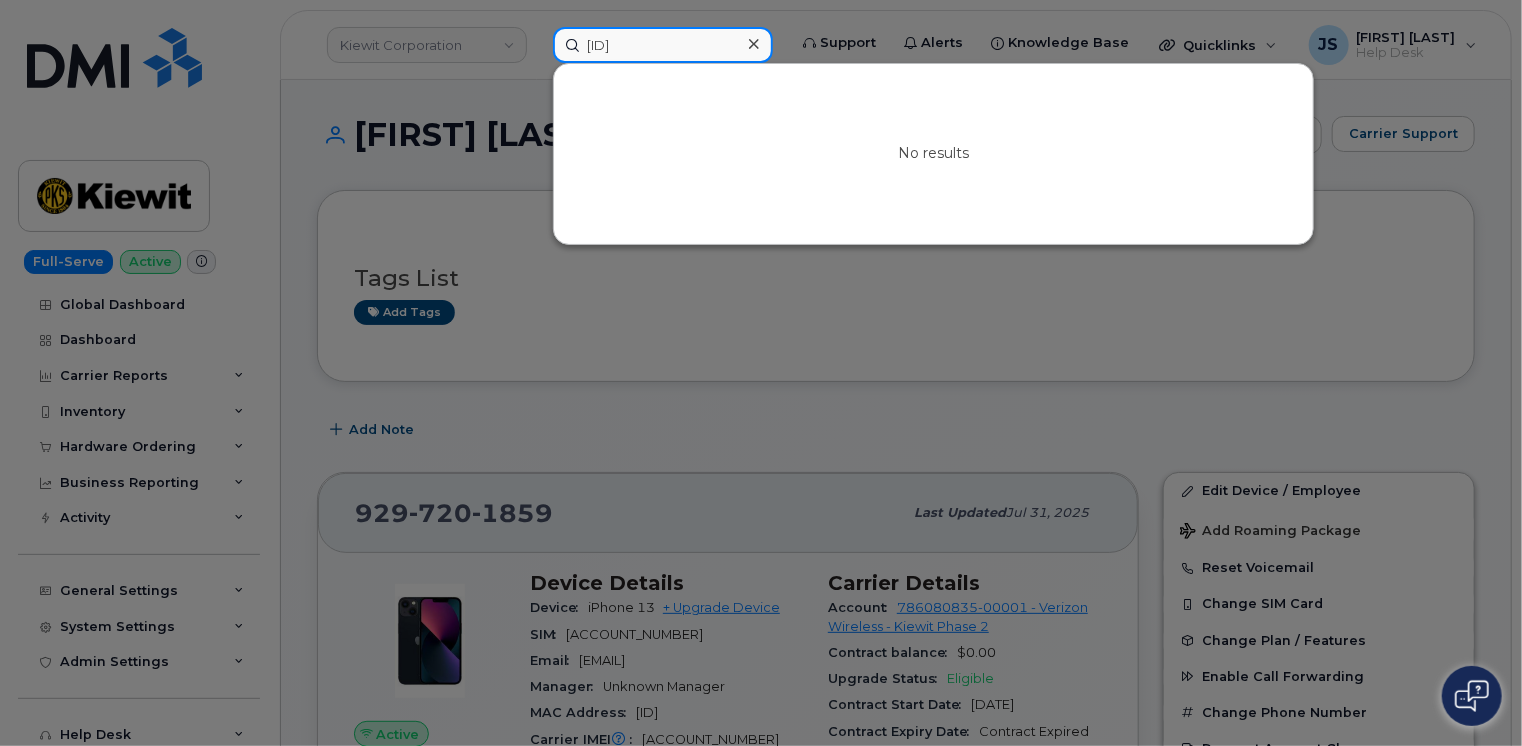 type on "2023062109313" 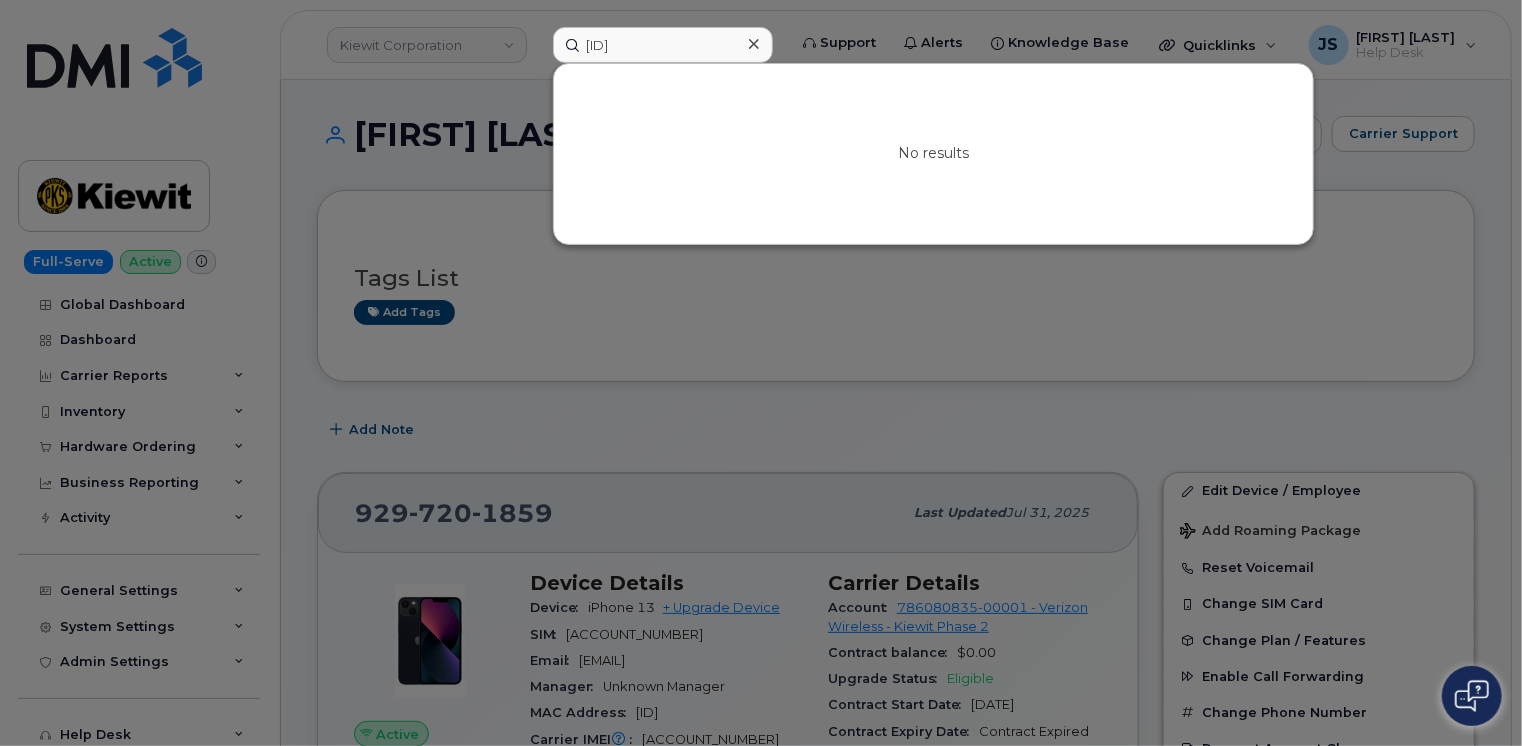 click at bounding box center [761, 373] 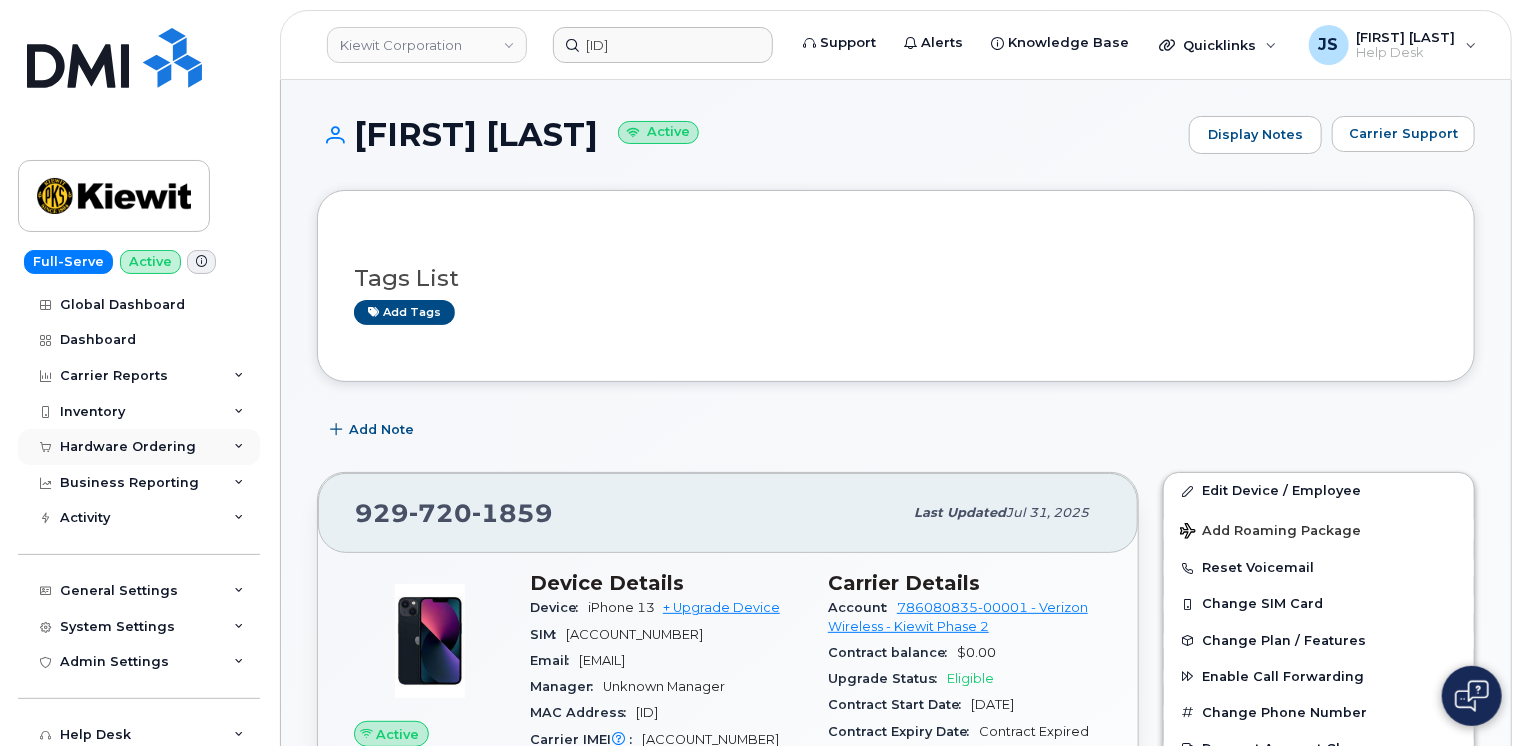 click on "Hardware Ordering" at bounding box center [139, 447] 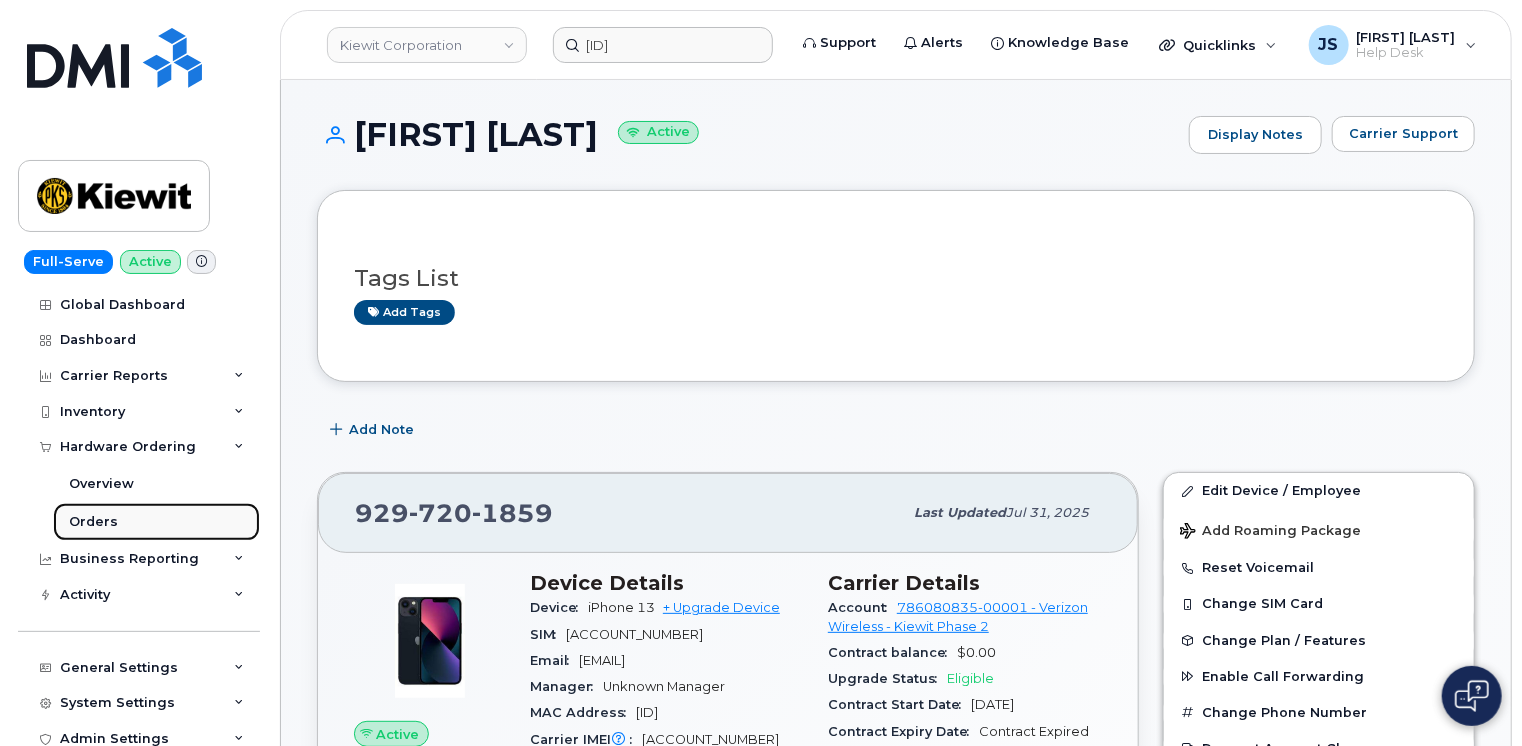 click on "Orders" at bounding box center (93, 522) 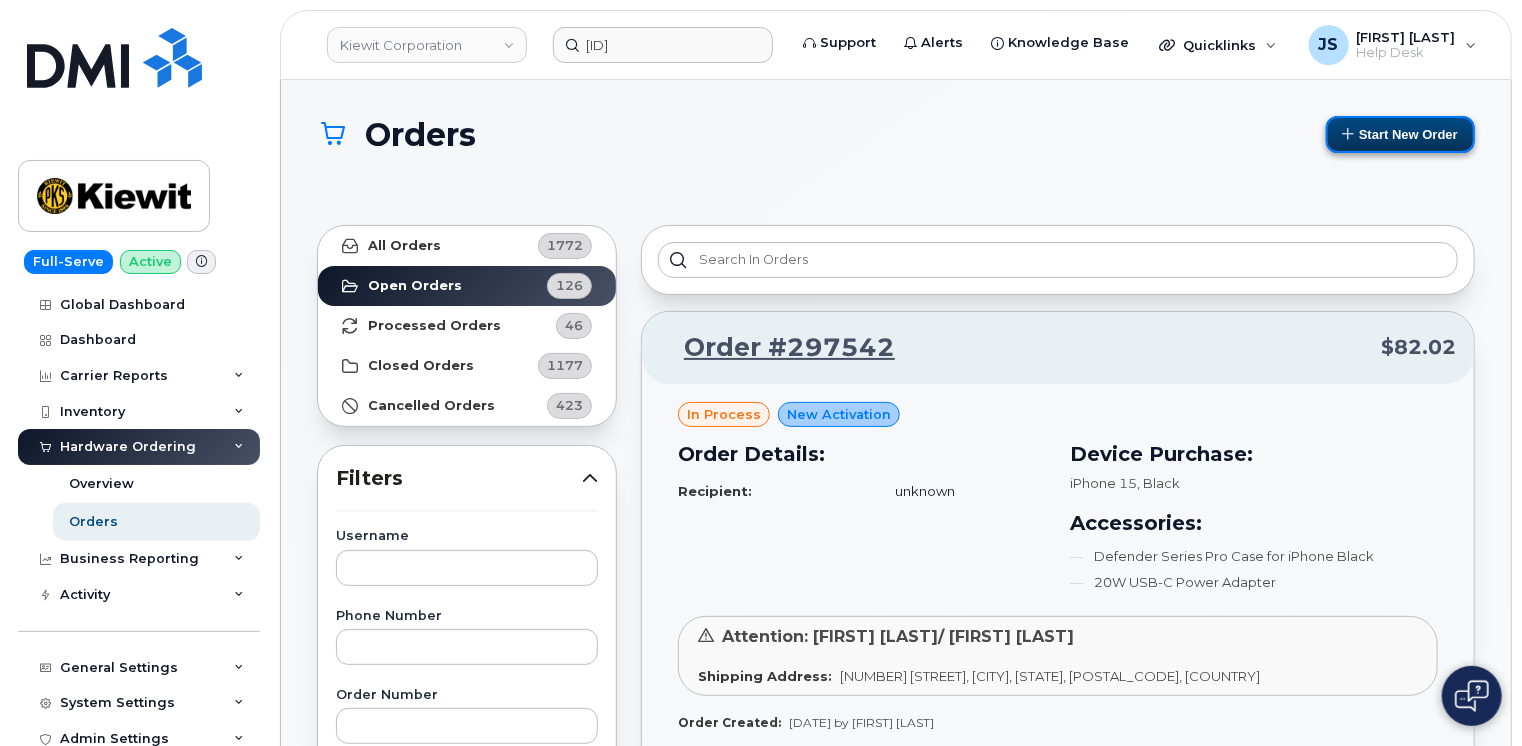 click on "Start New Order" at bounding box center [1400, 134] 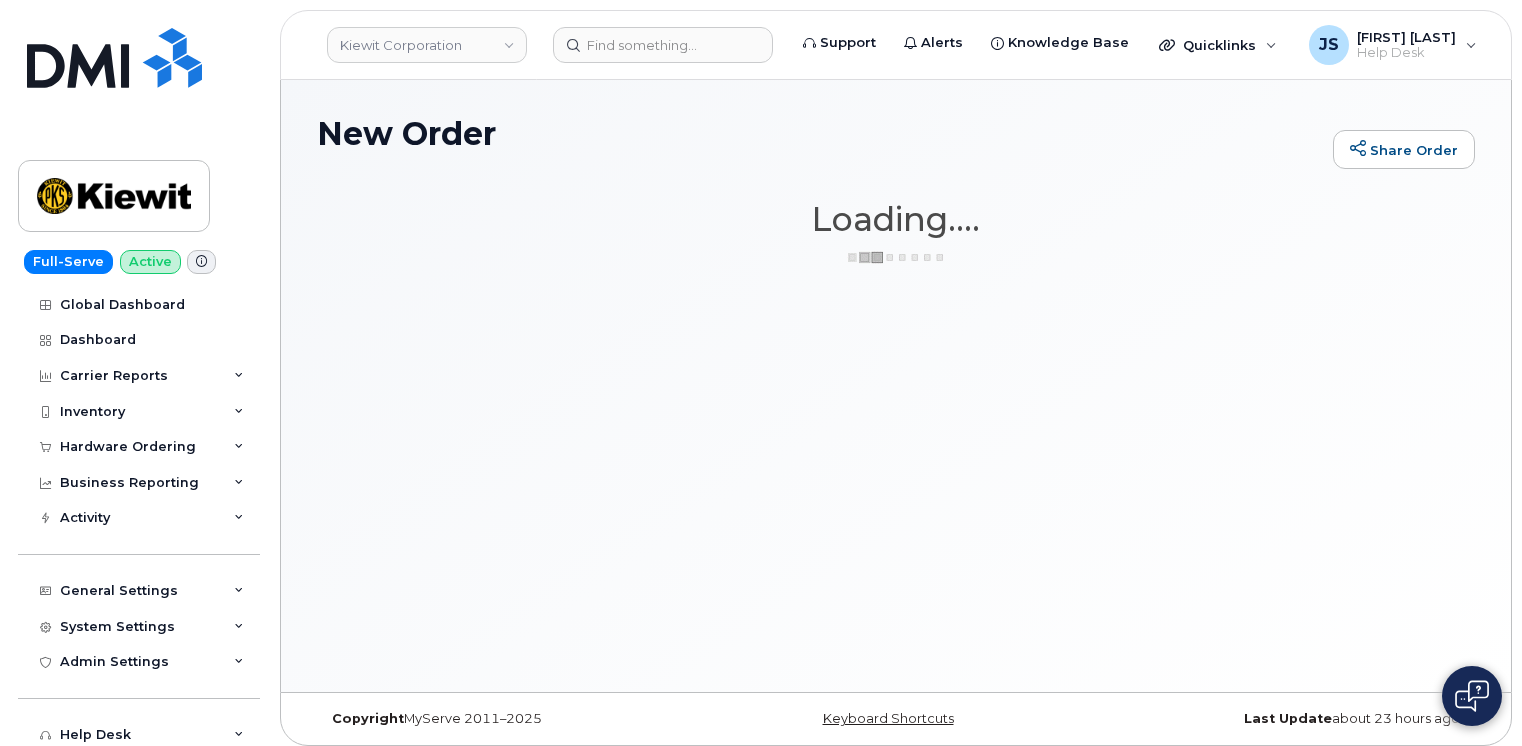 scroll, scrollTop: 0, scrollLeft: 0, axis: both 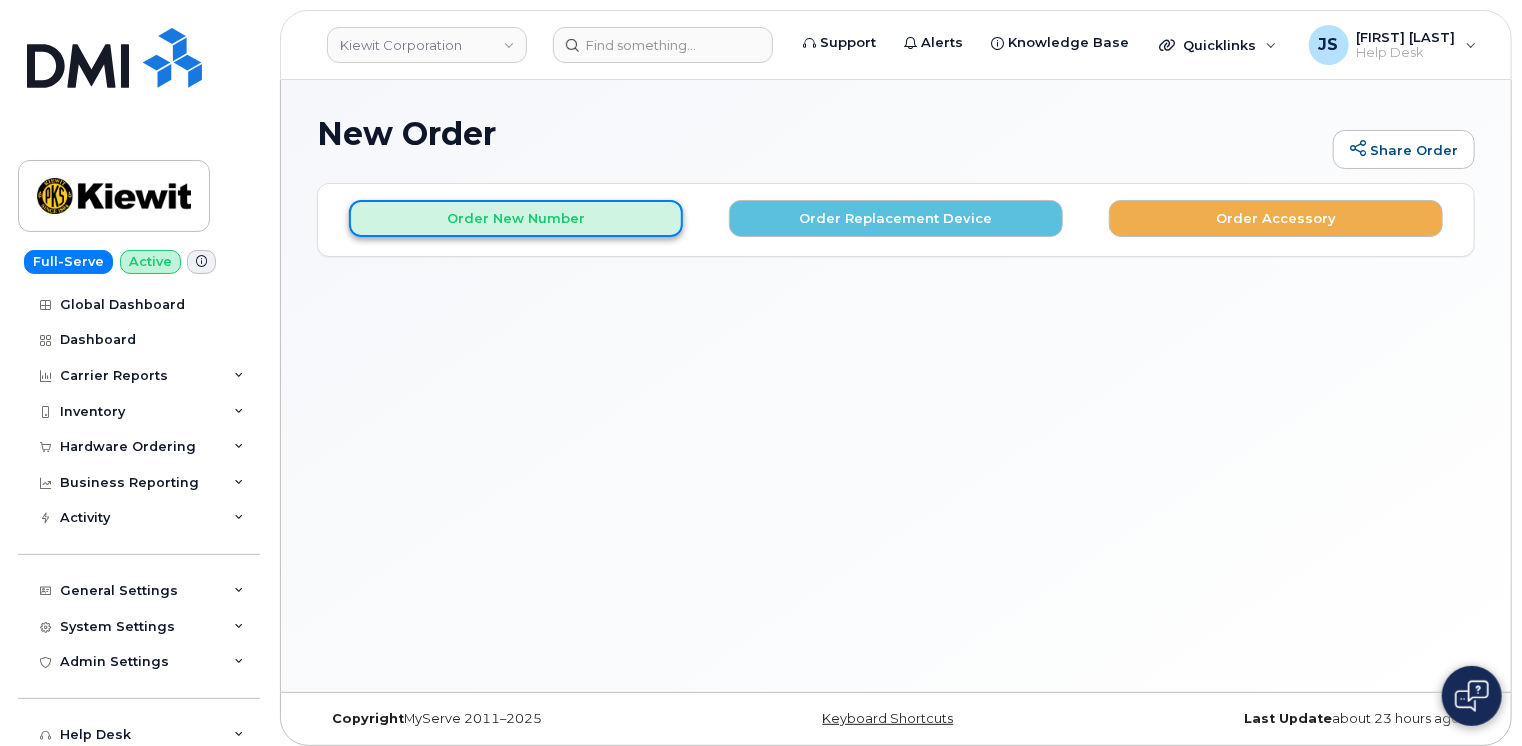 click on "Order New Number" at bounding box center [516, 218] 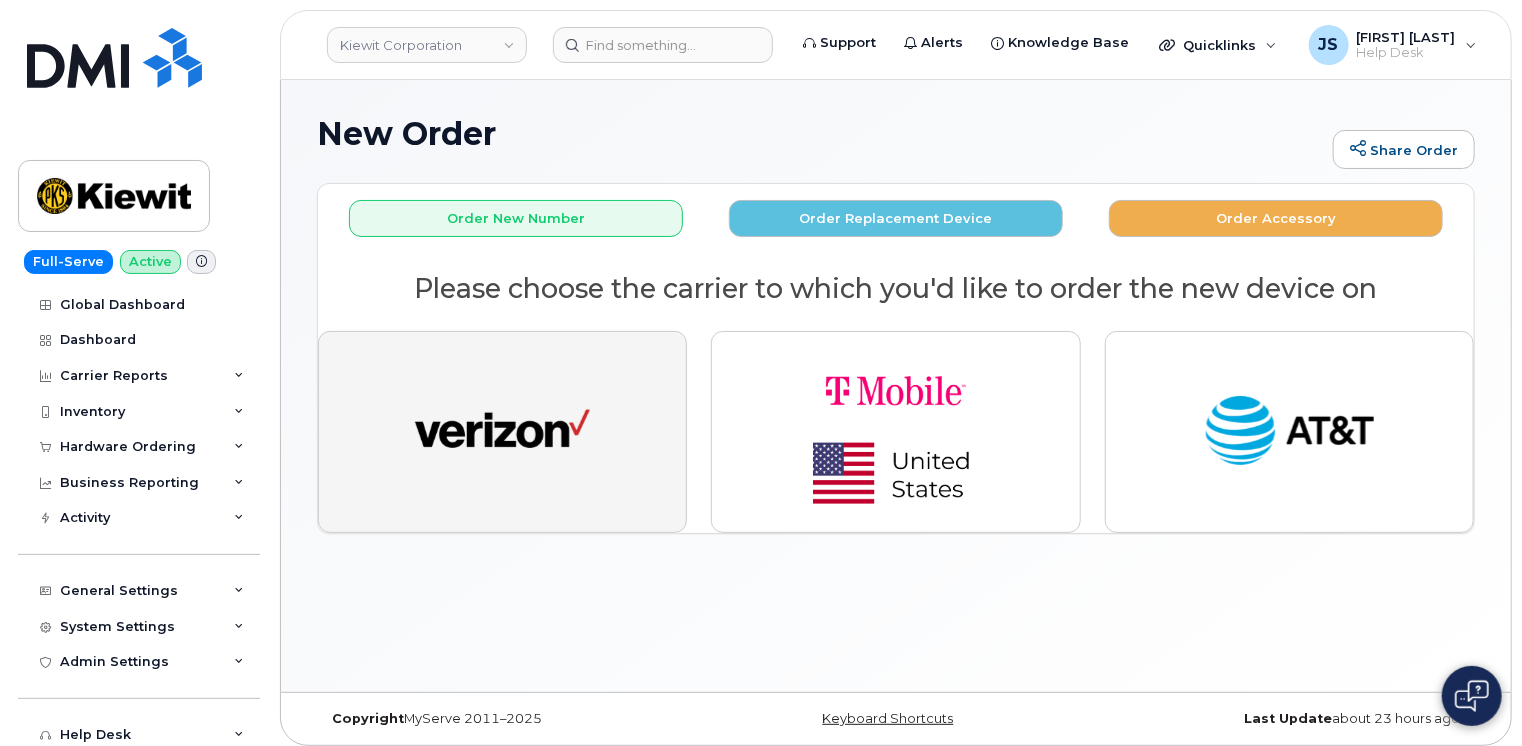 click at bounding box center (502, 432) 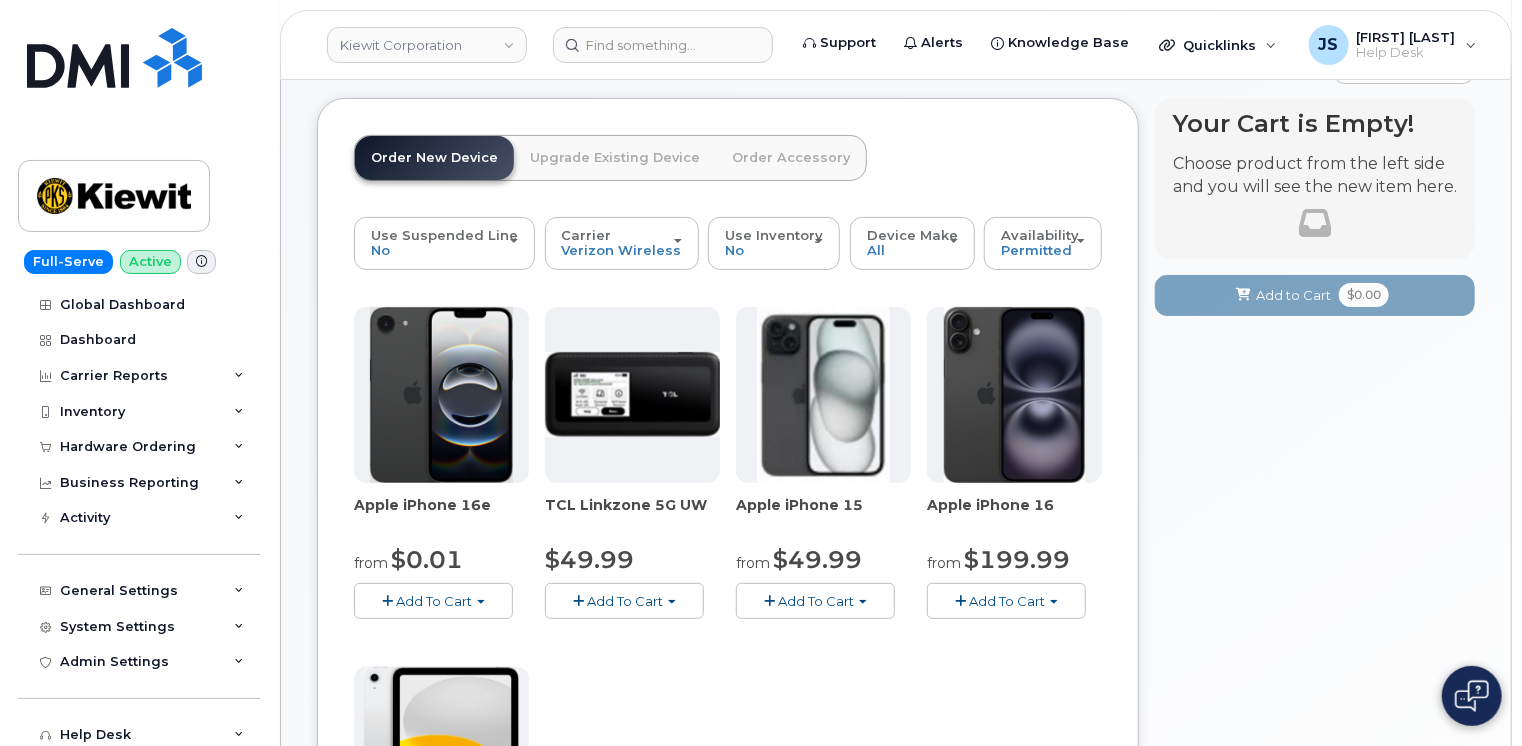 scroll, scrollTop: 0, scrollLeft: 0, axis: both 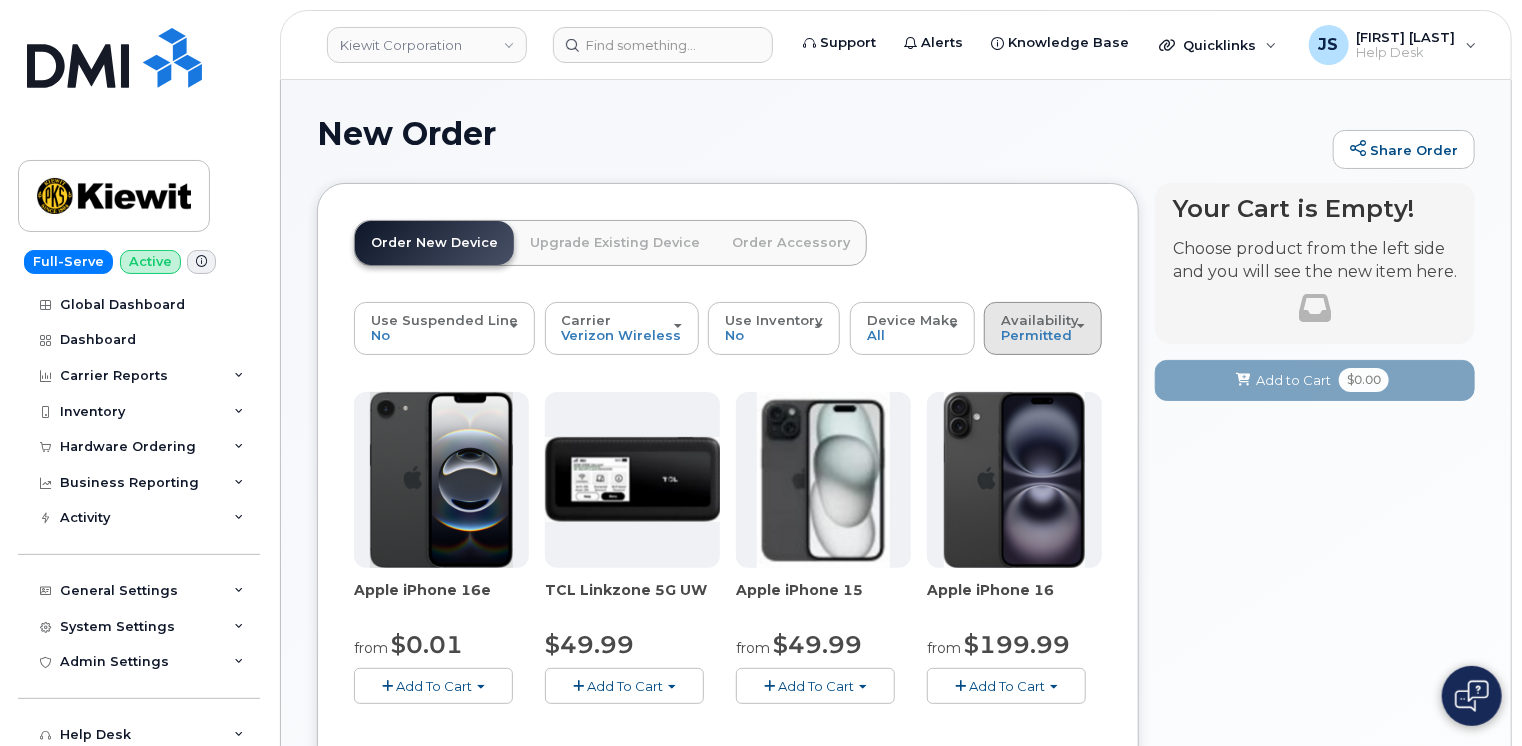 click on "Availability" at bounding box center (1040, 320) 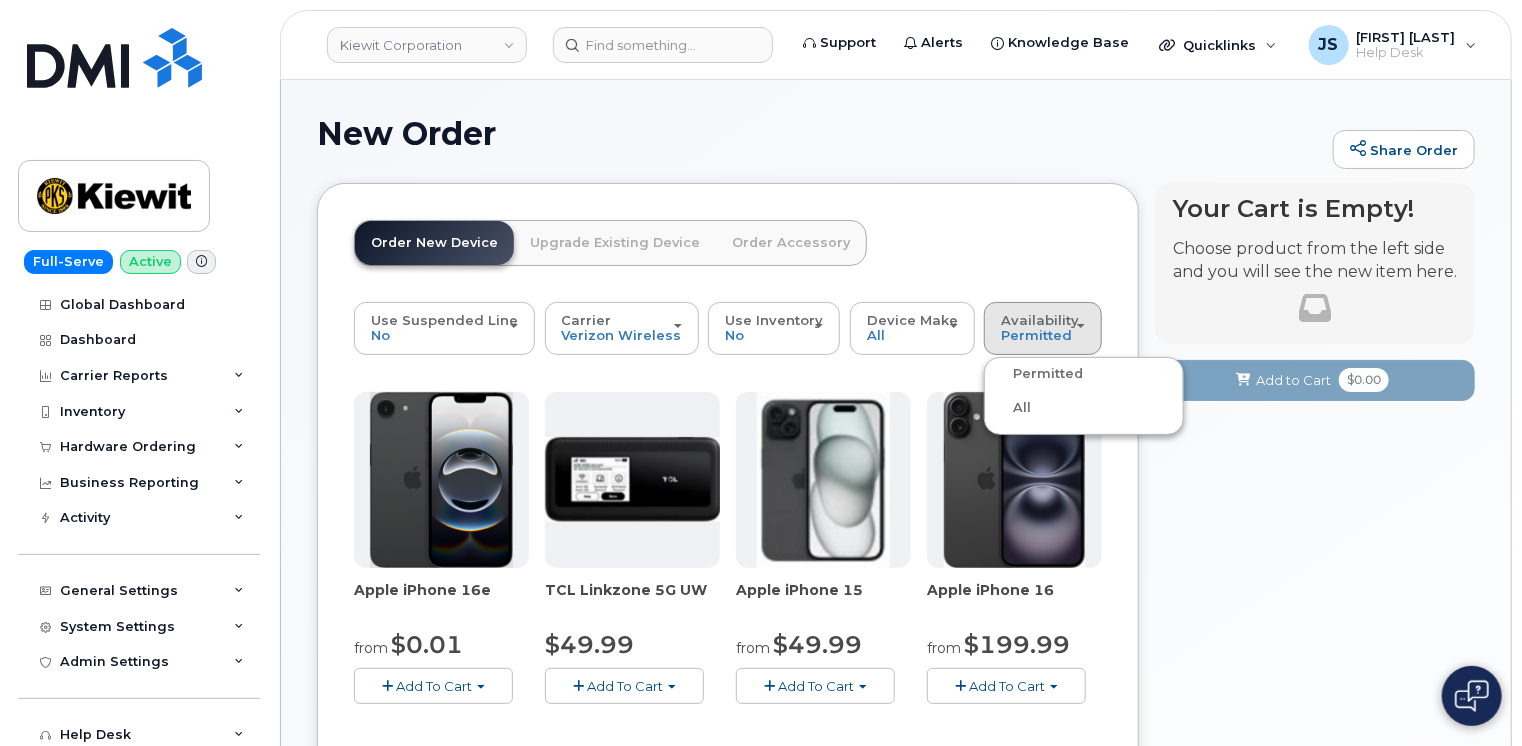 click on "All" at bounding box center (1010, 408) 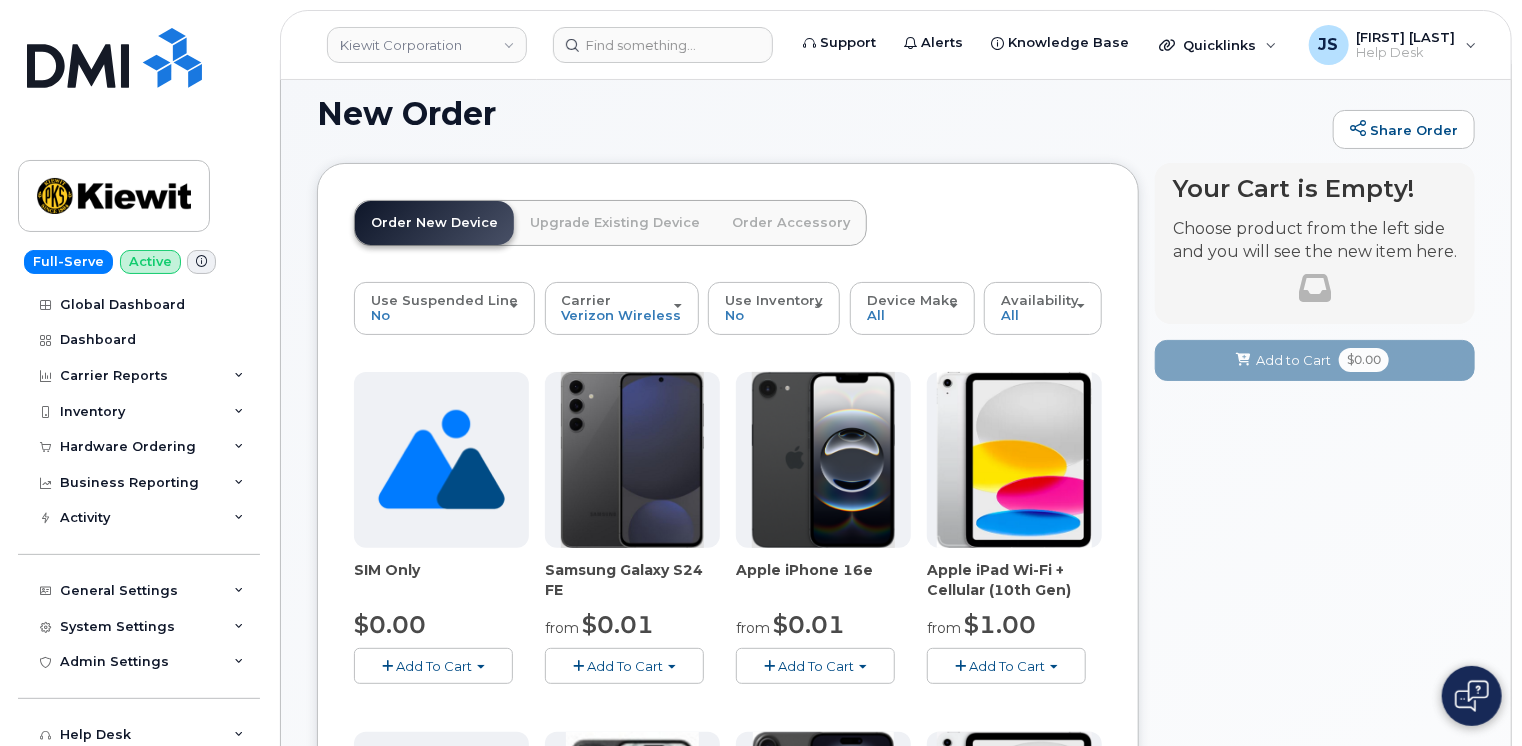 scroll, scrollTop: 0, scrollLeft: 0, axis: both 